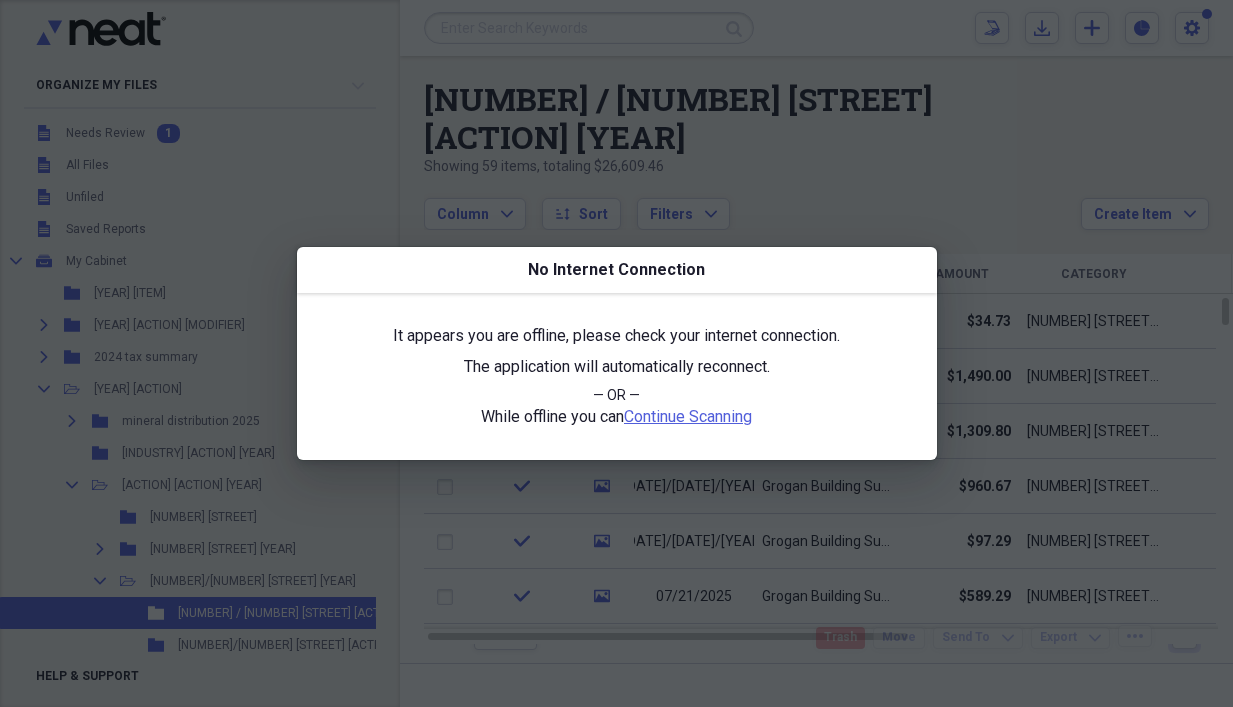 scroll, scrollTop: 0, scrollLeft: 0, axis: both 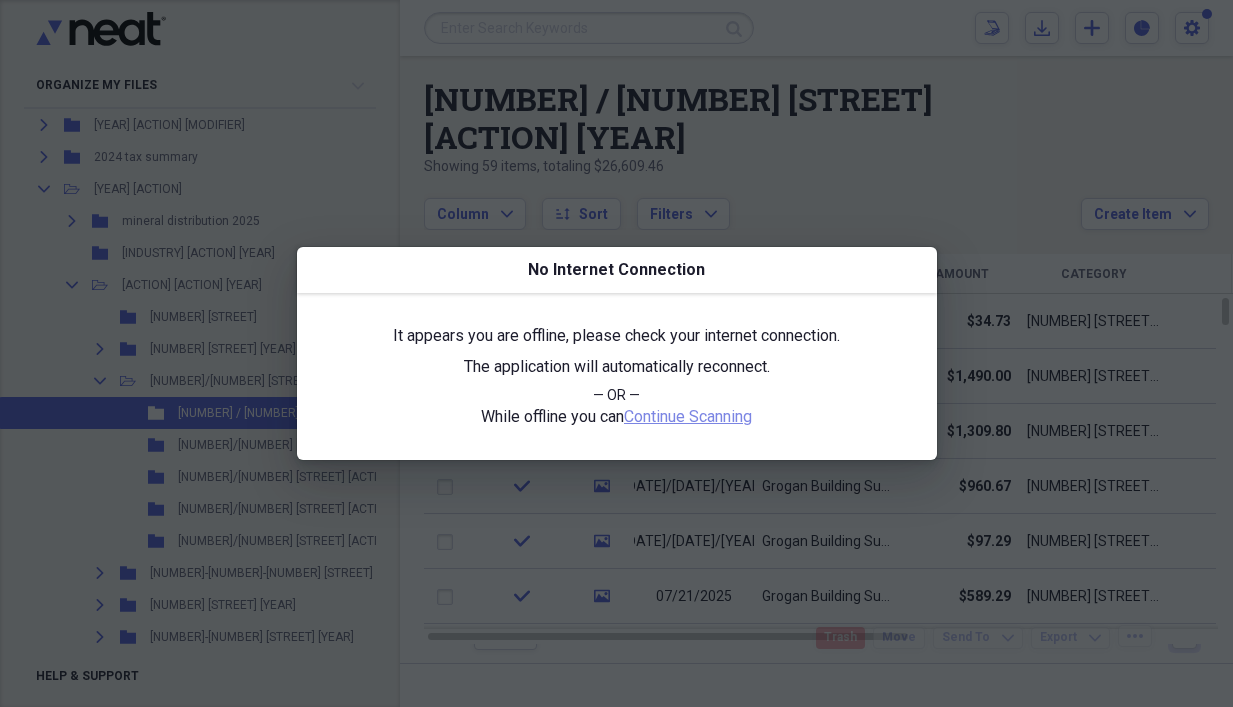 click on "Continue Scanning" at bounding box center [688, 416] 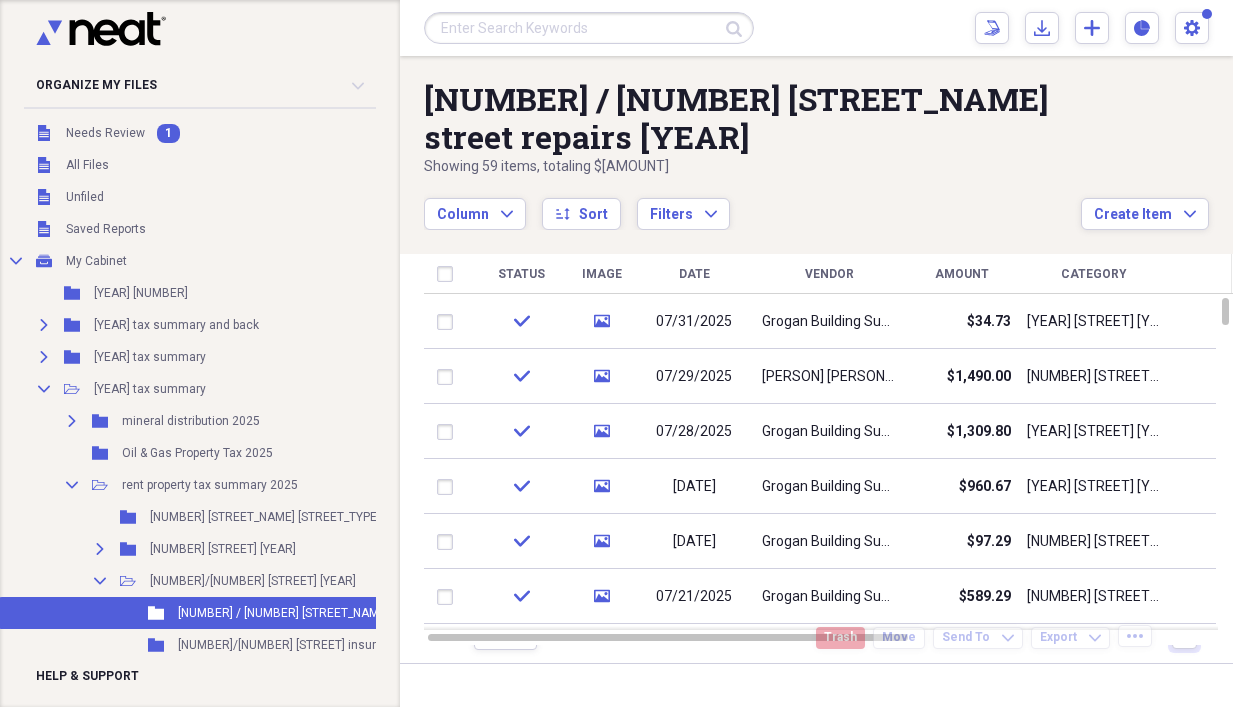 scroll, scrollTop: 0, scrollLeft: 0, axis: both 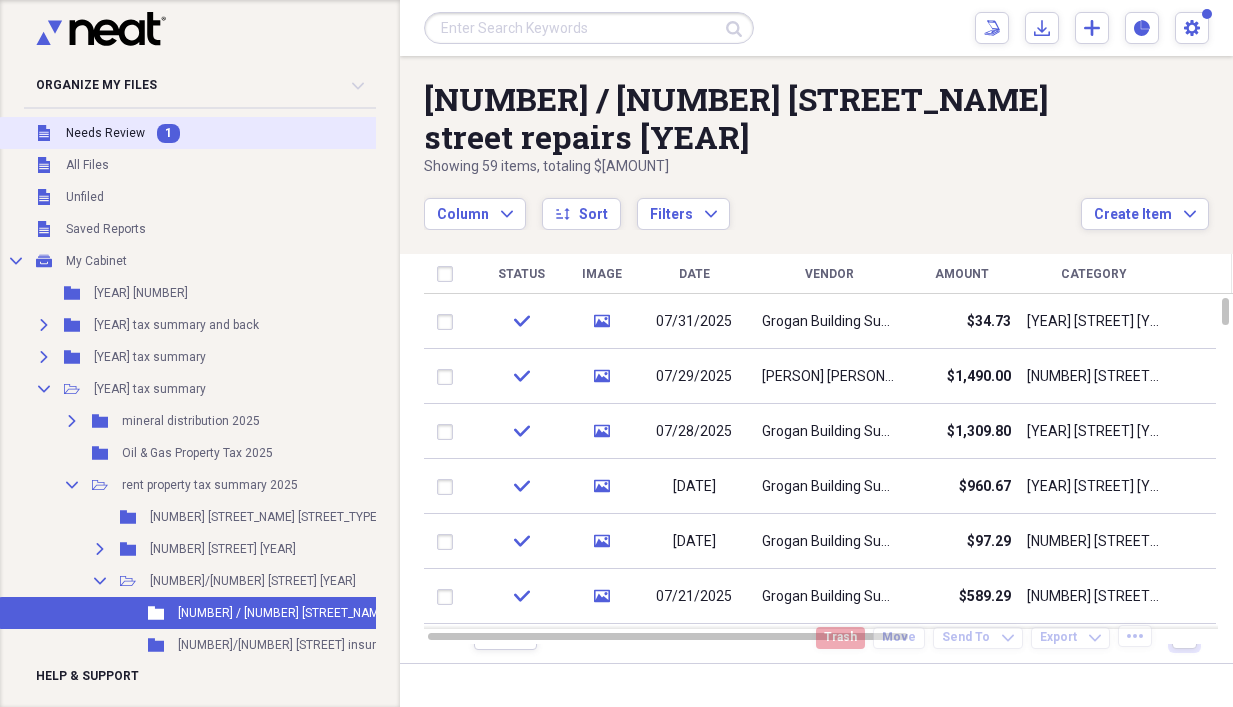click on "Unfiled Needs Review 1" at bounding box center [313, 133] 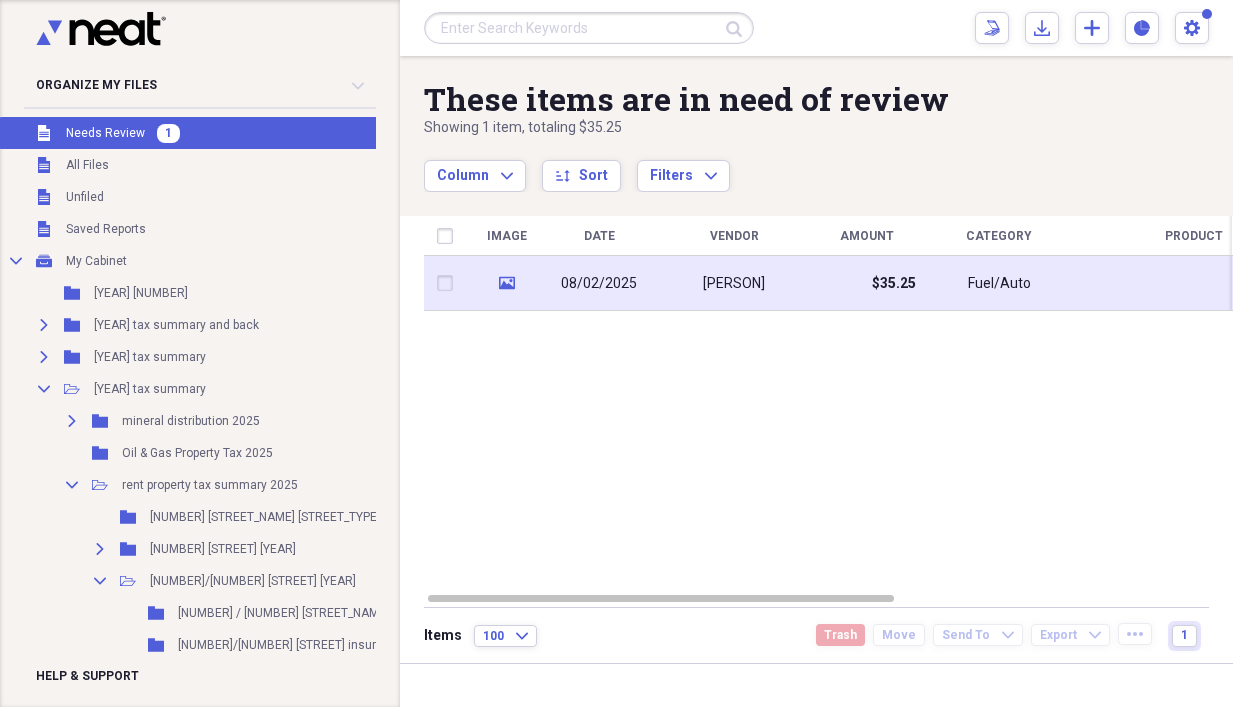 click on "$35.25" at bounding box center (866, 283) 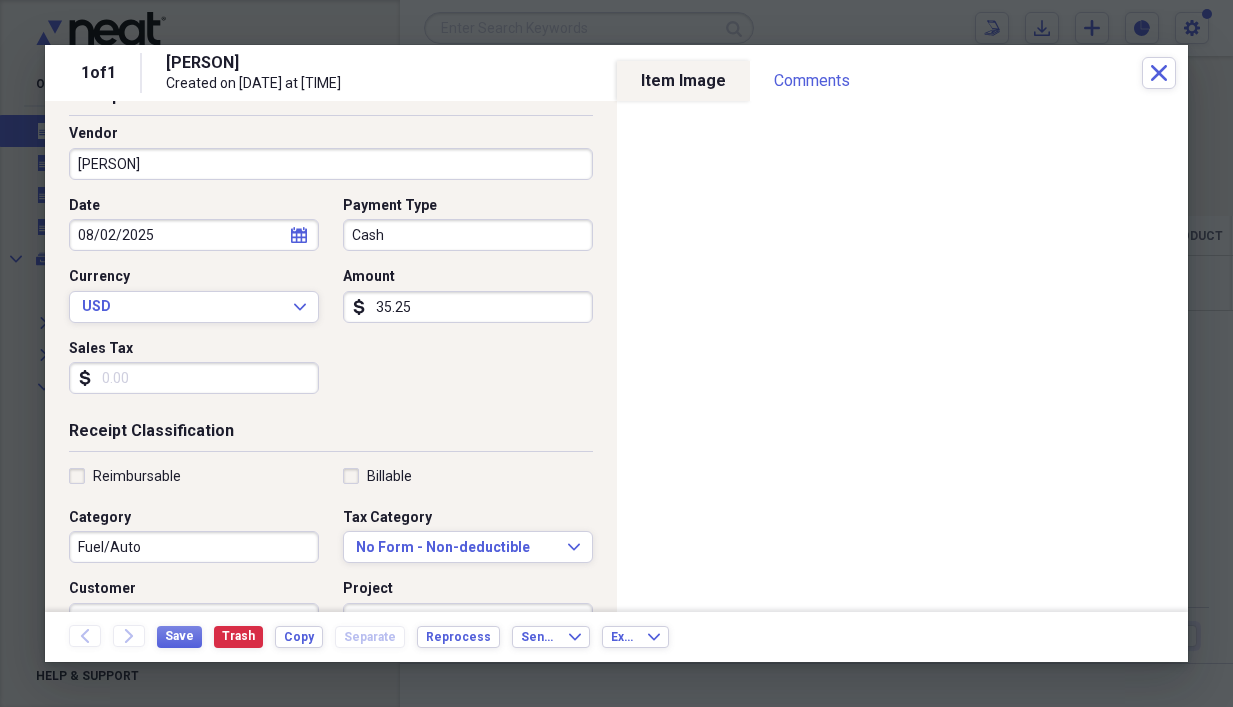 scroll, scrollTop: 0, scrollLeft: 0, axis: both 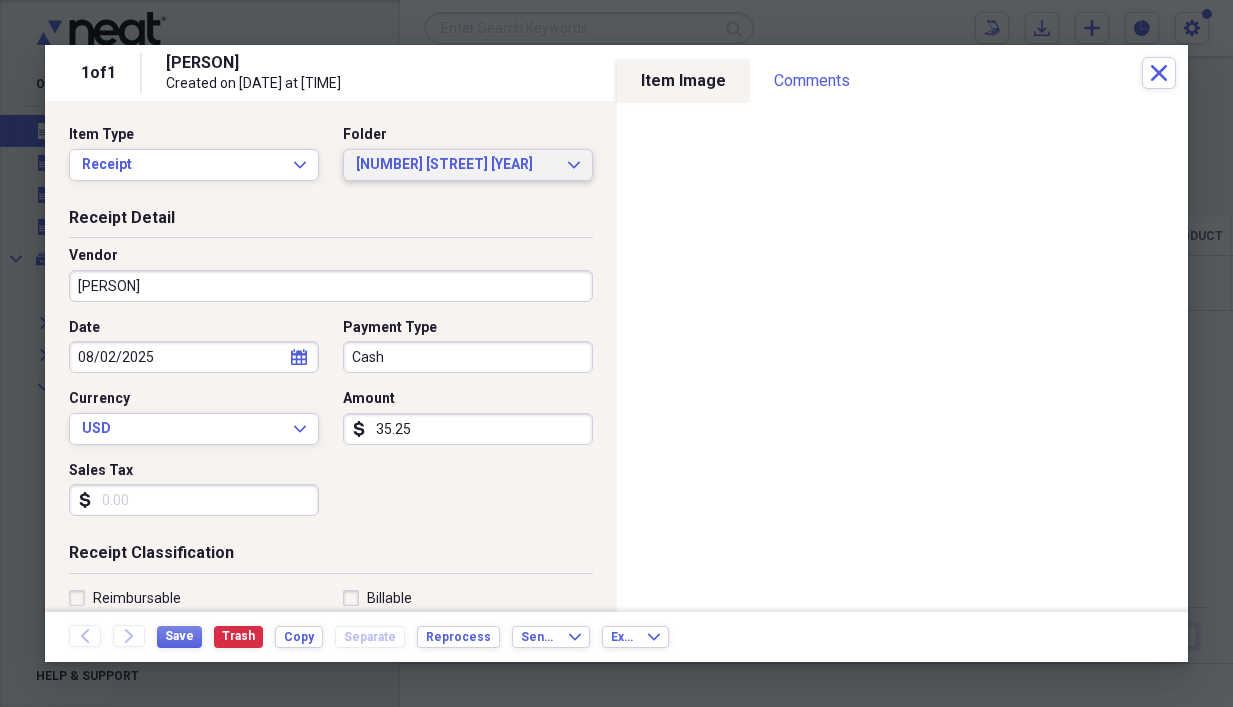 click on "Expand" 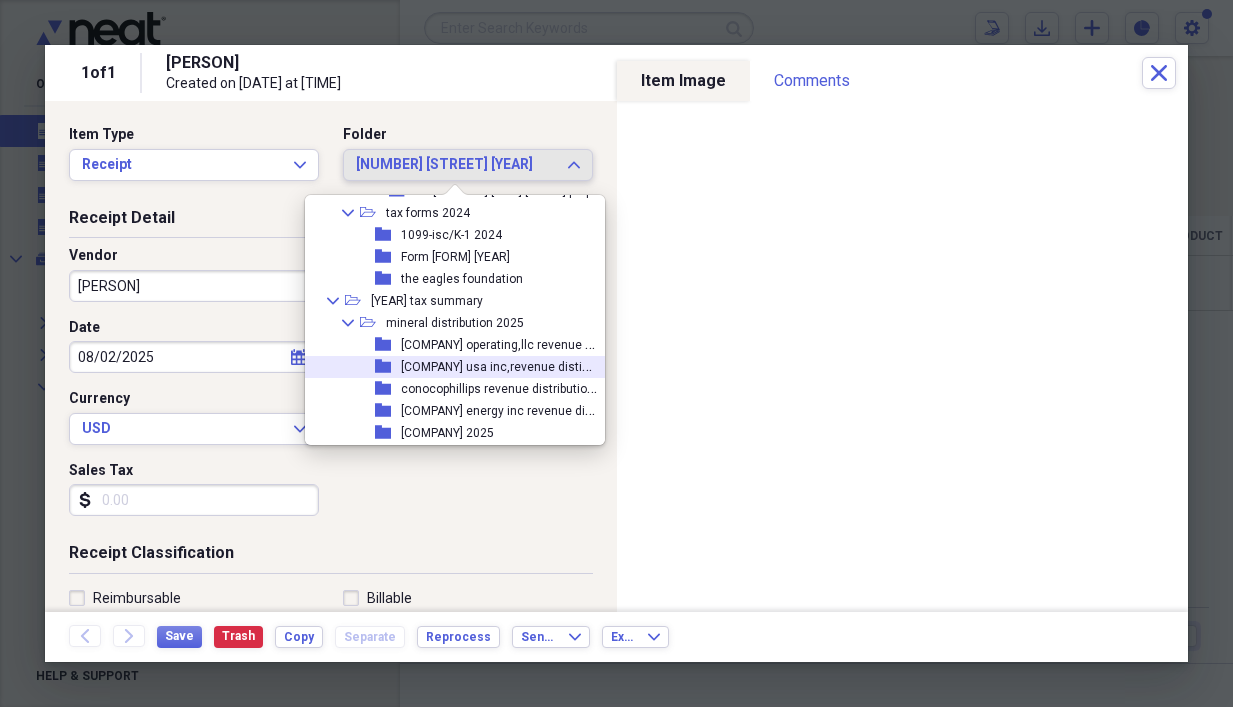 scroll, scrollTop: 5338, scrollLeft: 0, axis: vertical 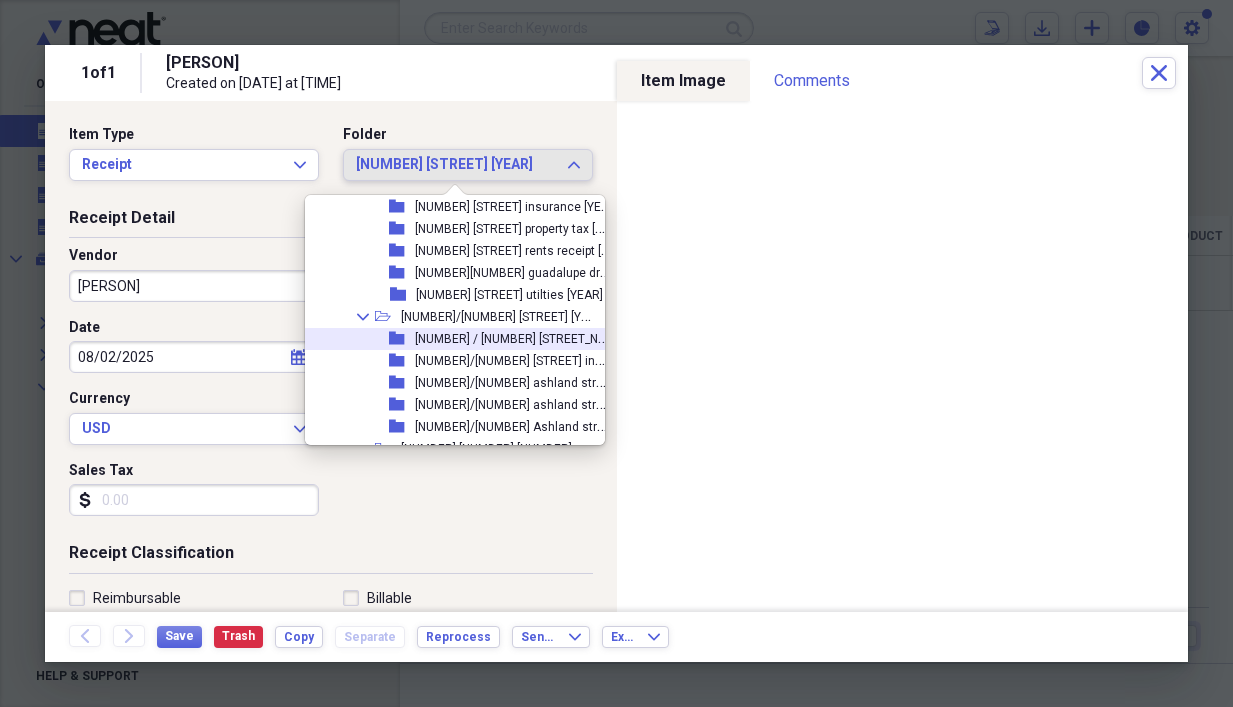 click on "[NUMBER] / [NUMBER] [STREET_NAME] street repairs [YEAR]" at bounding box center (578, 337) 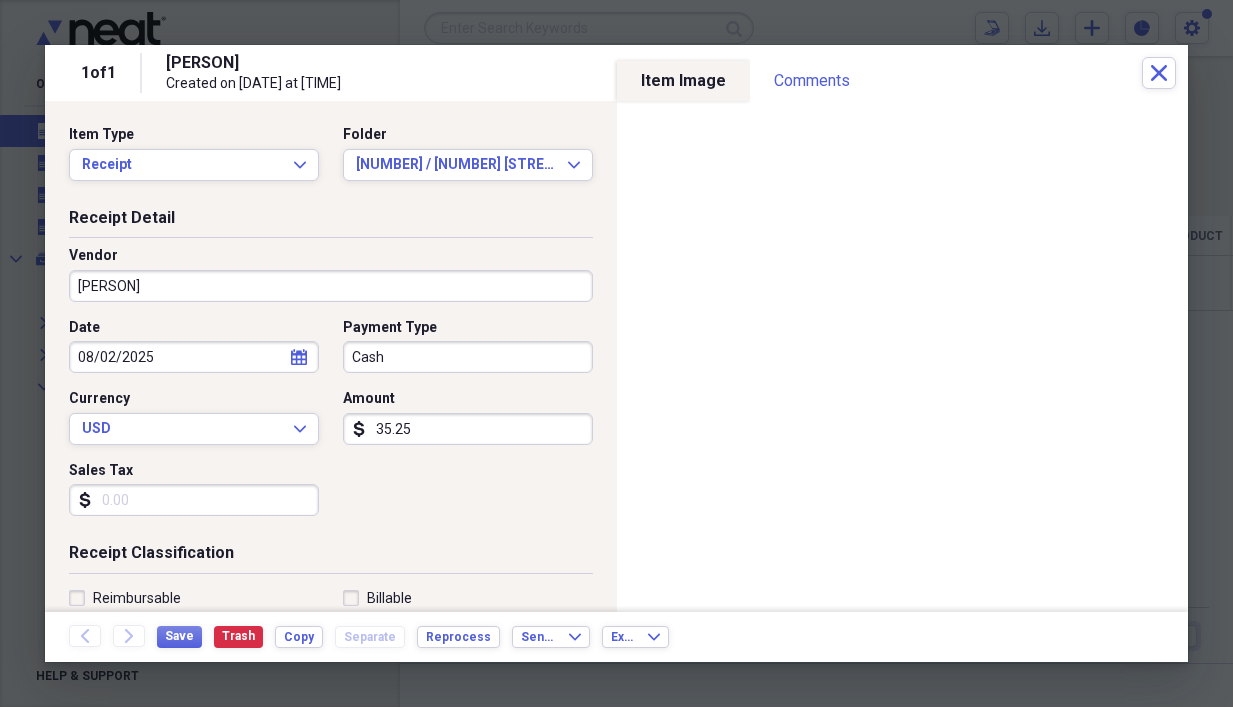 click on "[PERSON]" at bounding box center [331, 286] 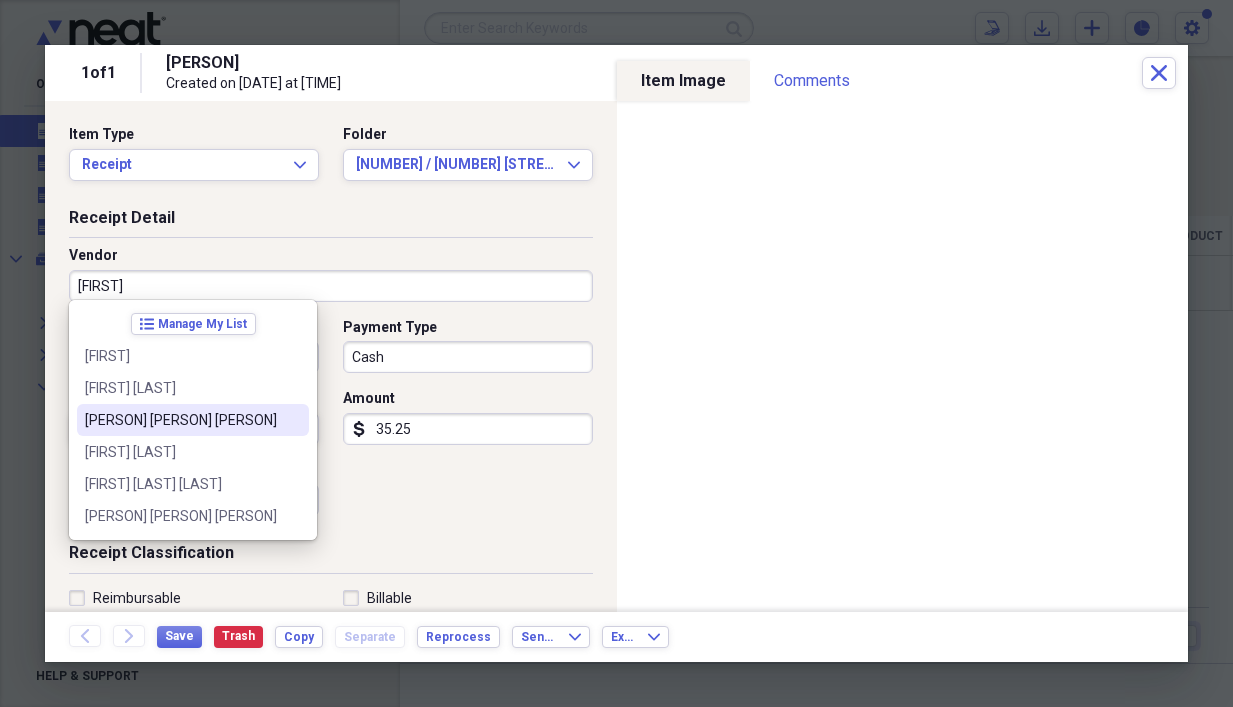 click on "[PERSON] [PERSON] [PERSON]" at bounding box center (181, 420) 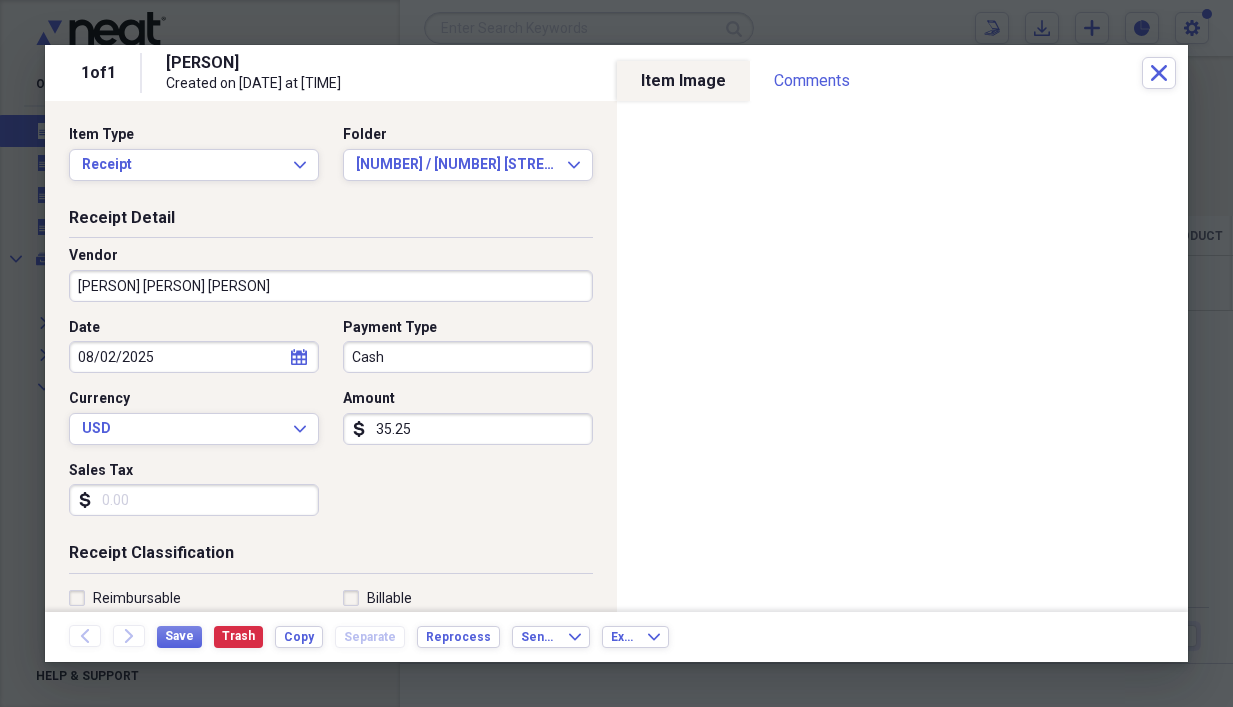 type on "fm[NUMBER] trinity texas repairs [YEAR]" 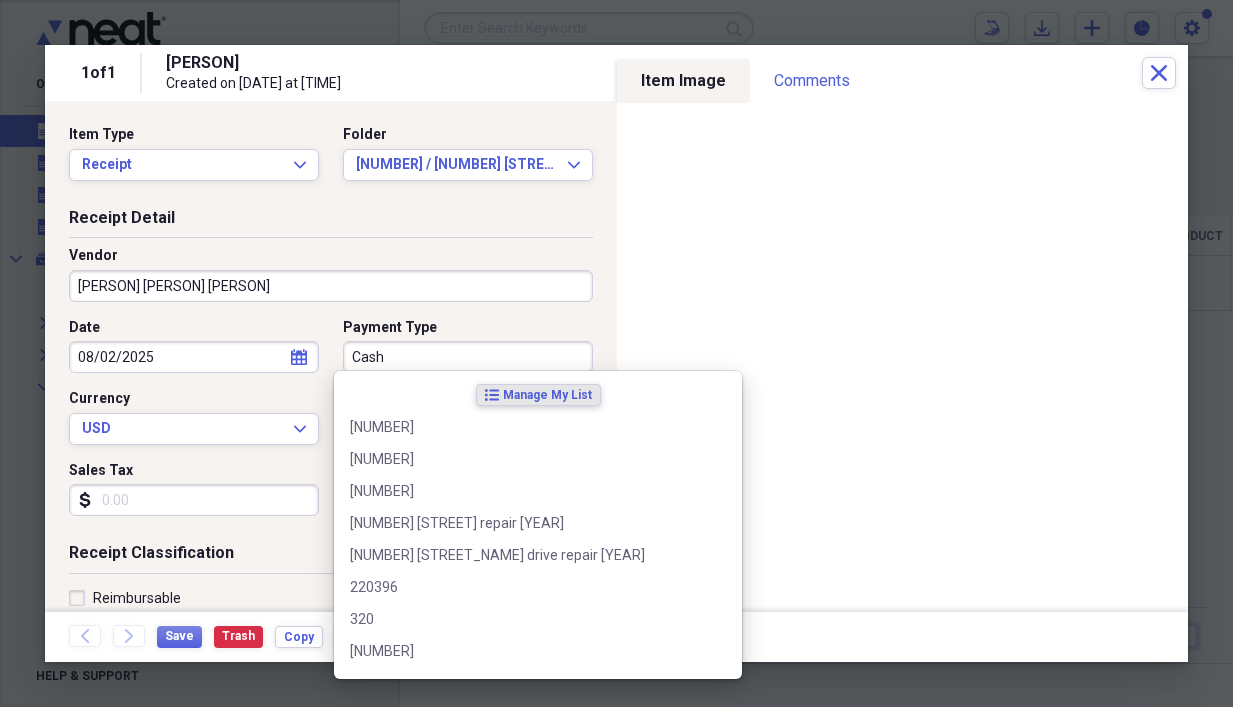 click on "Cash" at bounding box center (468, 357) 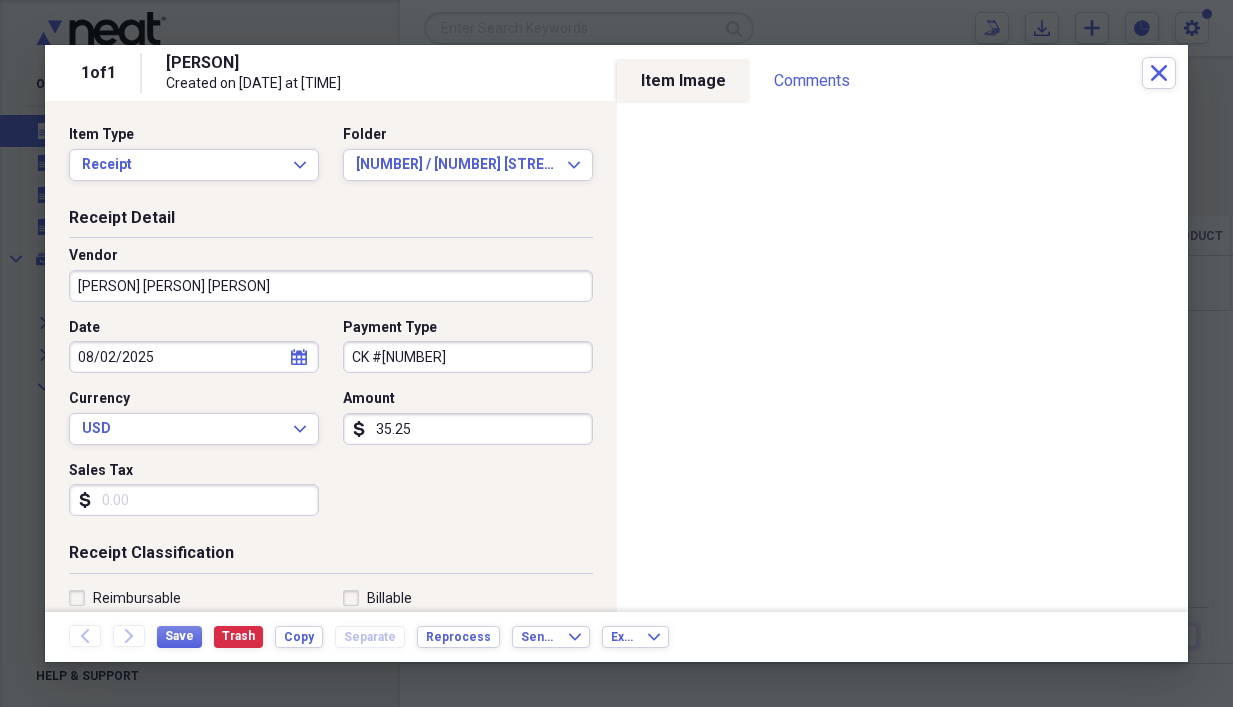 type on "CK #[NUMBER]" 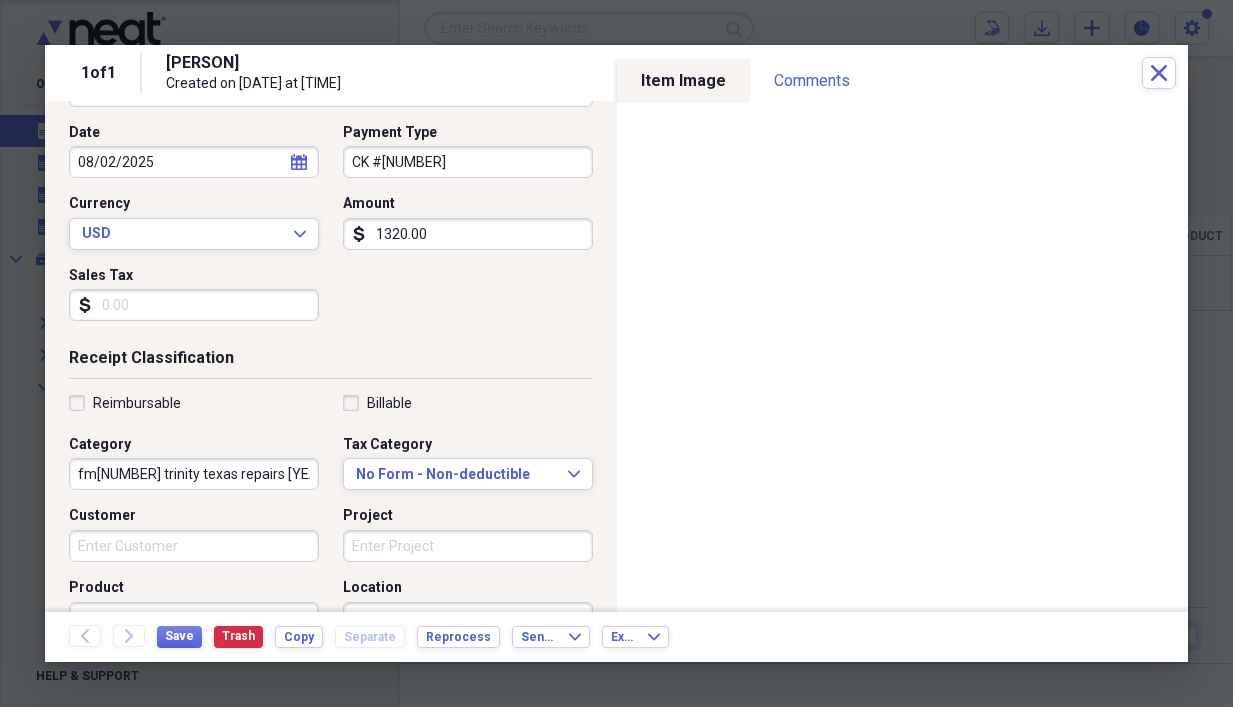 scroll, scrollTop: 200, scrollLeft: 0, axis: vertical 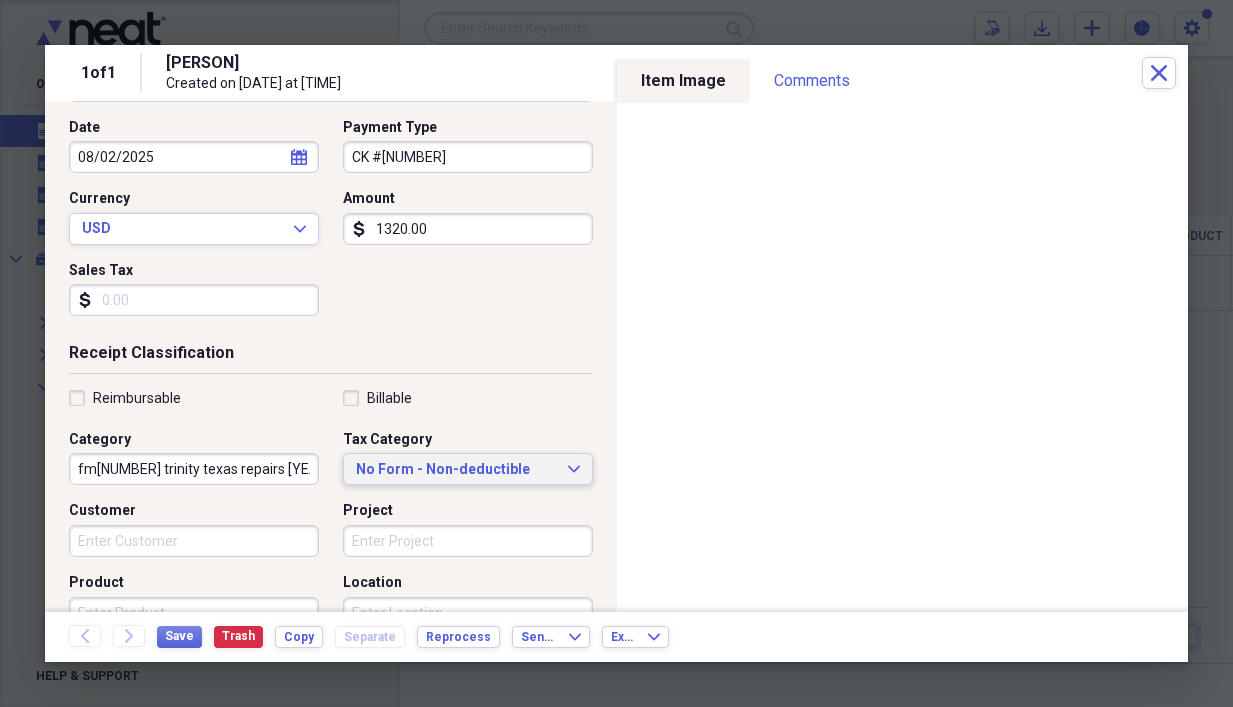 type on "1320.00" 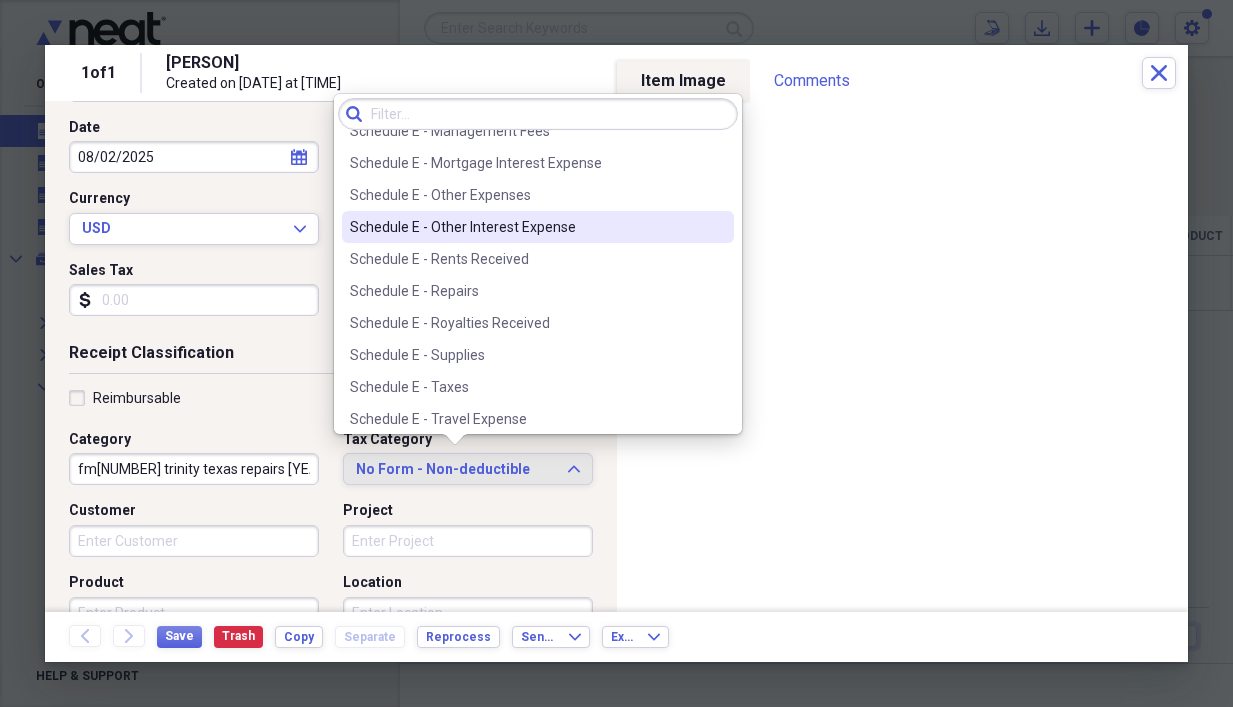 scroll, scrollTop: 4800, scrollLeft: 0, axis: vertical 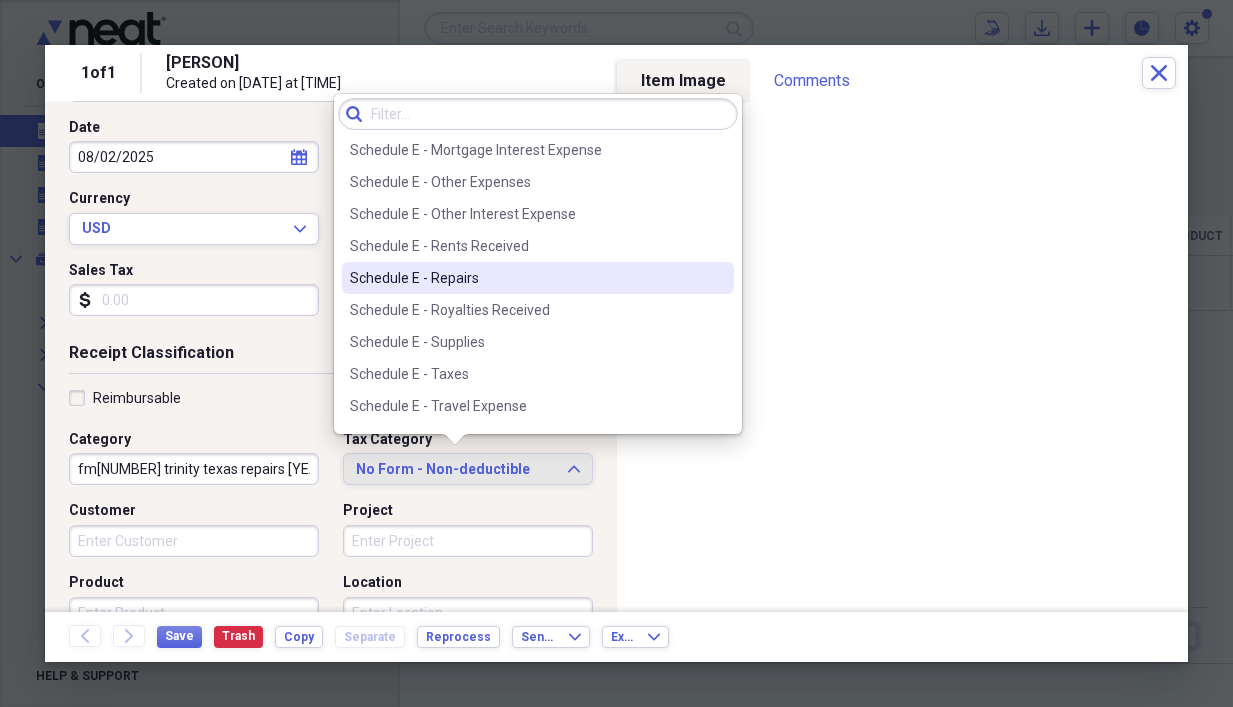 click on "Schedule E - Repairs" at bounding box center (538, 278) 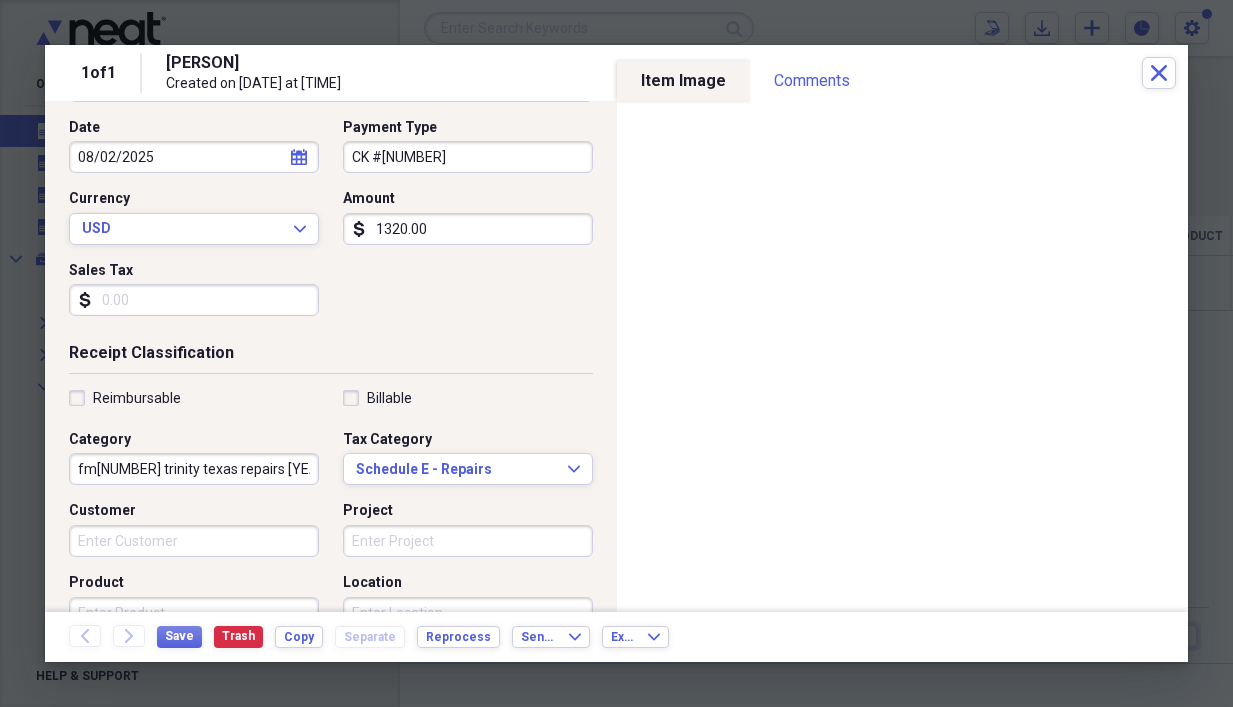 click on "fm[NUMBER] trinity texas repairs [YEAR]" at bounding box center [194, 469] 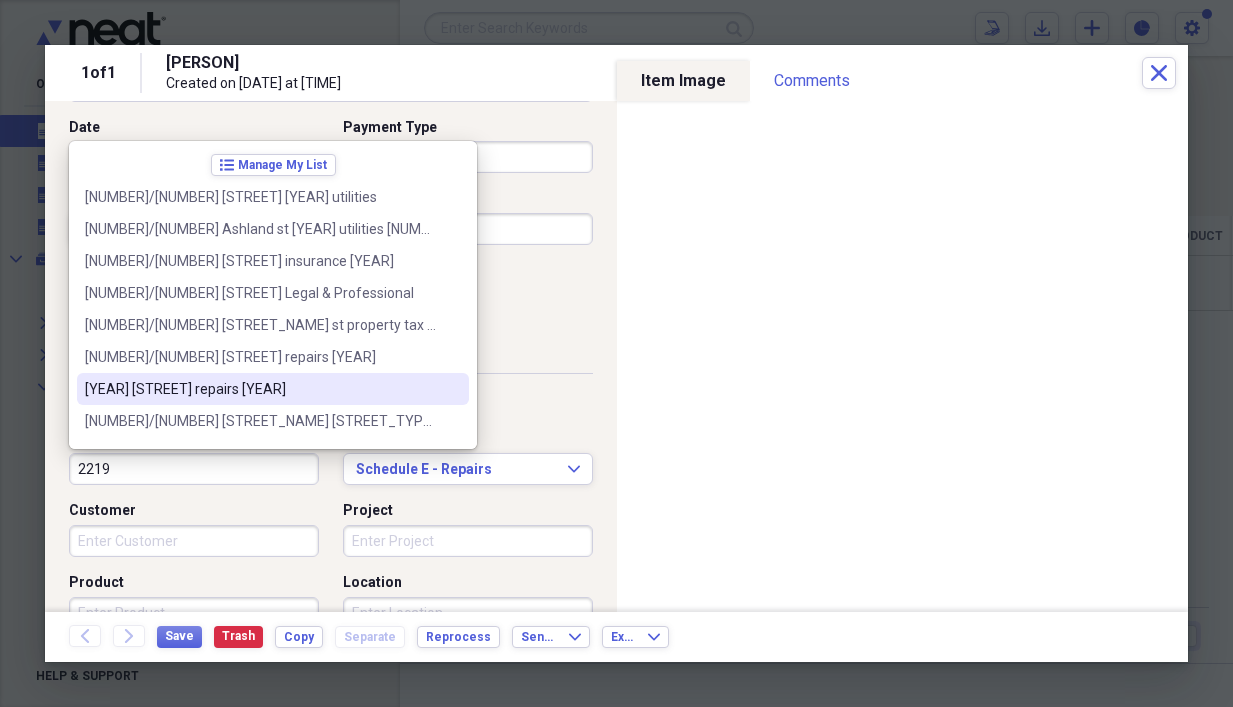 click on "[YEAR] [STREET] repairs [YEAR]" at bounding box center [273, 389] 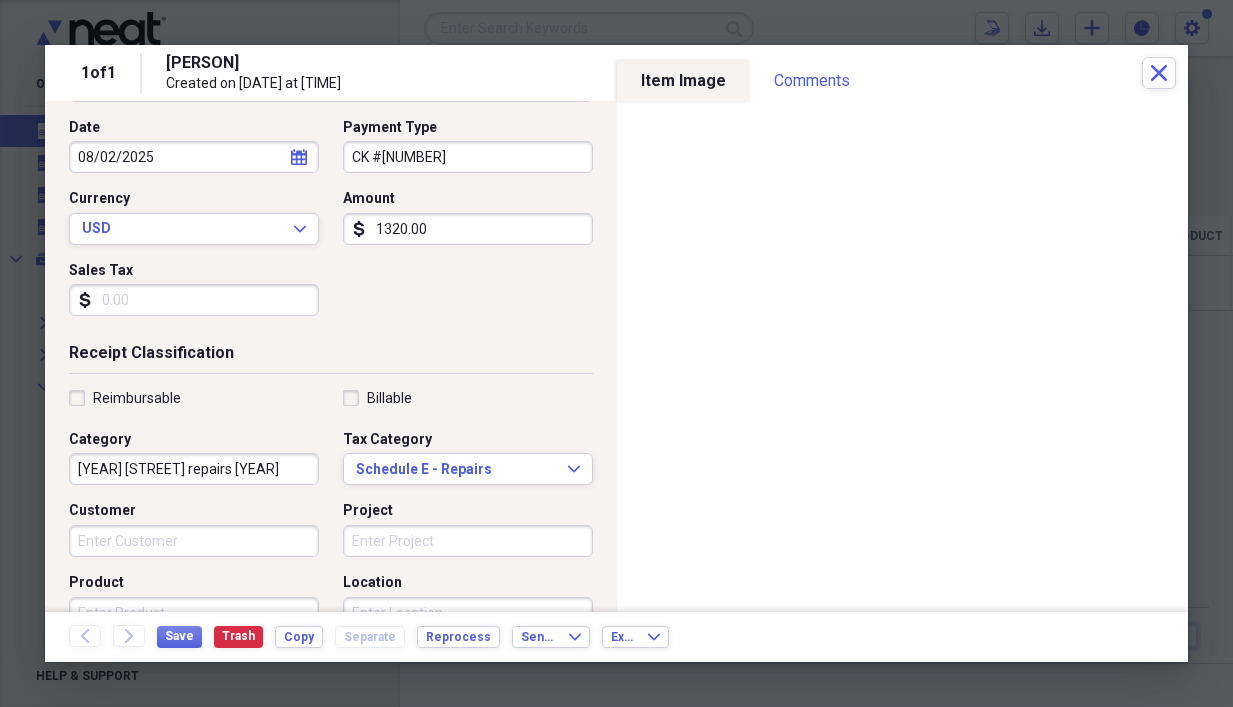 click on "Reimbursable" at bounding box center [194, 398] 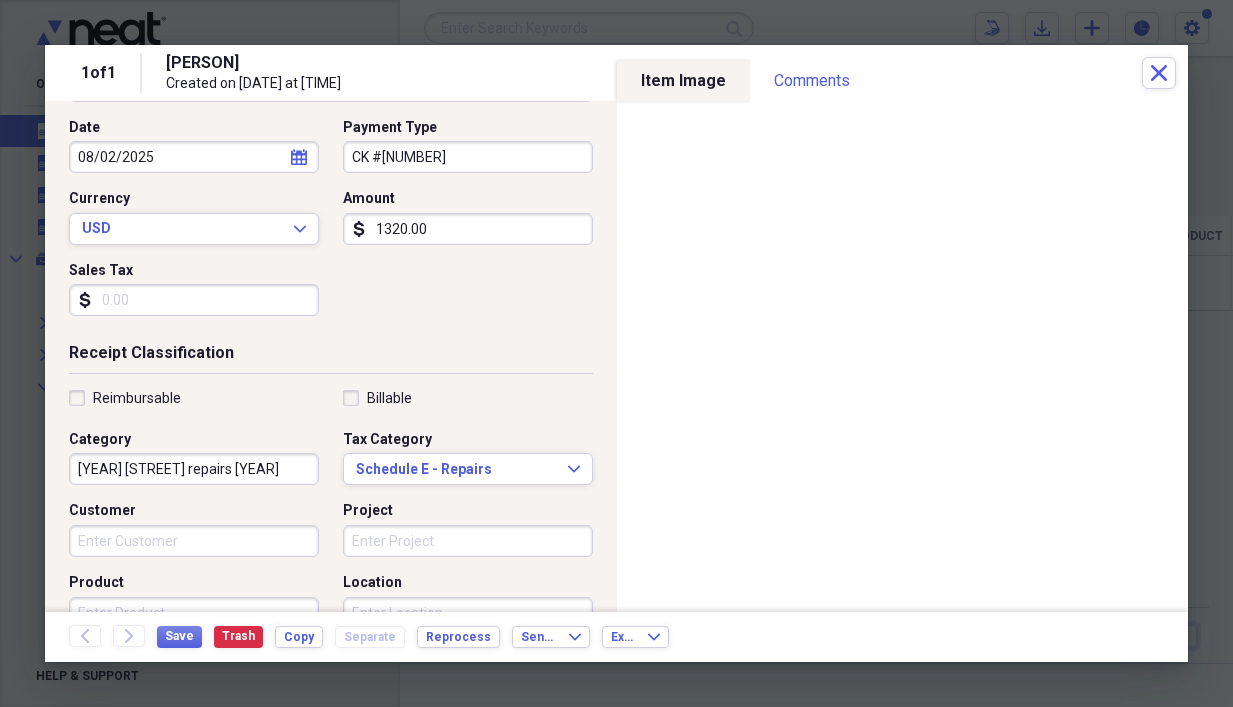 click on "[YEAR] [STREET] repairs [YEAR]" at bounding box center (194, 469) 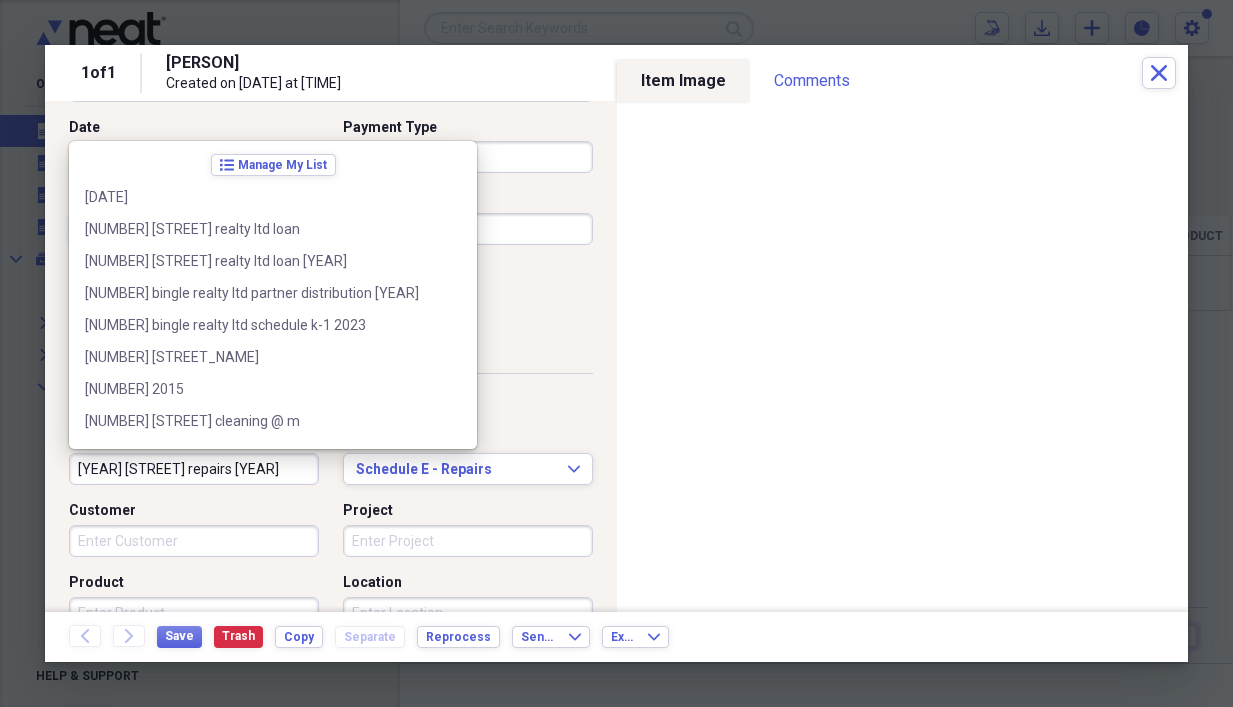 scroll, scrollTop: 3612, scrollLeft: 0, axis: vertical 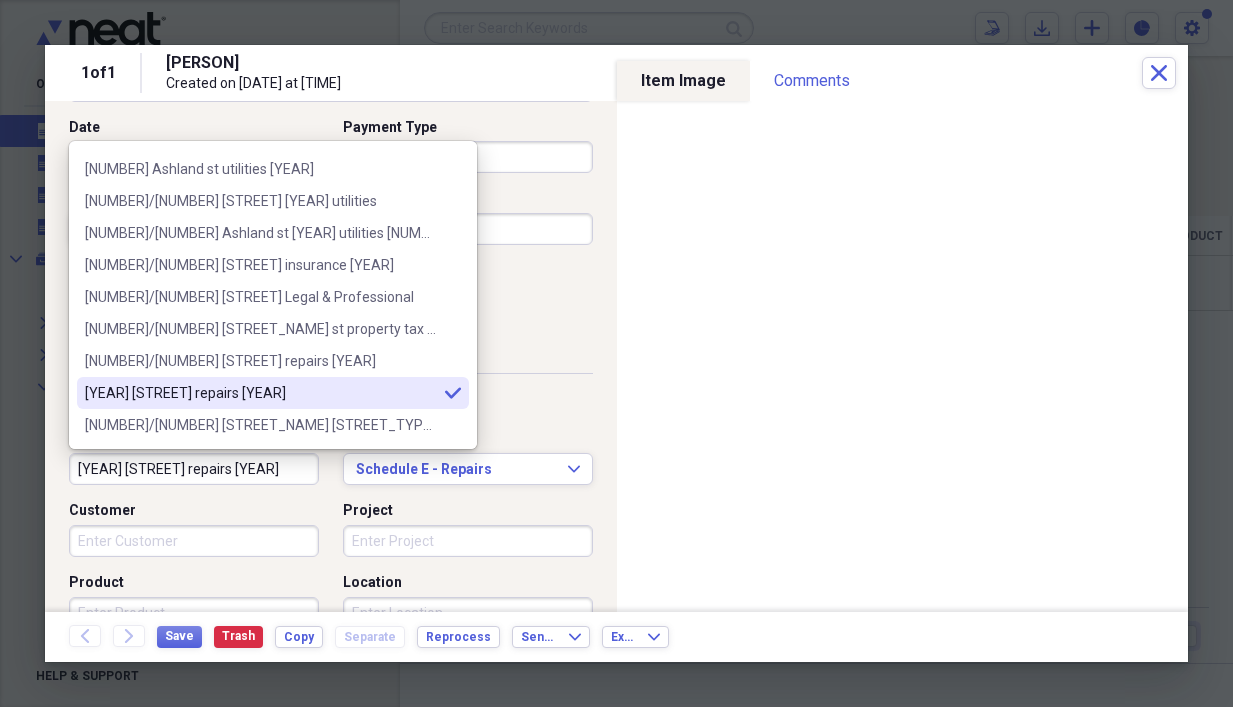 click on "[YEAR] [STREET] repairs [YEAR]" at bounding box center [194, 469] 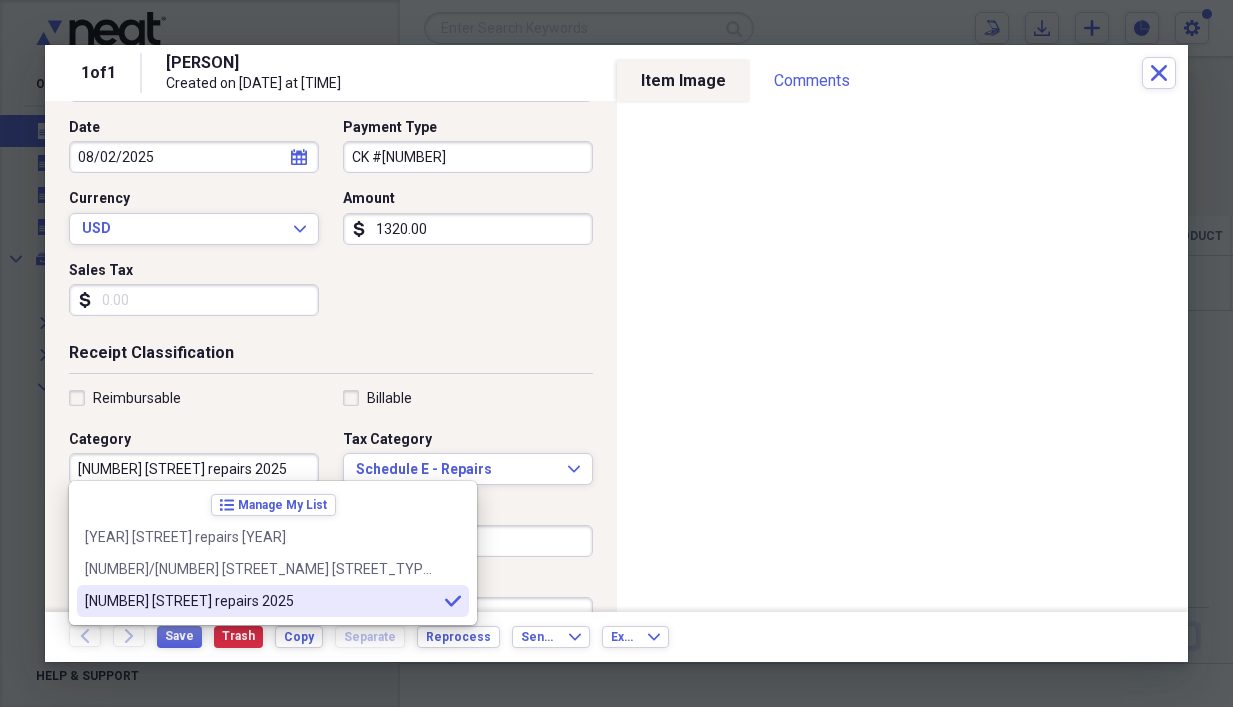 type on "[NUMBER] [STREET] repairs 2025" 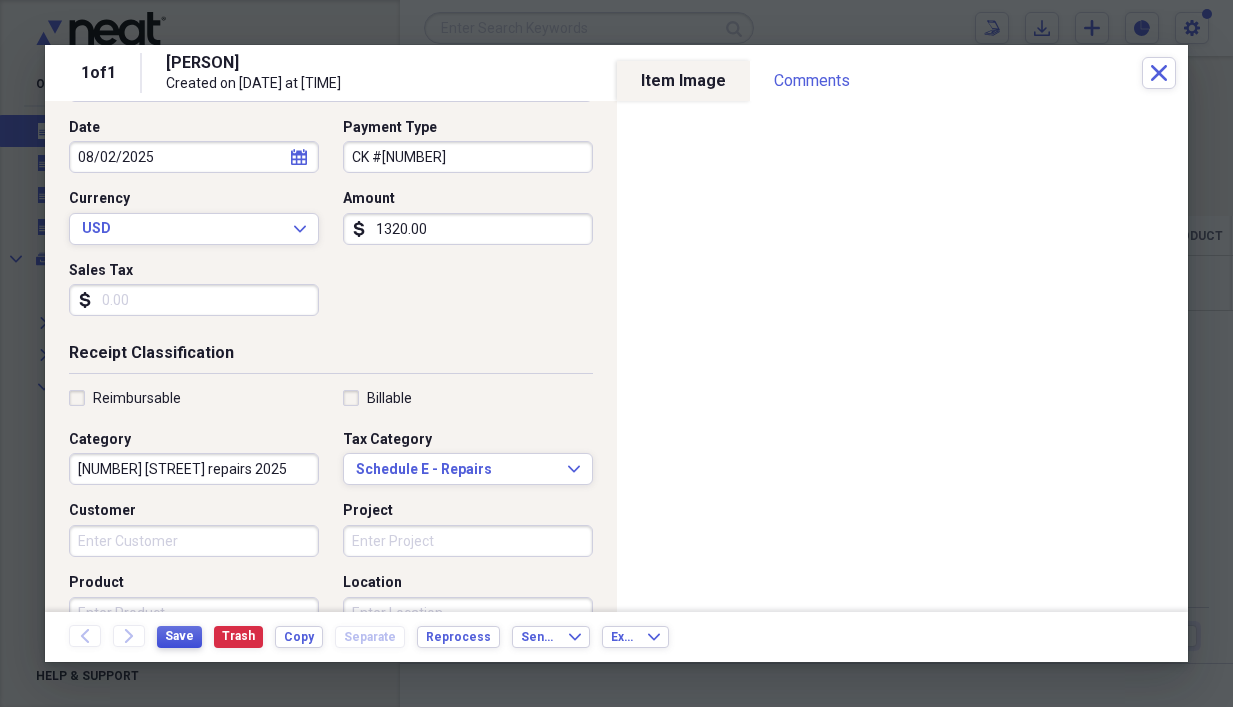 click on "Save" at bounding box center (179, 636) 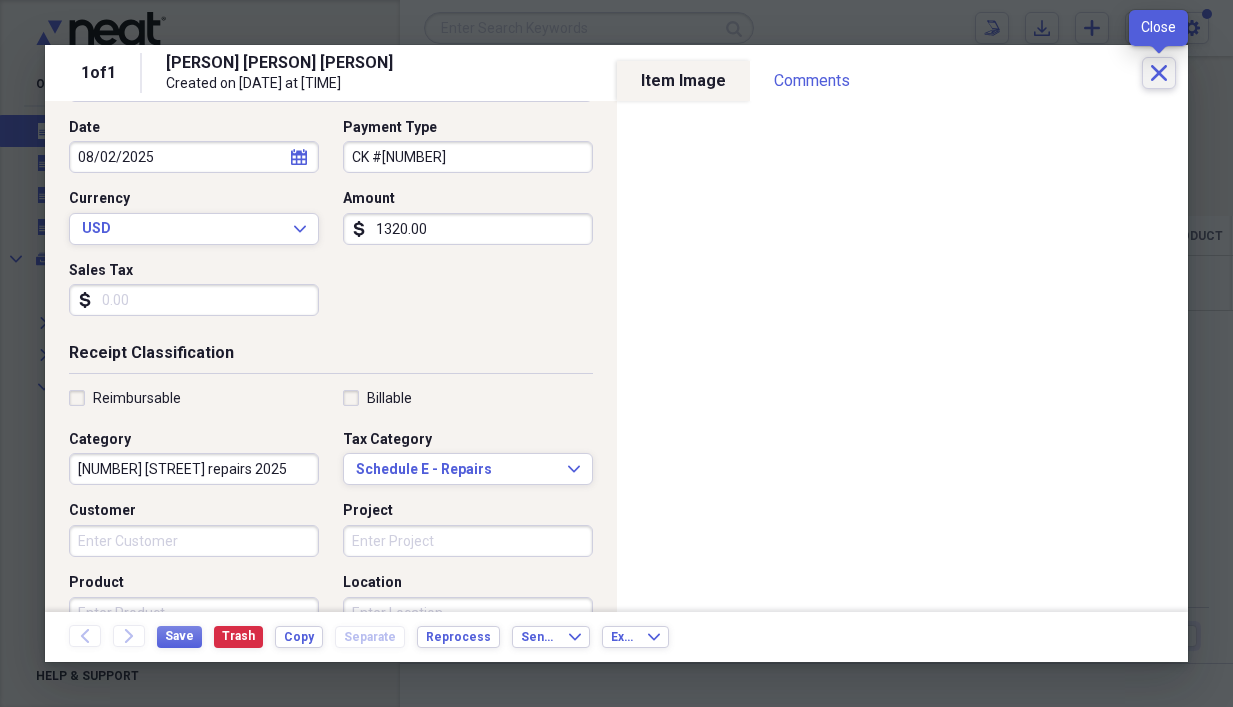 click on "Close" 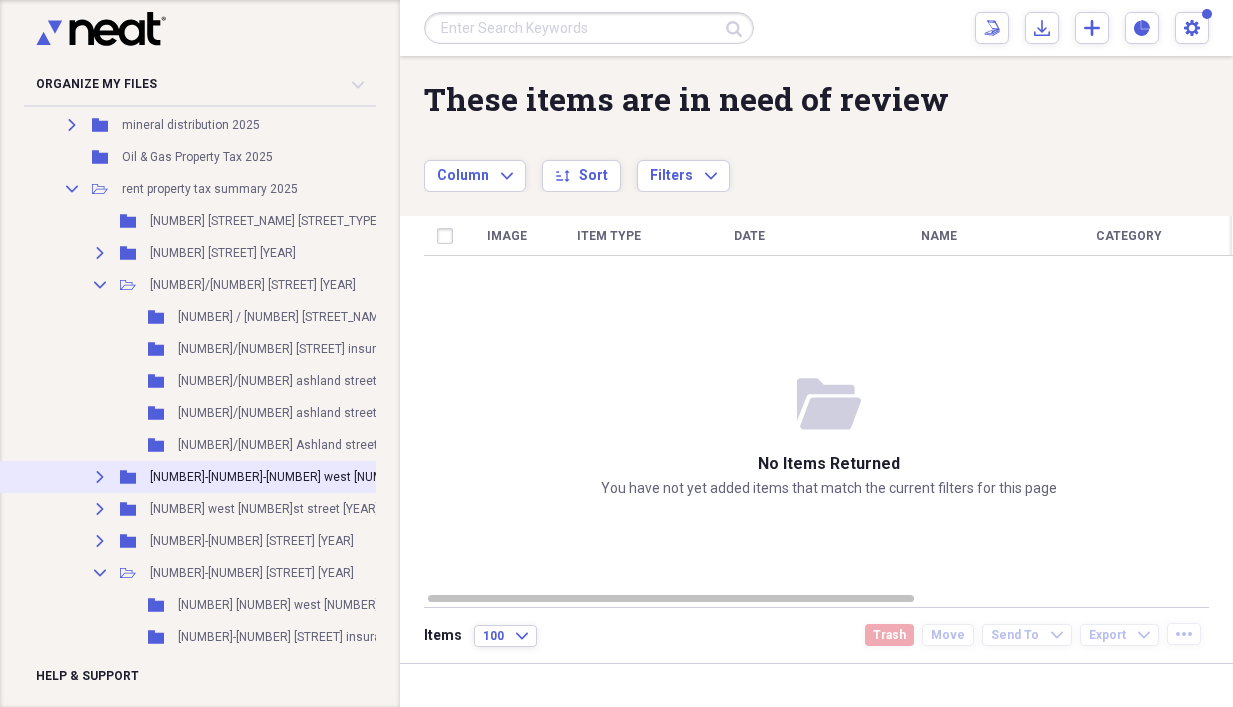 scroll, scrollTop: 300, scrollLeft: 0, axis: vertical 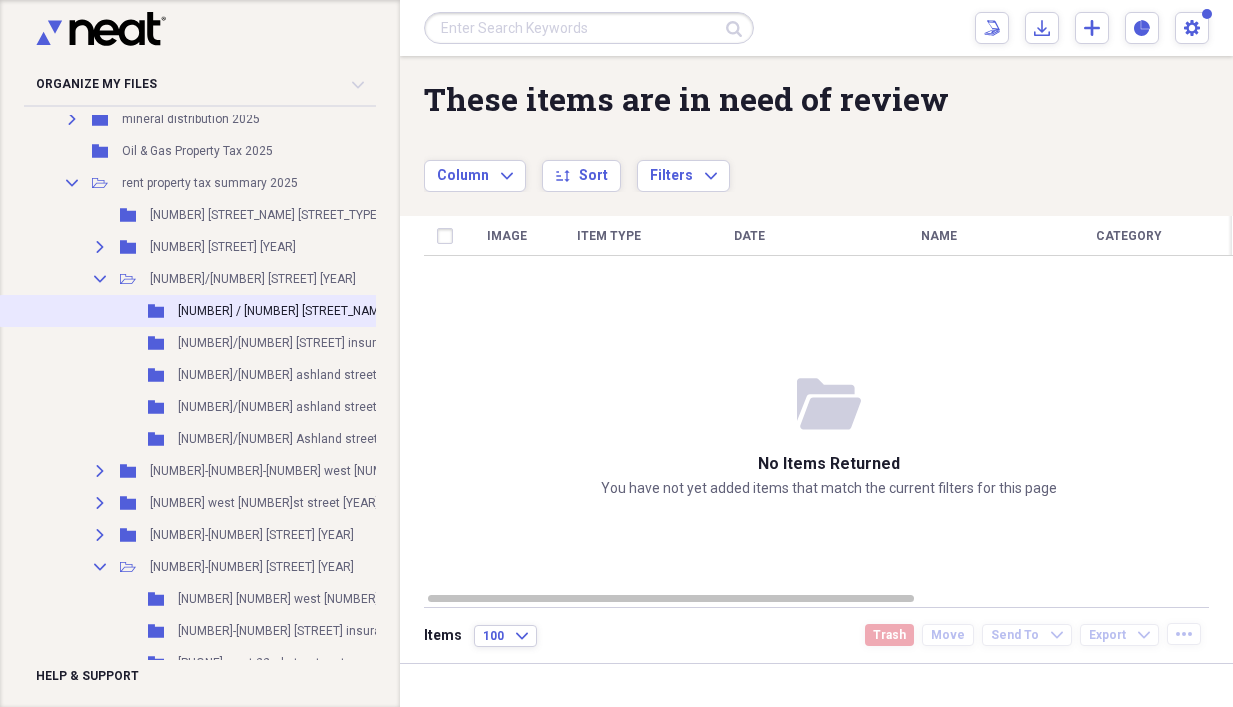 click on "Folder [NUMBER]/[NUMBER] ashland street repairs 2025 Add Folder" at bounding box center [313, 311] 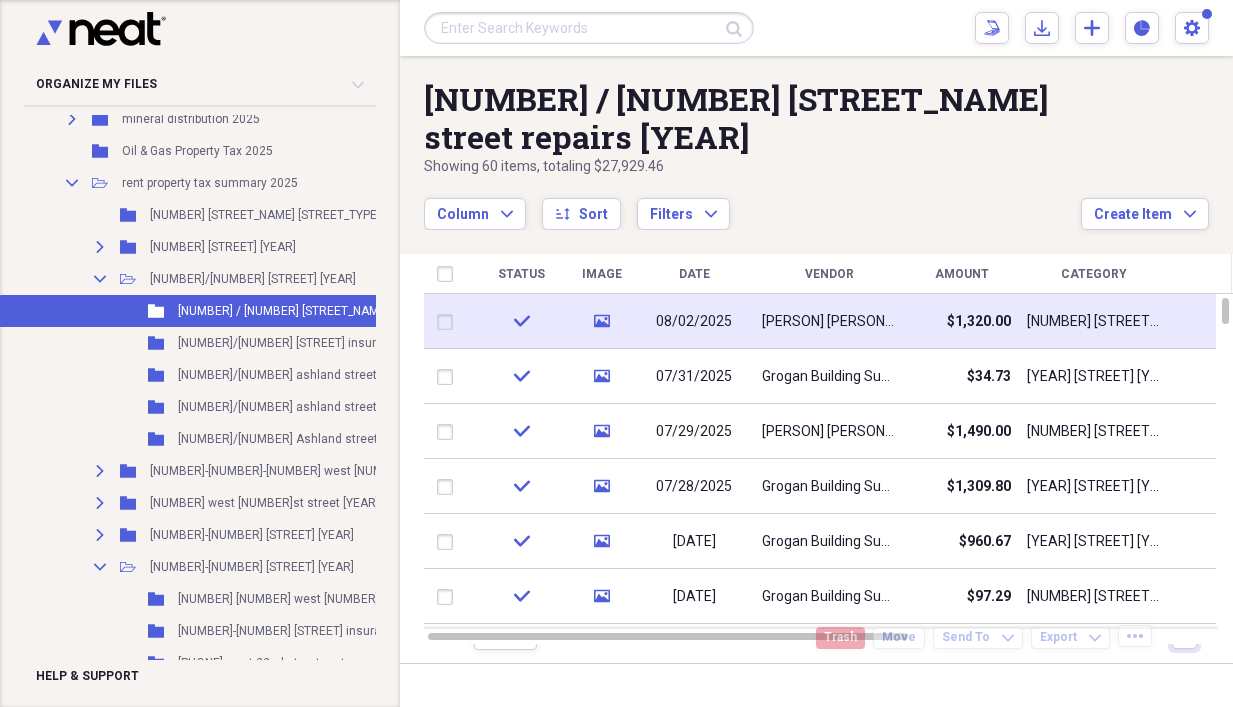 click on "[PERSON] [PERSON] [PERSON]" at bounding box center (829, 322) 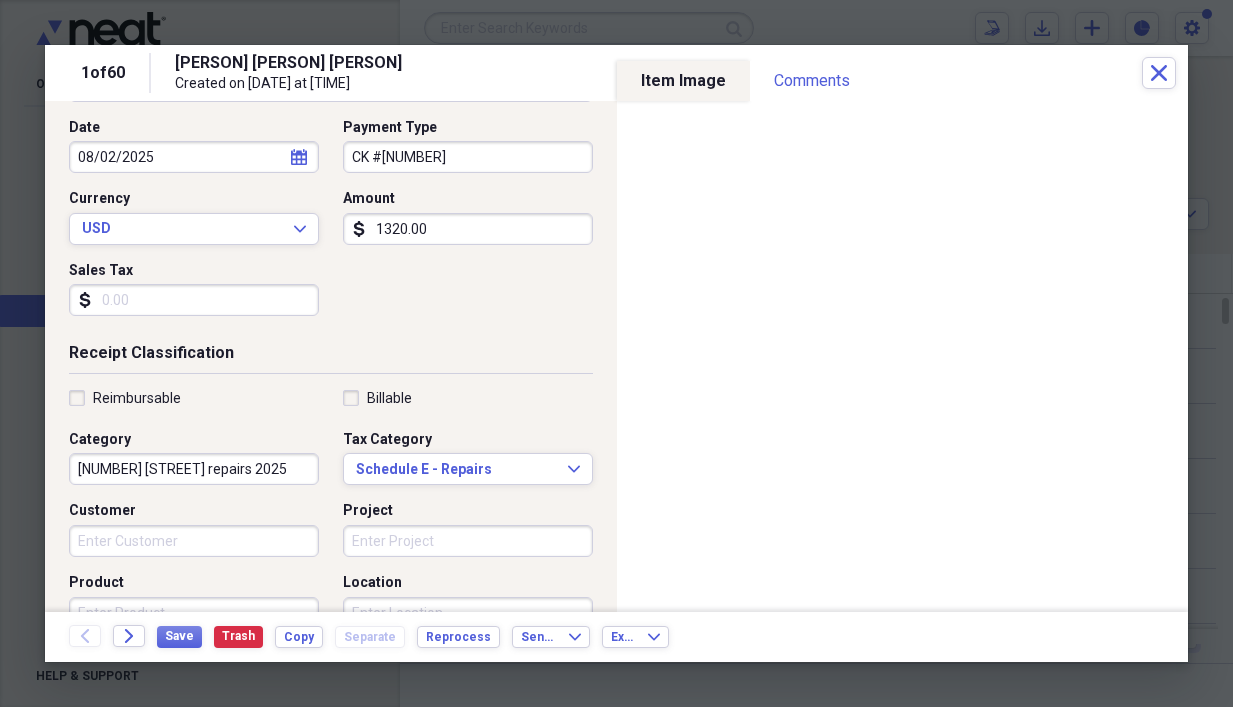 scroll, scrollTop: 0, scrollLeft: 0, axis: both 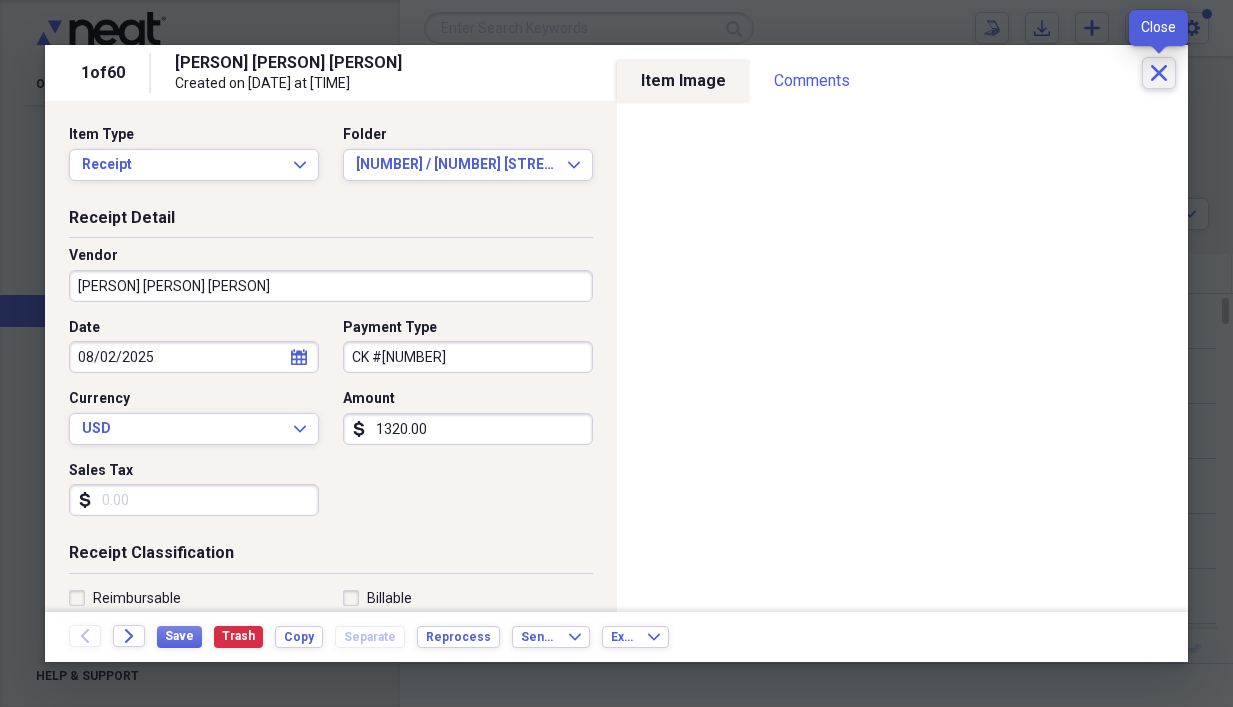 click on "Close" at bounding box center (1159, 73) 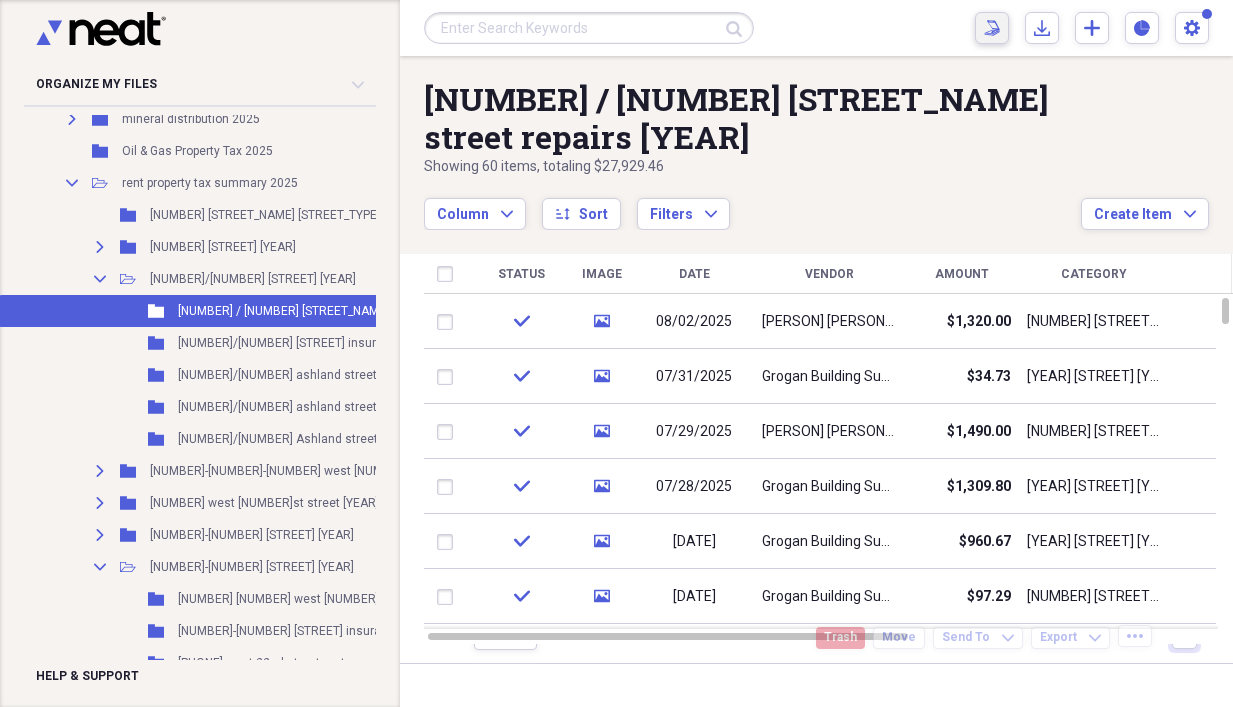 click 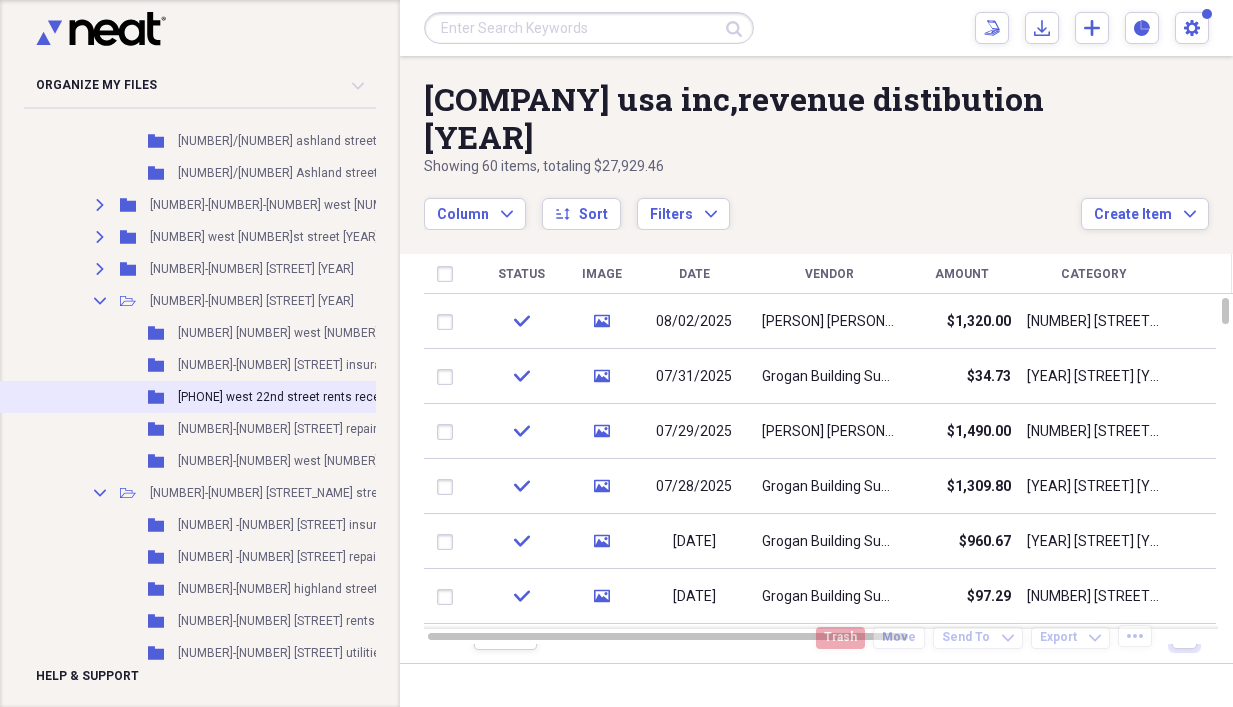 scroll, scrollTop: 600, scrollLeft: 0, axis: vertical 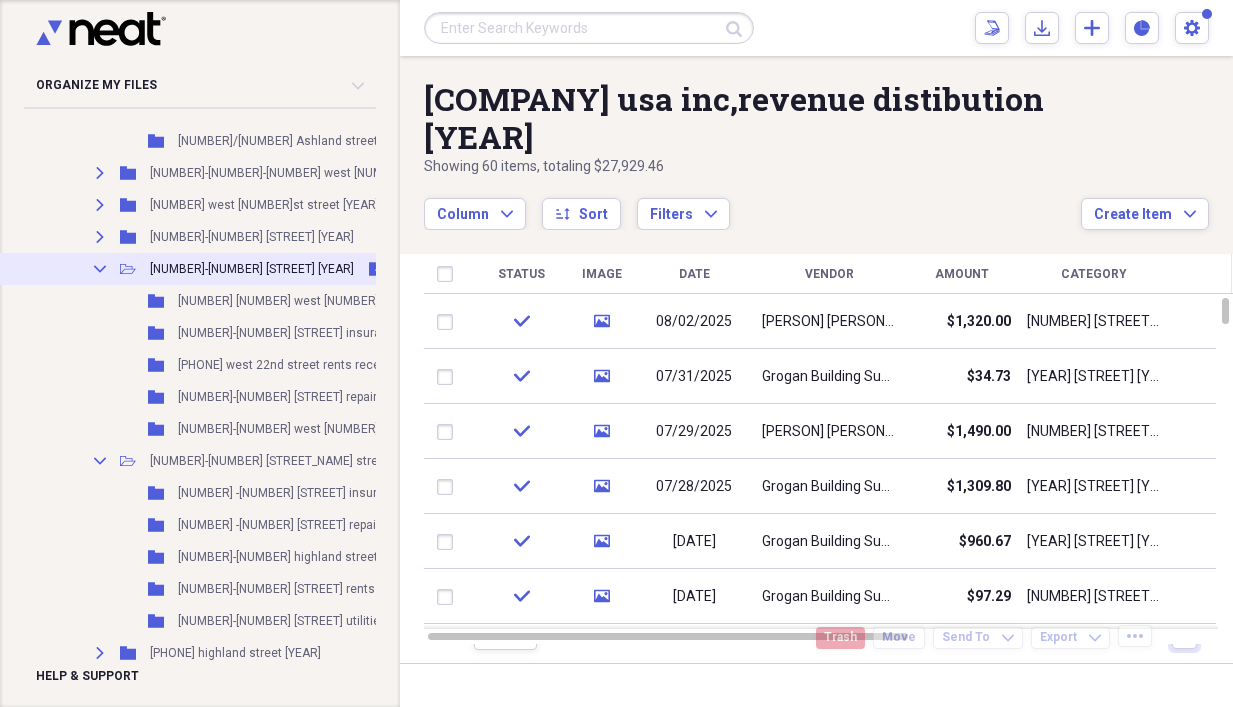 click on "Collapse" 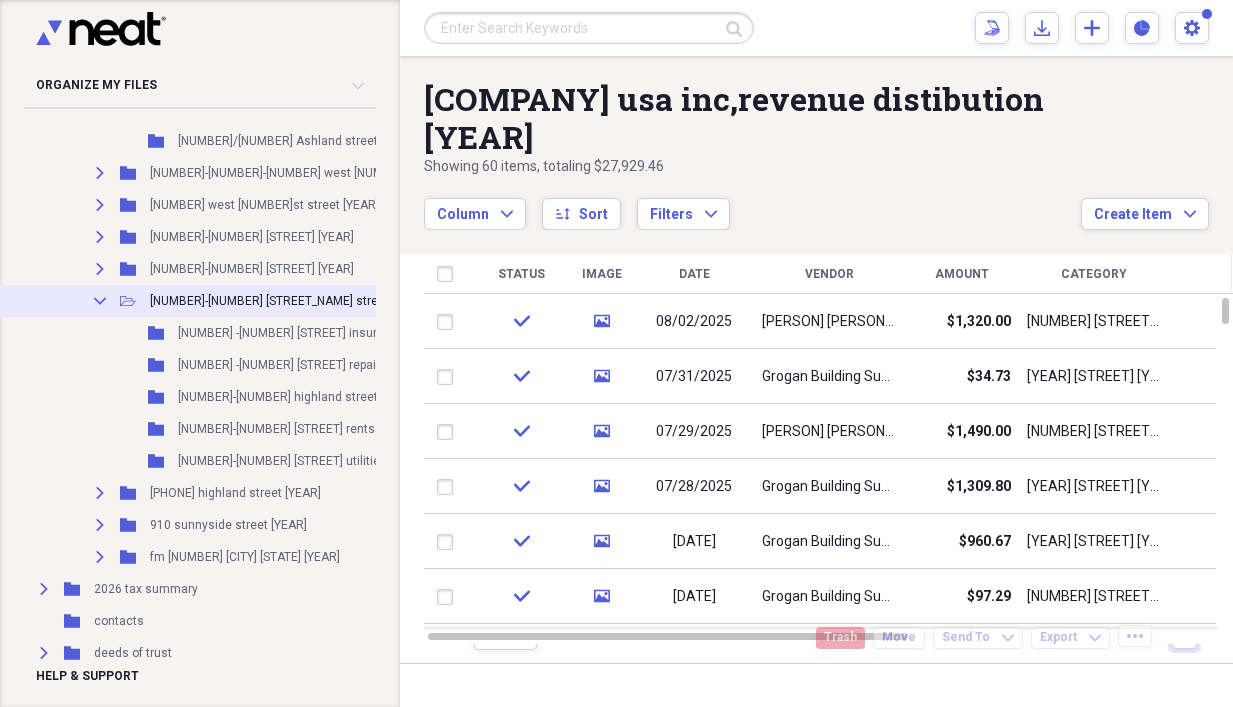 click on "Collapse" 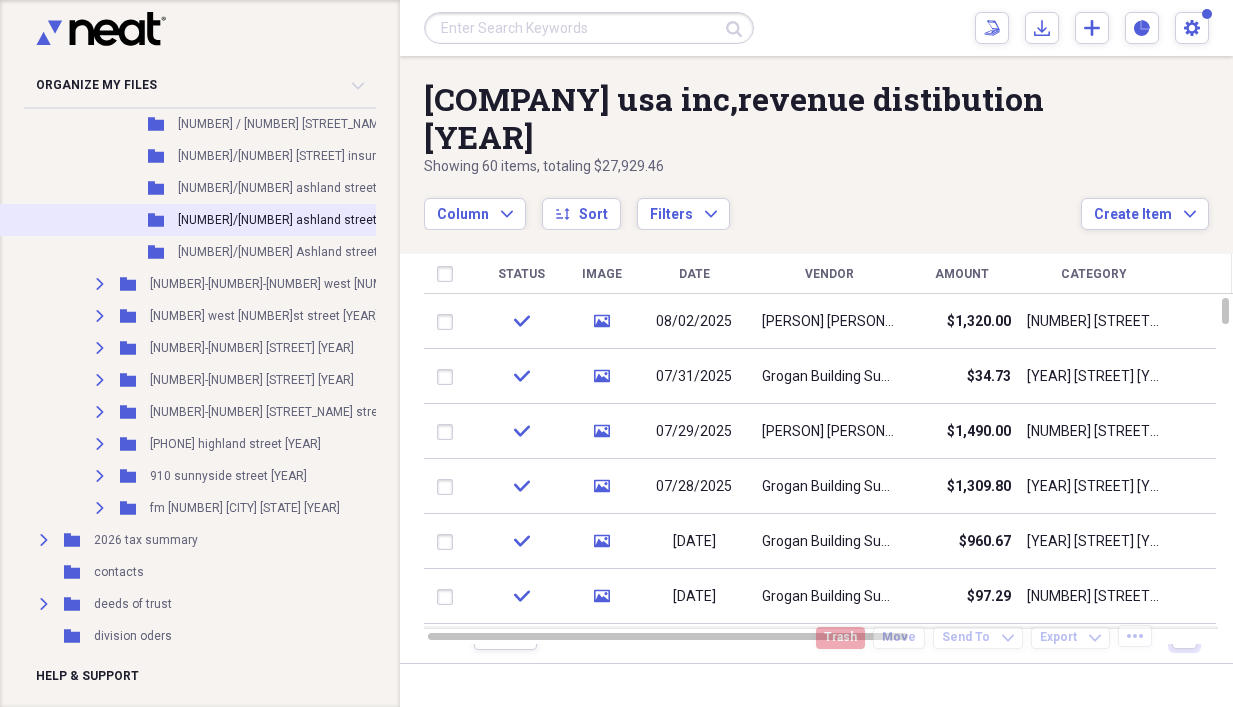 scroll, scrollTop: 400, scrollLeft: 0, axis: vertical 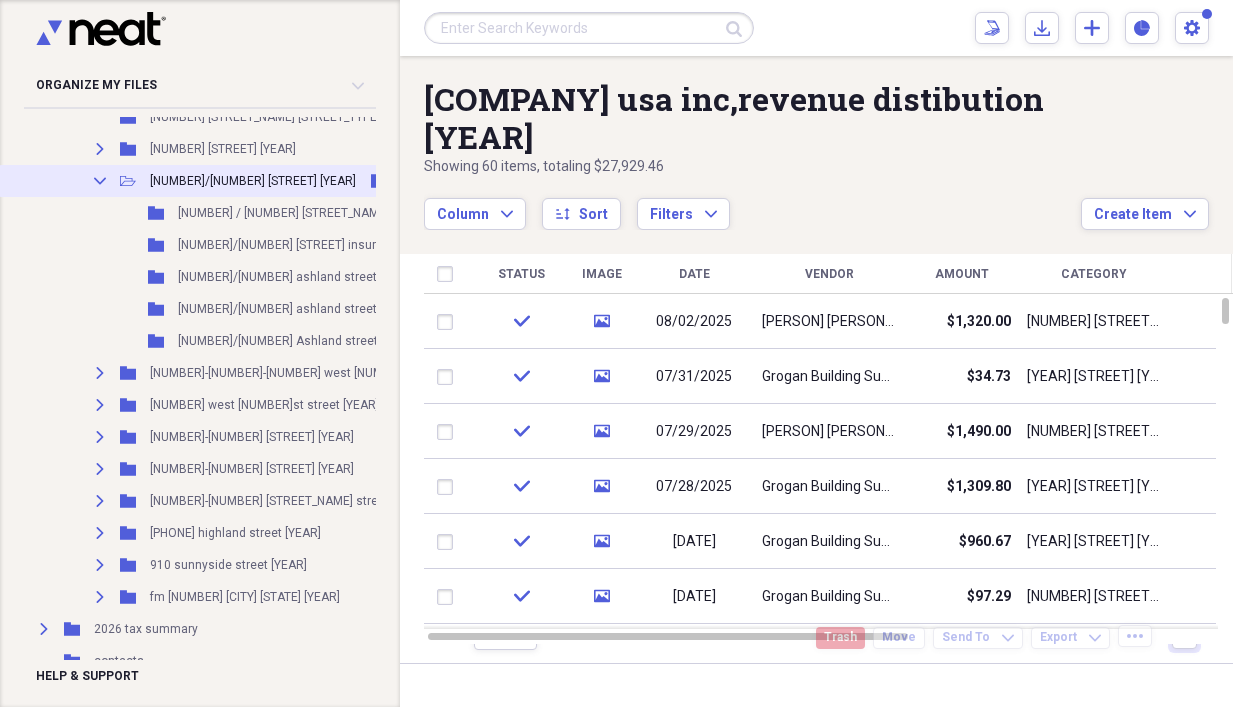 click on "Collapse" at bounding box center [100, 181] 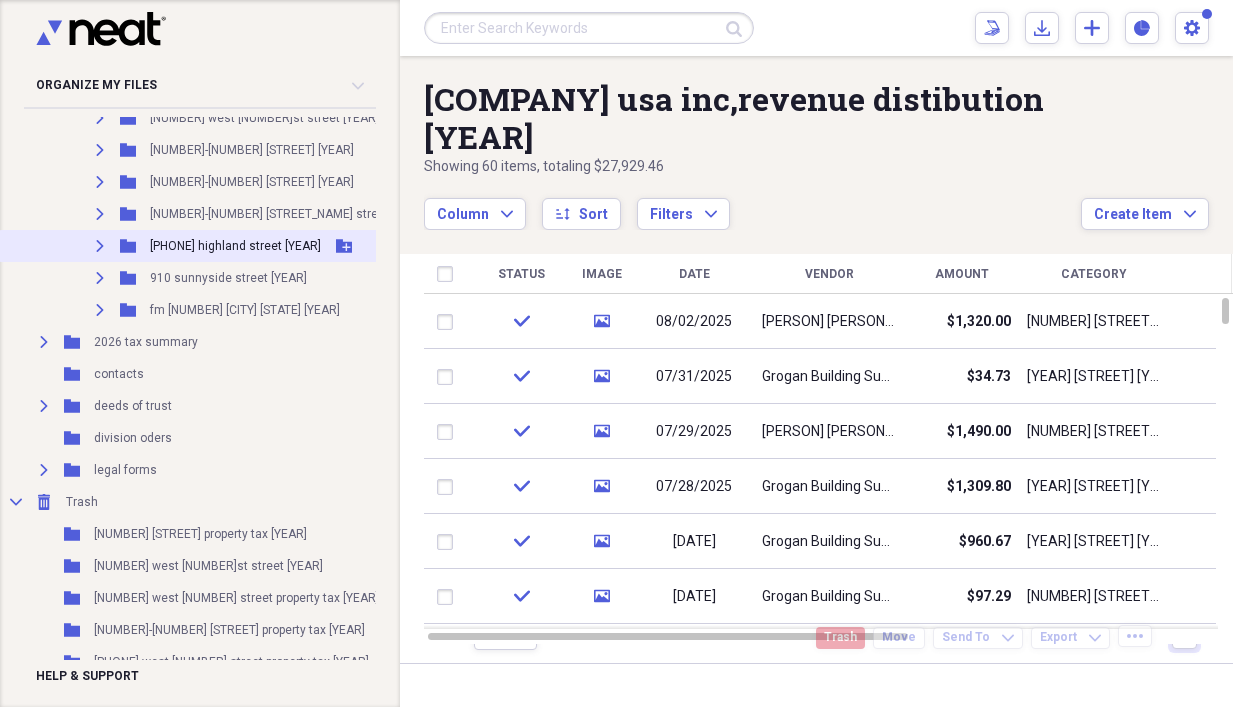 scroll, scrollTop: 400, scrollLeft: 0, axis: vertical 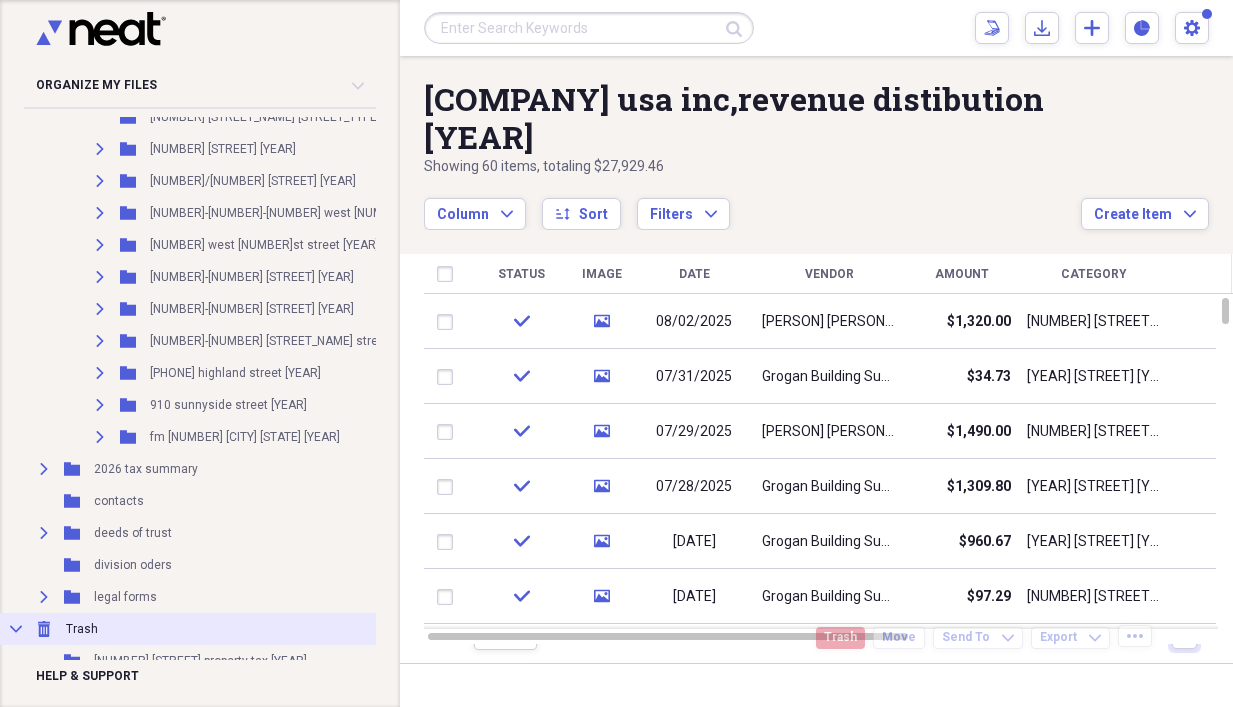 click on "Collapse" at bounding box center (16, 629) 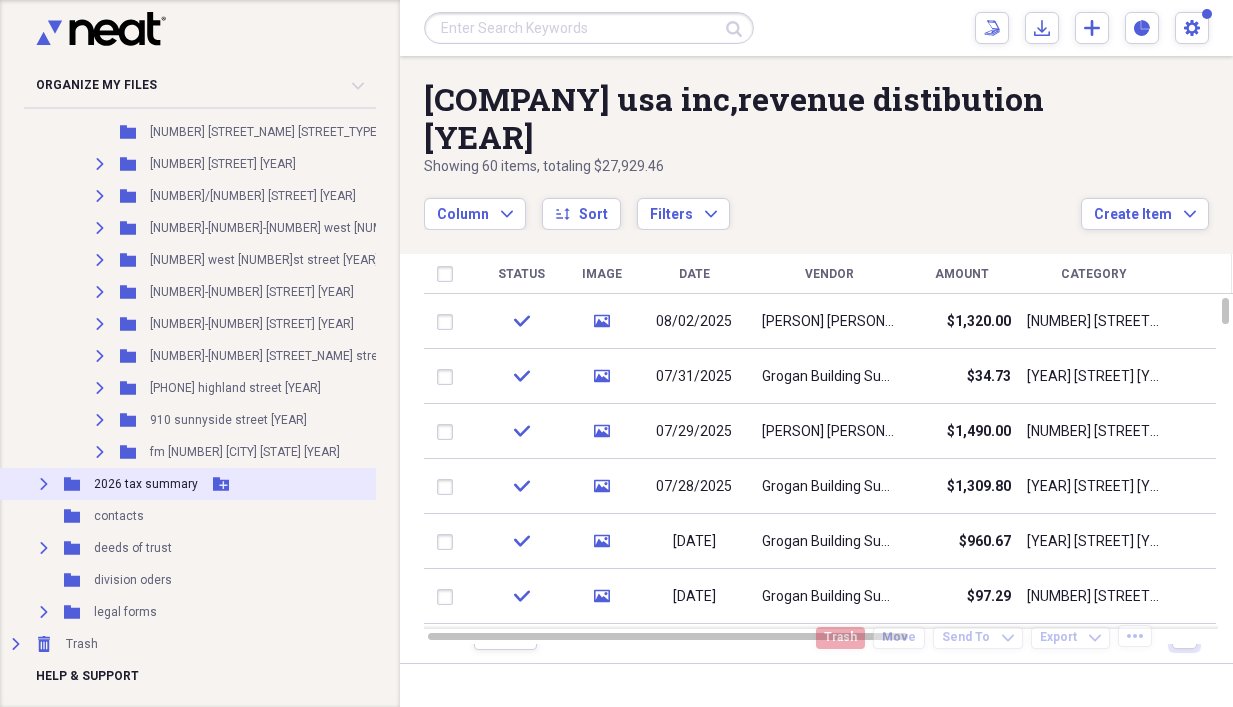 scroll, scrollTop: 200, scrollLeft: 0, axis: vertical 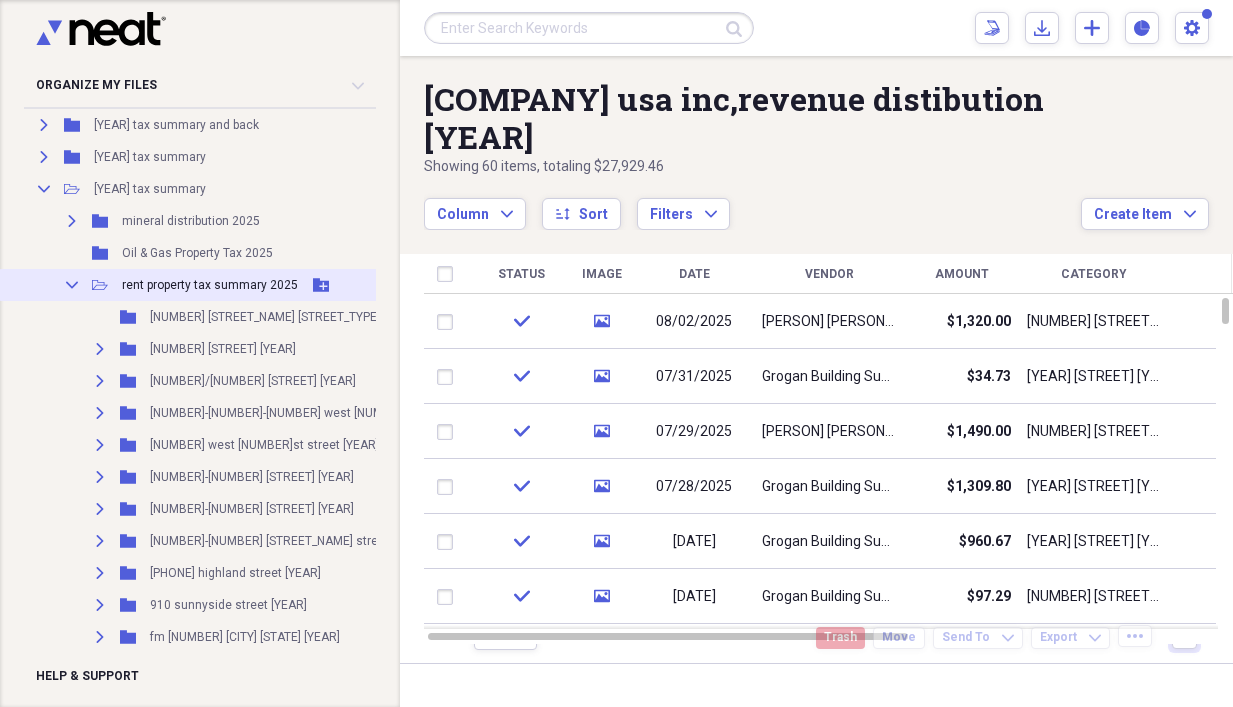 click 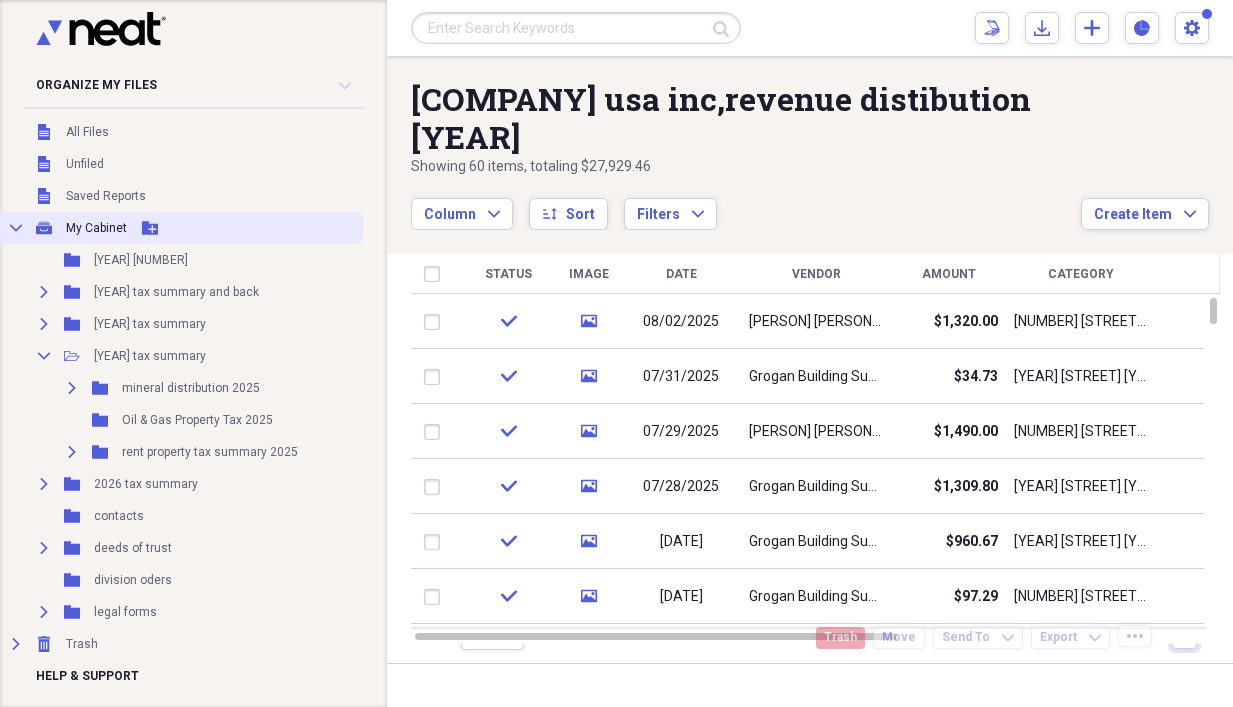 scroll, scrollTop: 31, scrollLeft: 0, axis: vertical 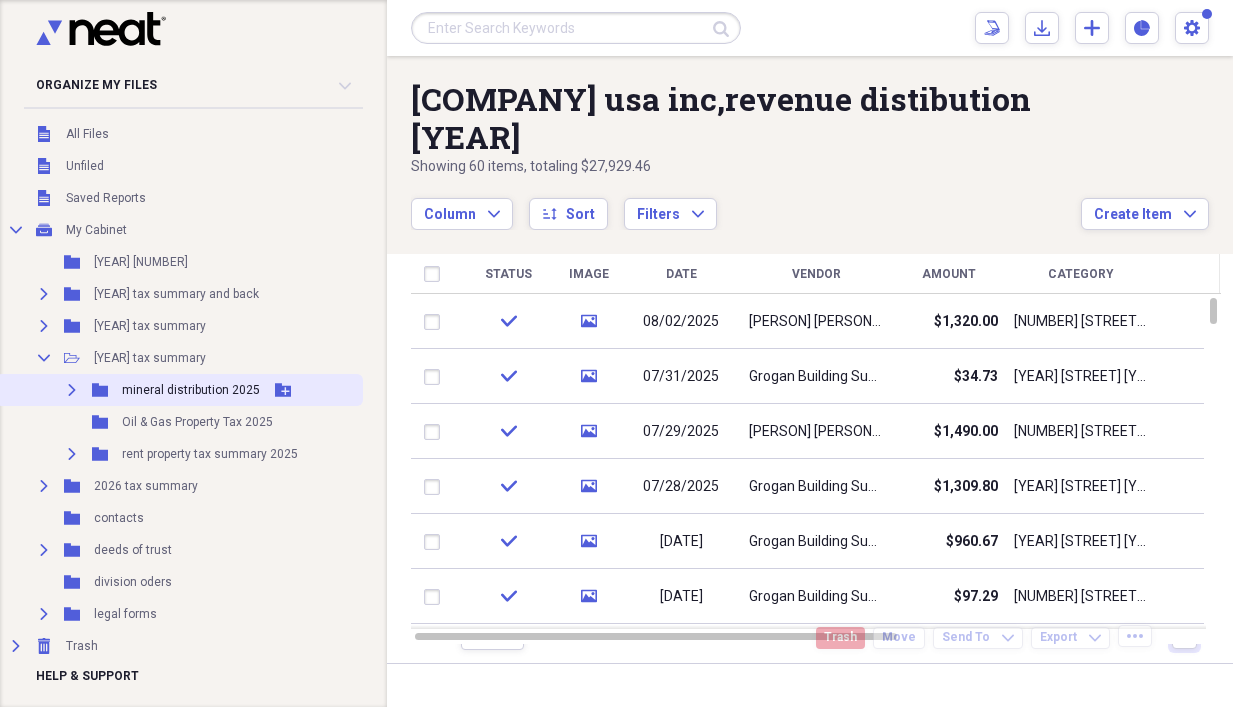 click 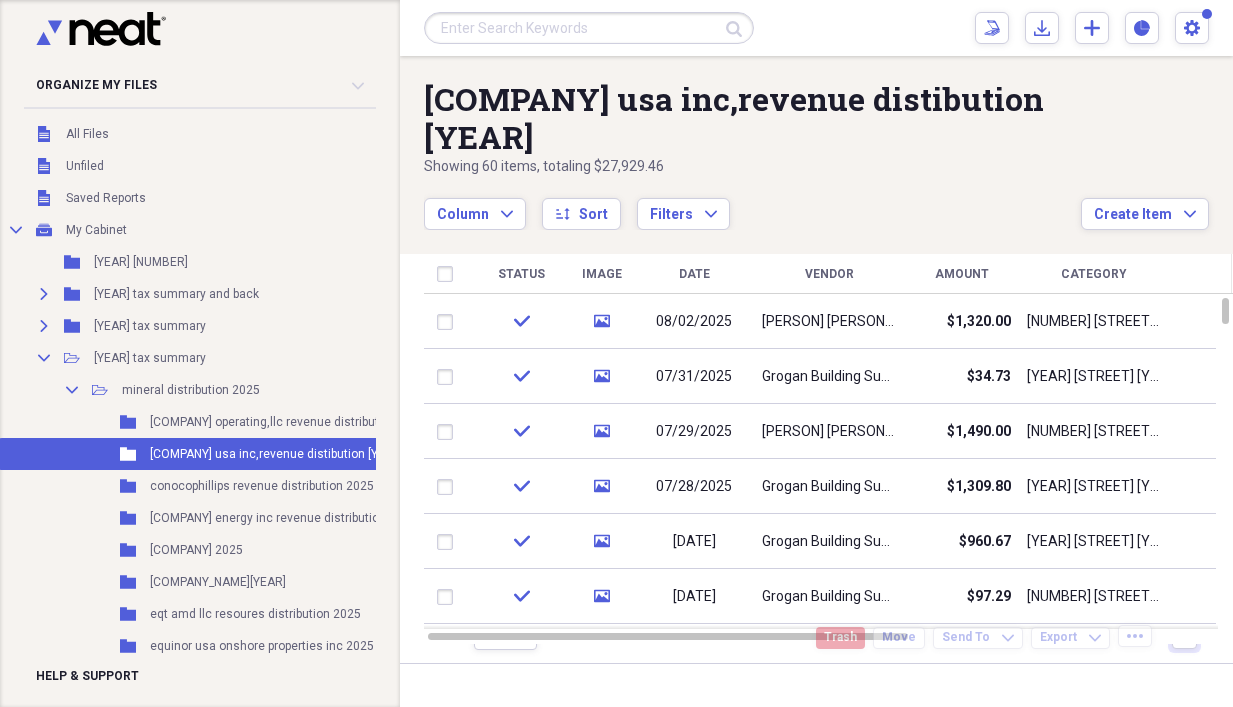 click on "[COMPANY] usa inc,revenue distibution [YEAR]" at bounding box center [277, 454] 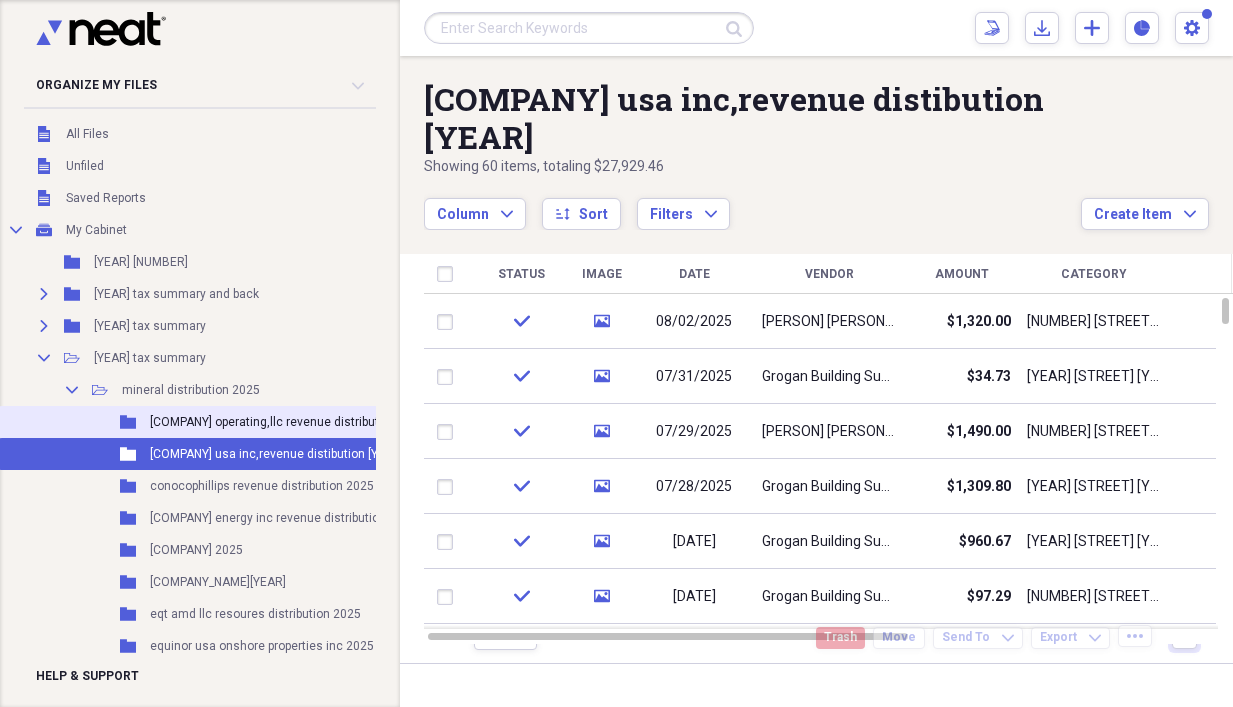 click on "[COMPANY] operating,llc revenue distribution 2025" at bounding box center (288, 422) 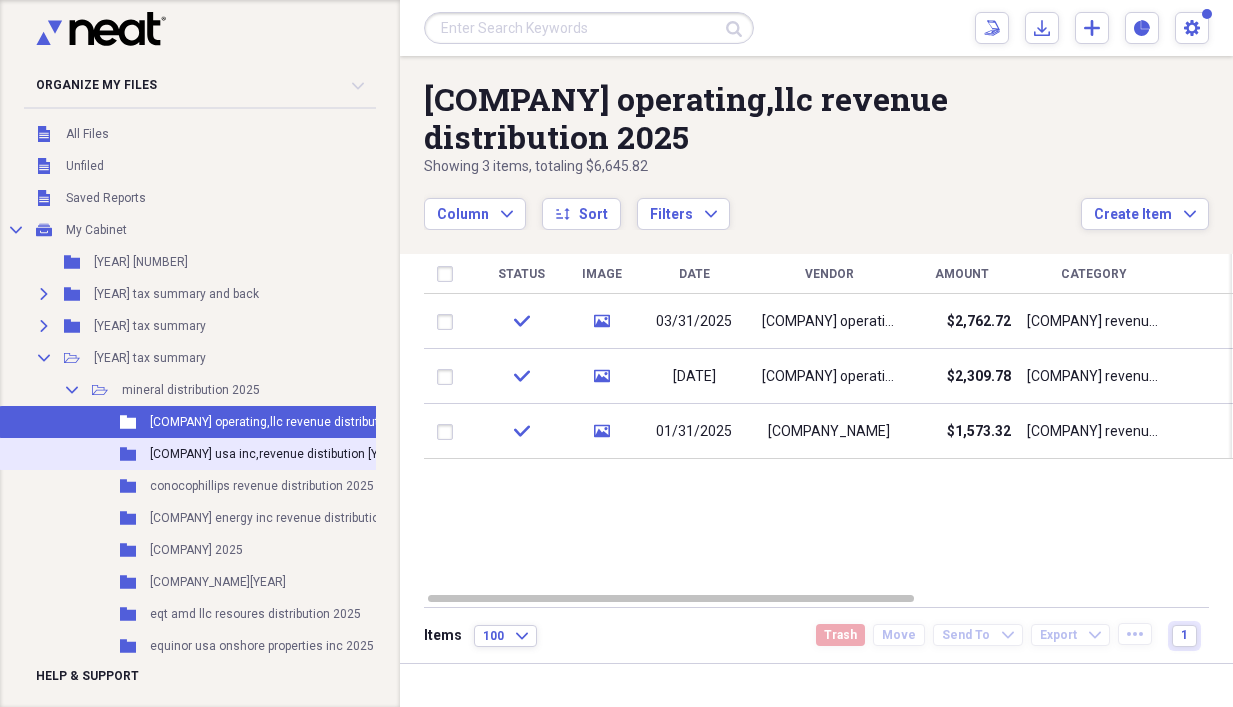 click on "[COMPANY] usa inc,revenue distibution [YEAR]" at bounding box center (277, 454) 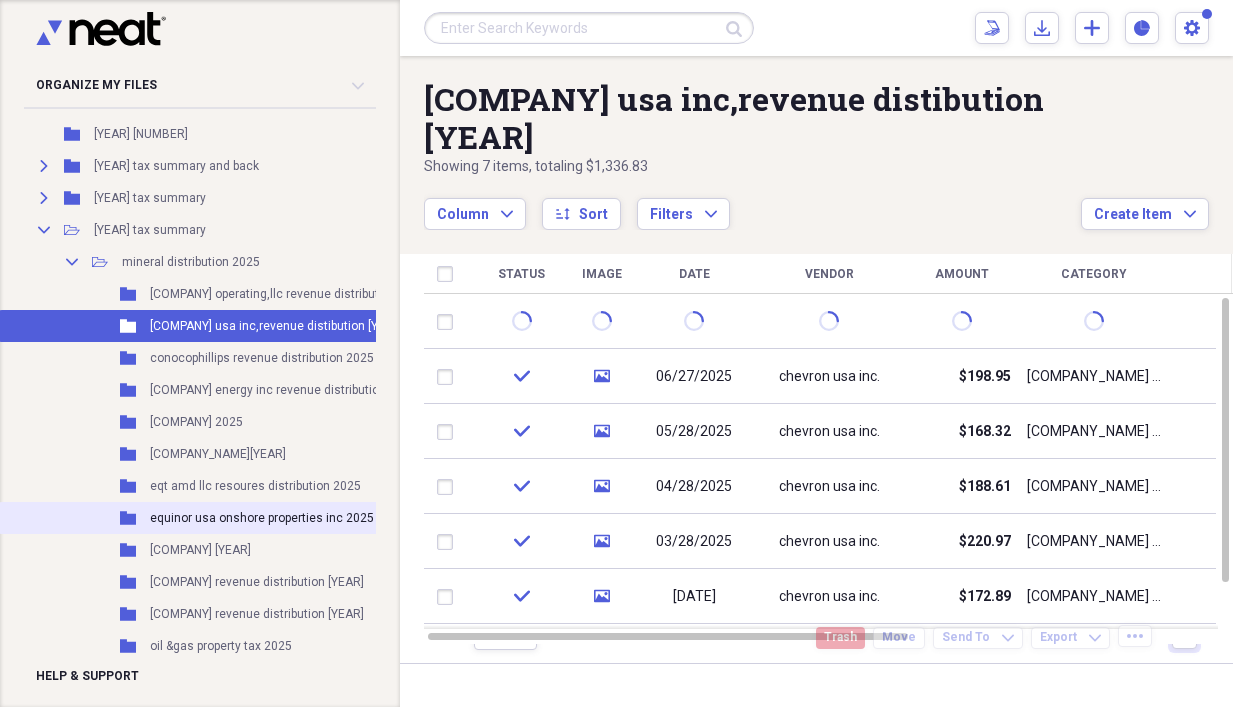 scroll, scrollTop: 231, scrollLeft: 0, axis: vertical 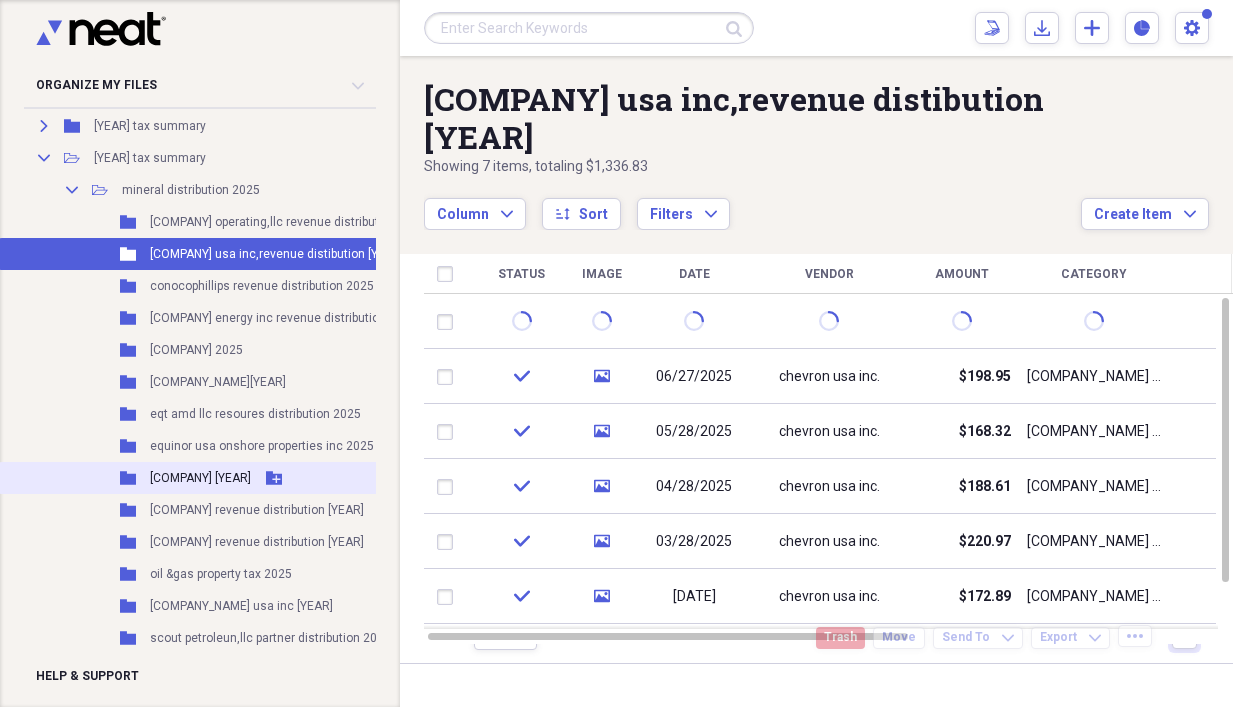 click on "Folder Expand Operating, LLC 2025 Add Folder" at bounding box center (255, 478) 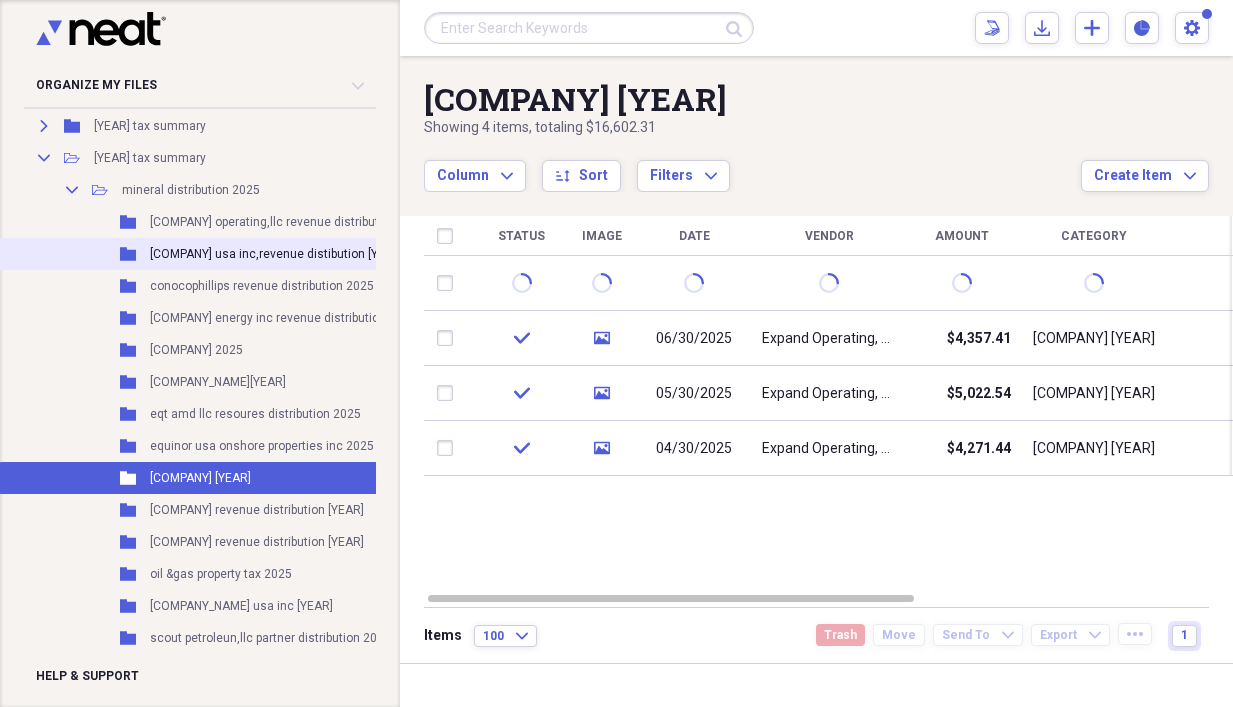 click on "Folder chevron usa inc,revenue distibution 2025 Add Folder" at bounding box center [255, 254] 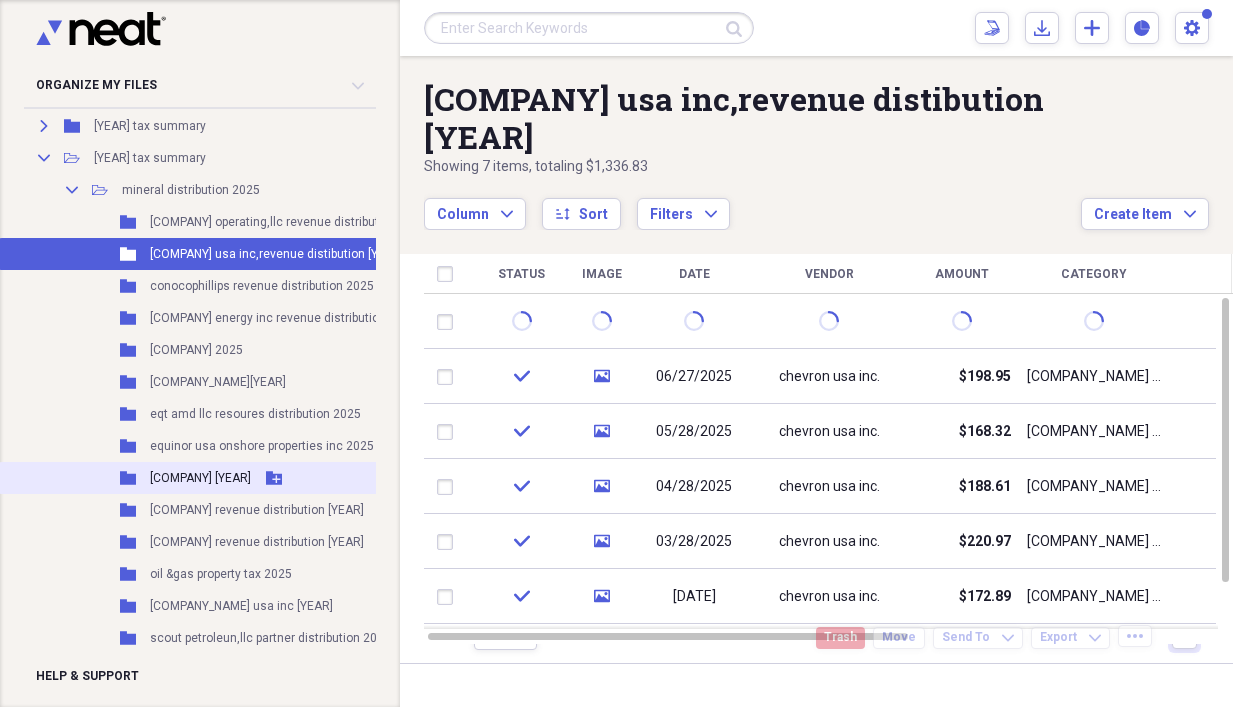 click on "[COMPANY] [YEAR]" at bounding box center (200, 478) 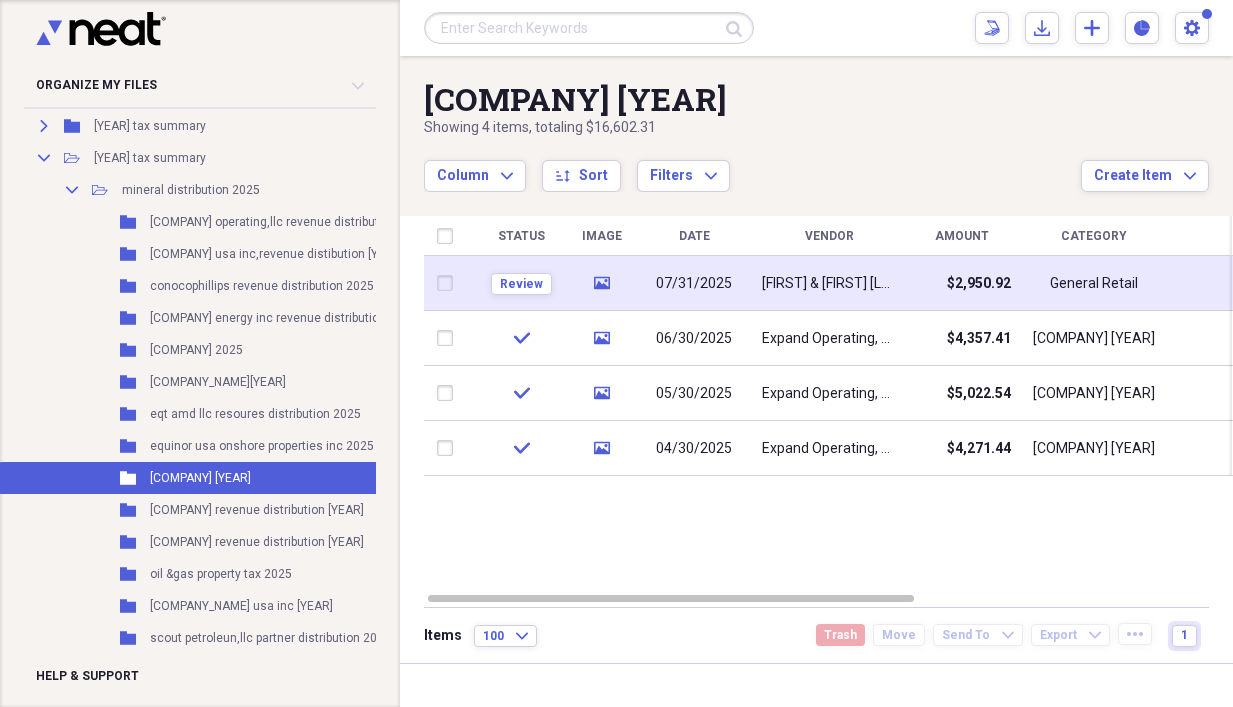 click on "[FIRST] & [FIRST] [LAST] [LAST]" at bounding box center (829, 283) 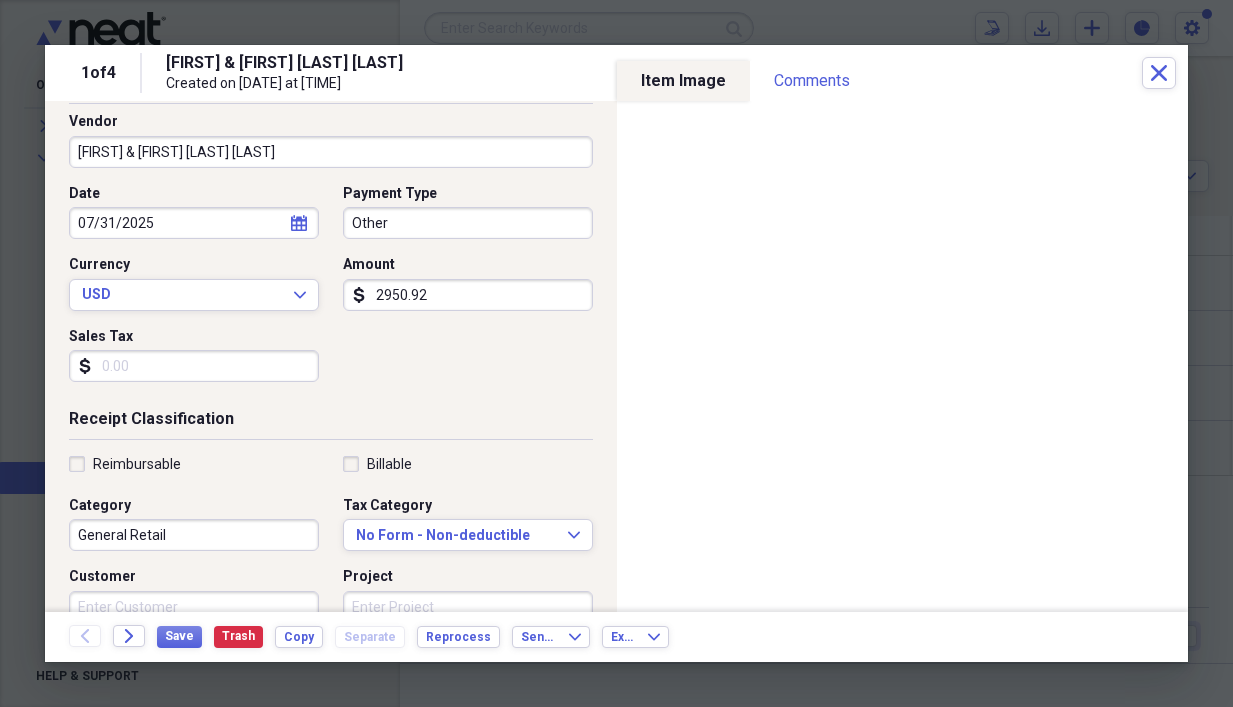 scroll, scrollTop: 100, scrollLeft: 0, axis: vertical 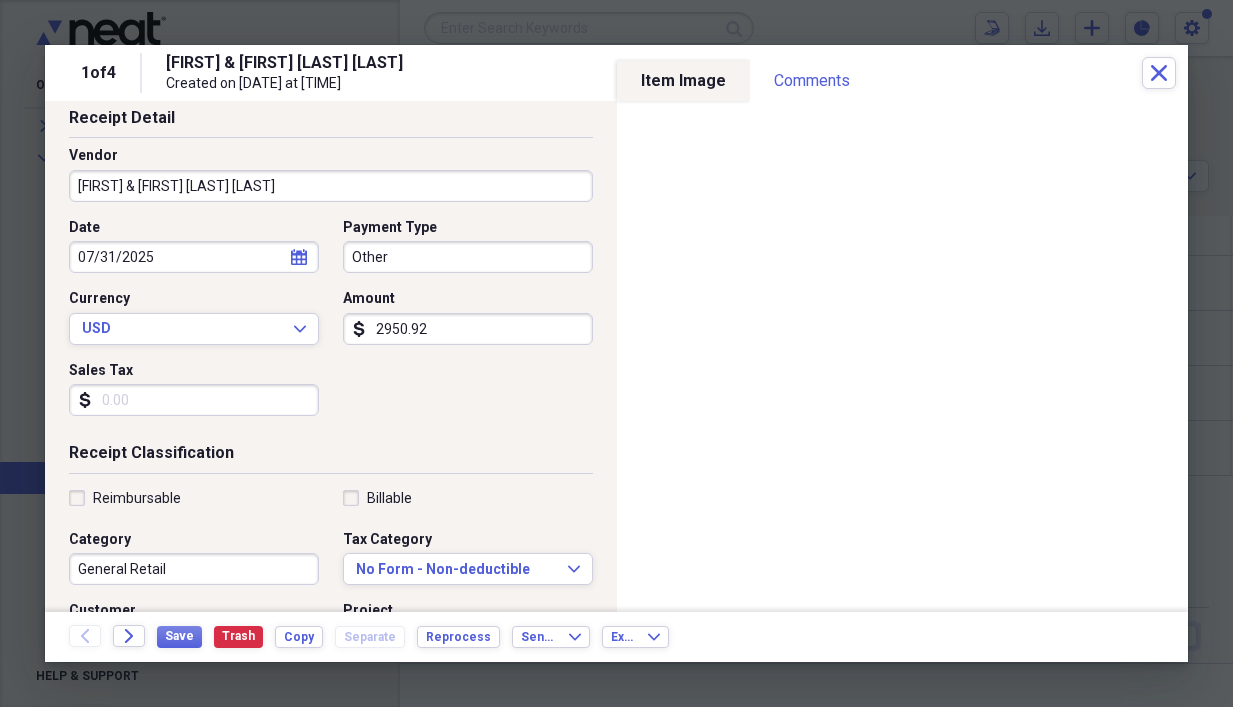 click on "[FIRST] & [FIRST] [LAST] [LAST]" at bounding box center [331, 186] 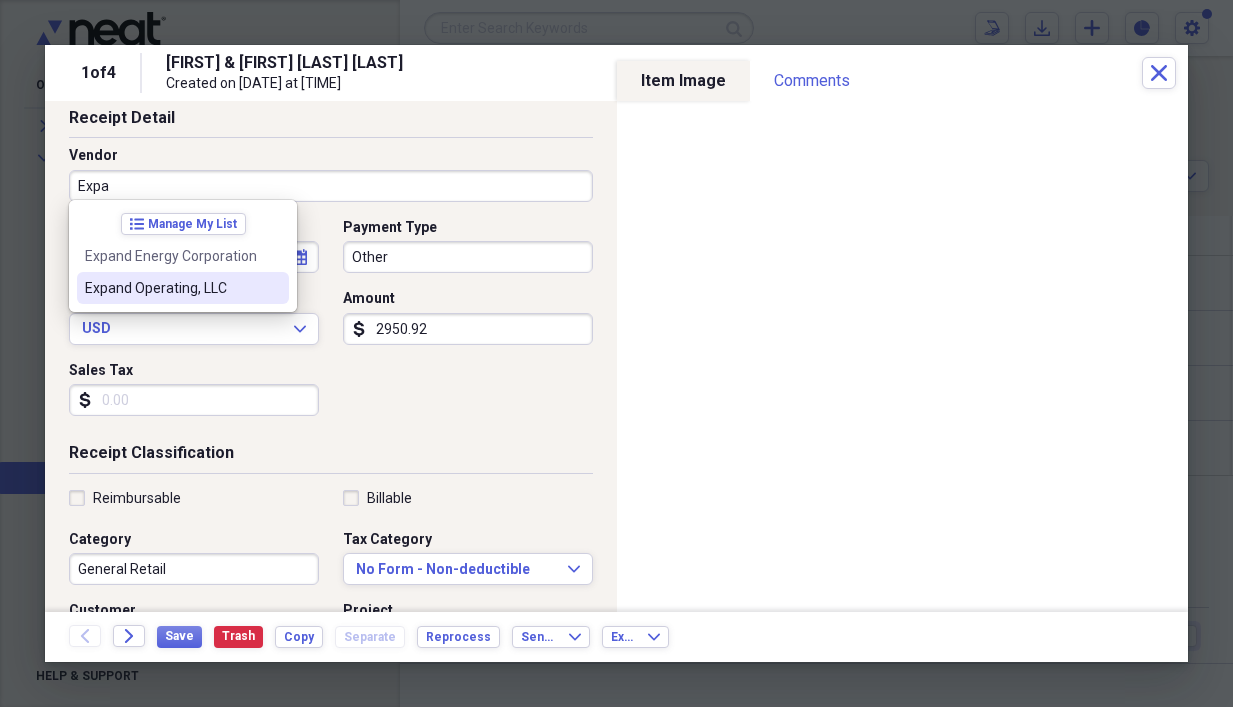 click on "Expand Operating, LLC" at bounding box center [171, 288] 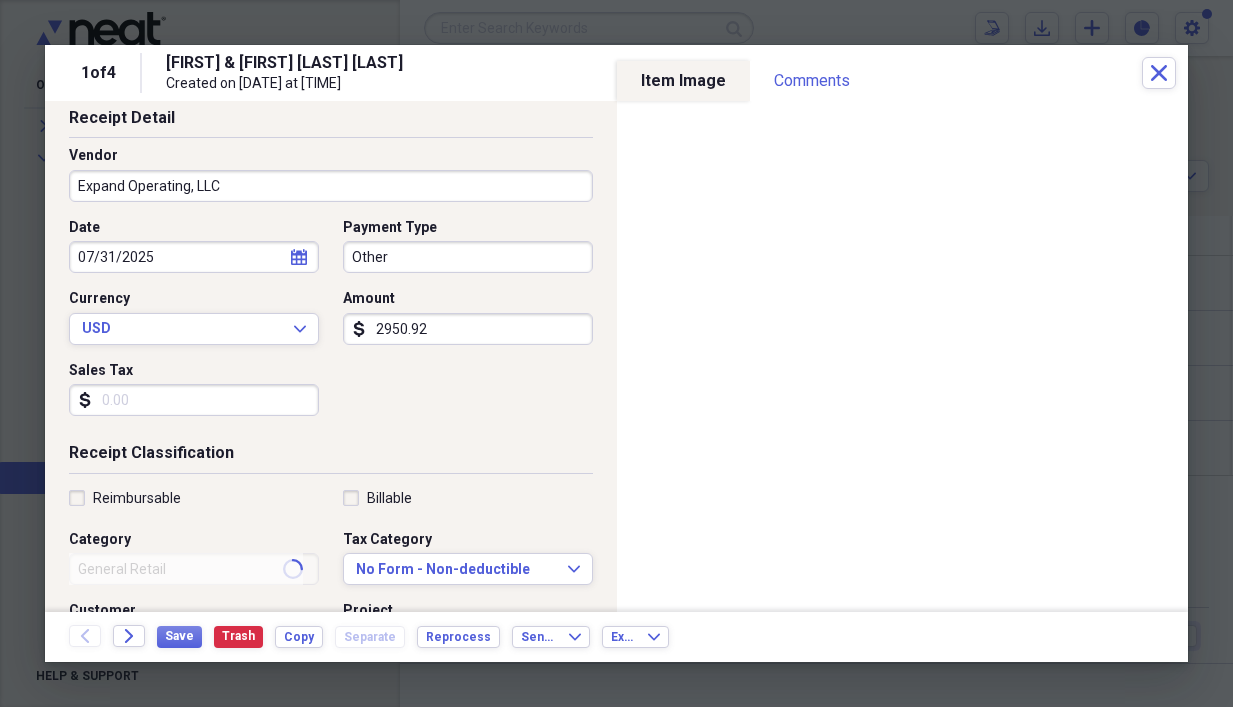 type on "[COMPANY] [YEAR]" 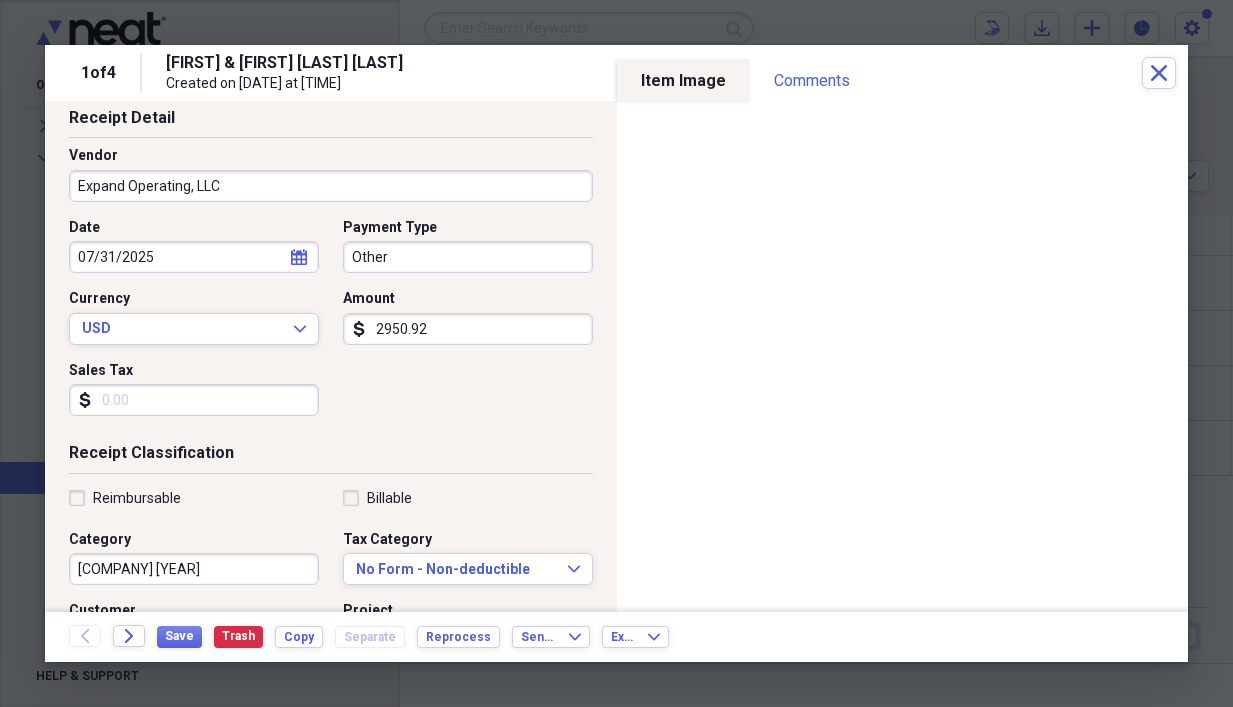 click on "Other" at bounding box center (468, 257) 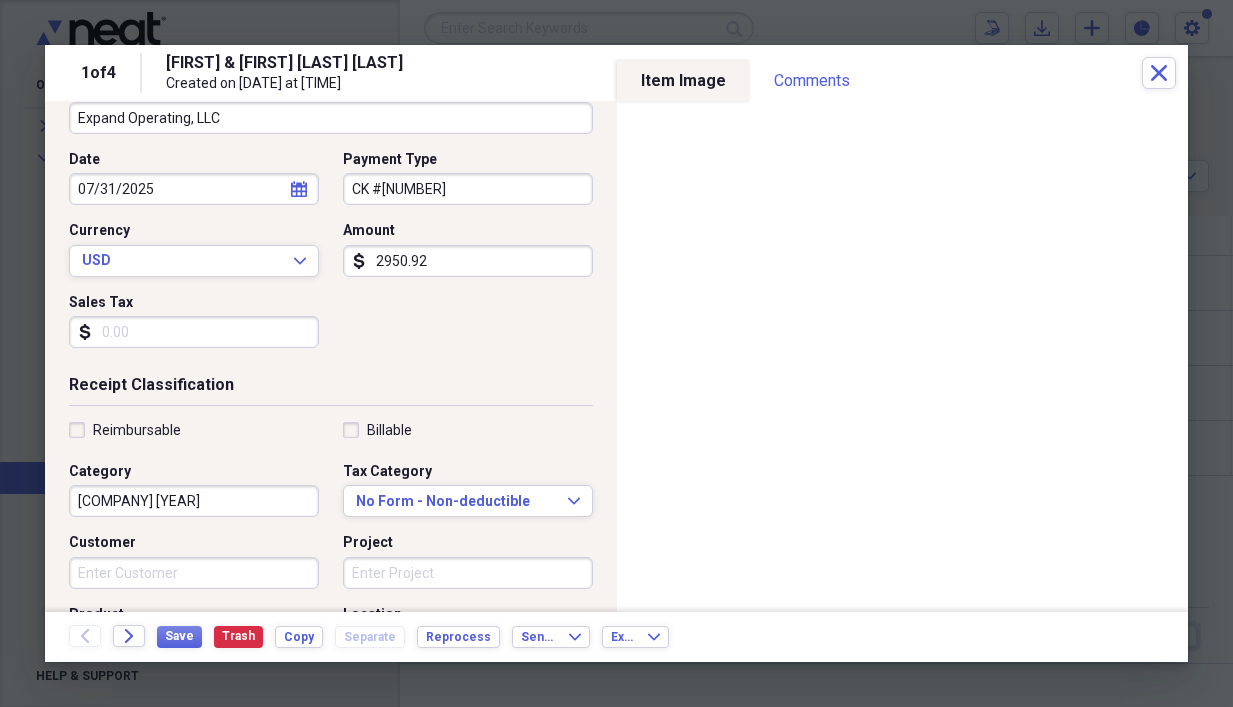 scroll, scrollTop: 200, scrollLeft: 0, axis: vertical 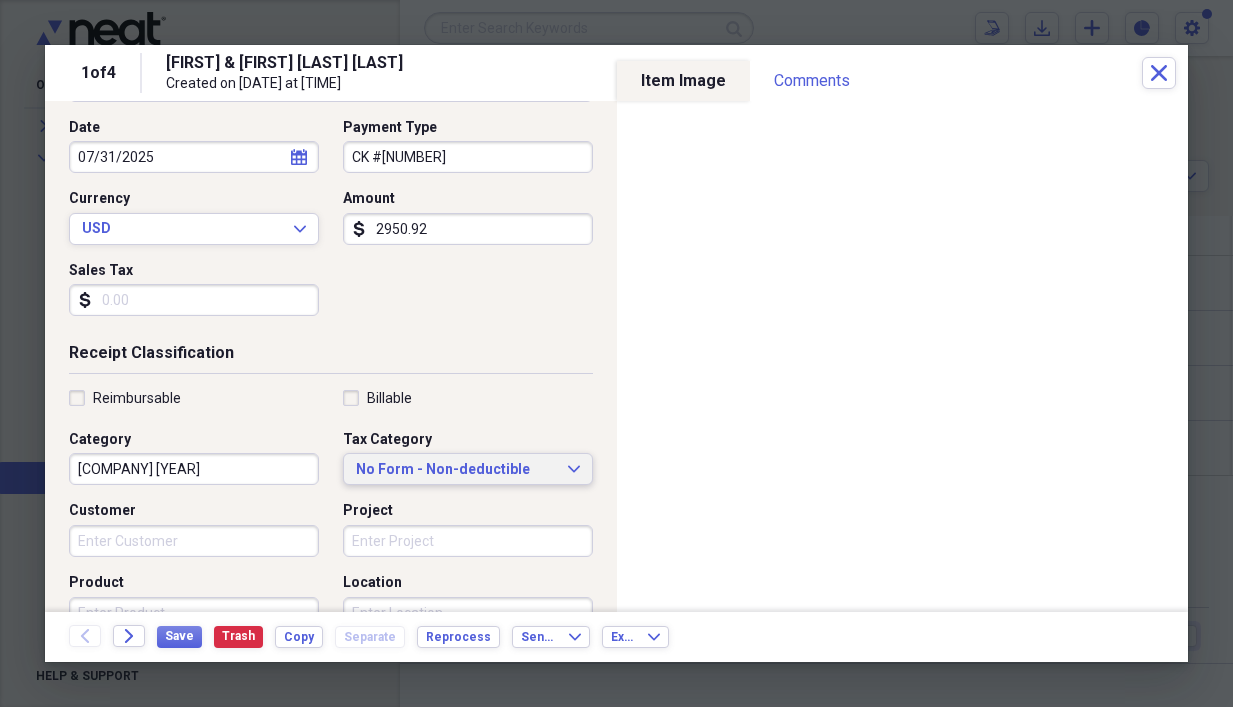 type on "CK #[NUMBER]" 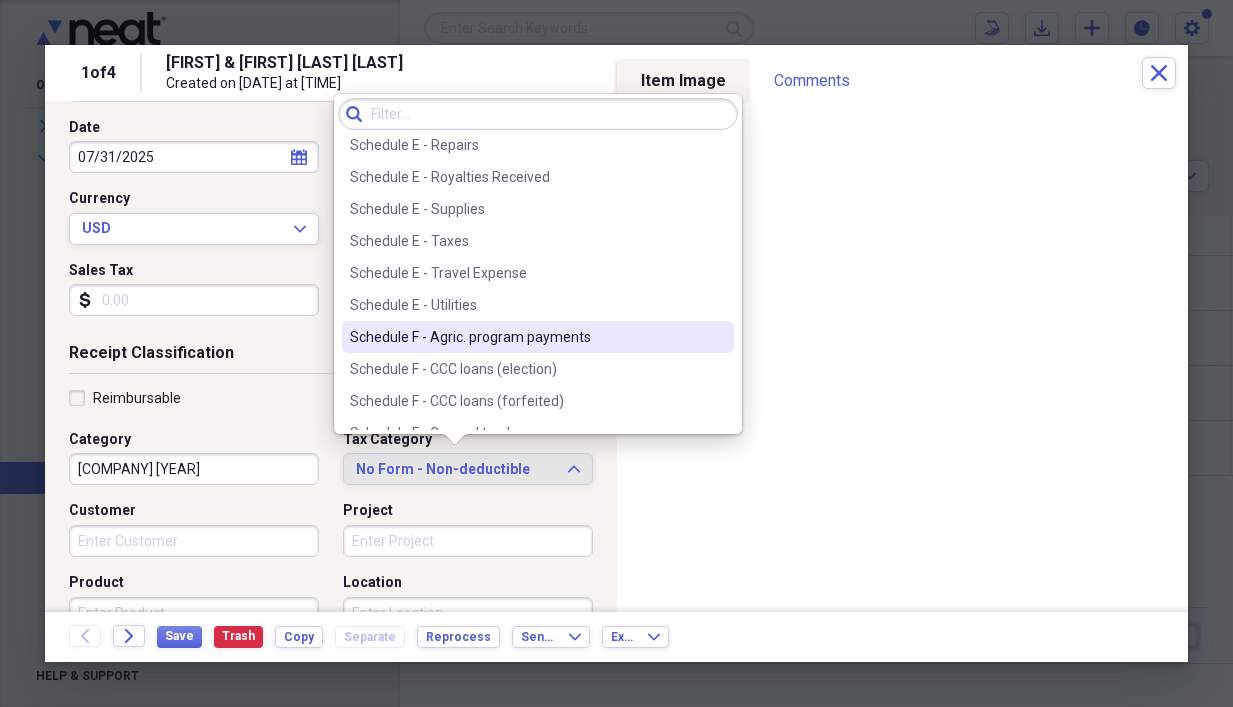scroll, scrollTop: 4900, scrollLeft: 0, axis: vertical 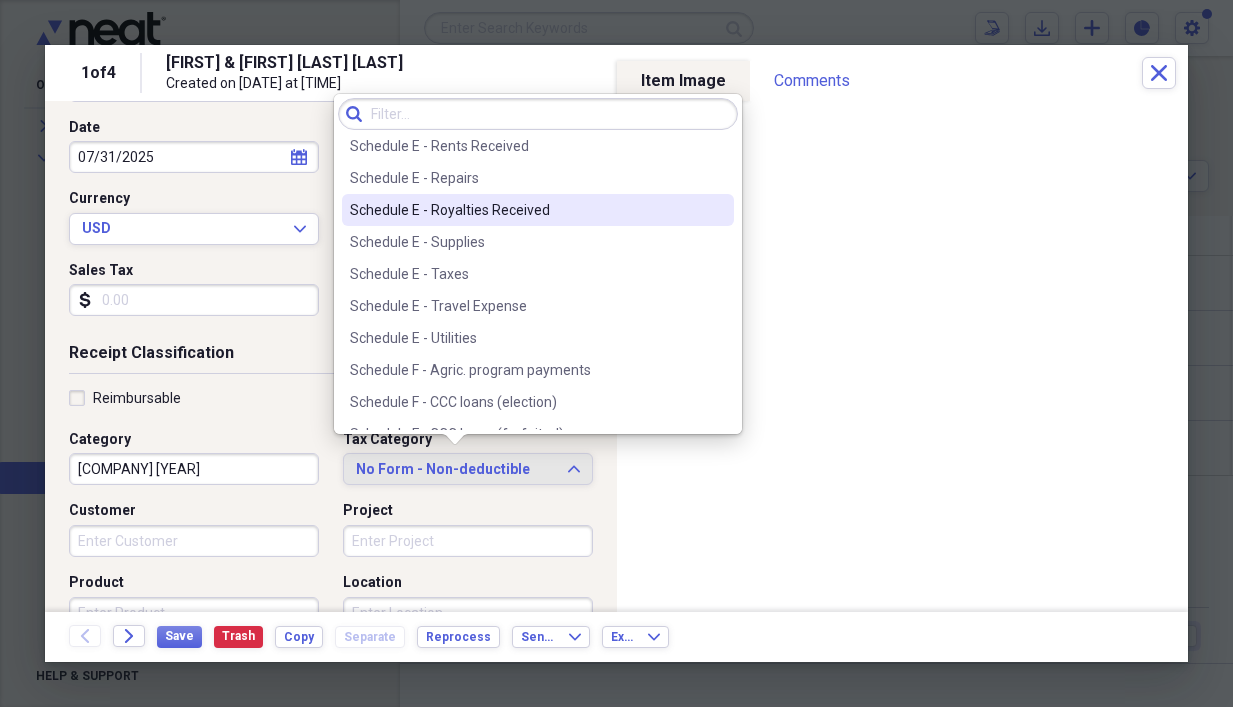 click on "Schedule E - Royalties Received" at bounding box center [526, 210] 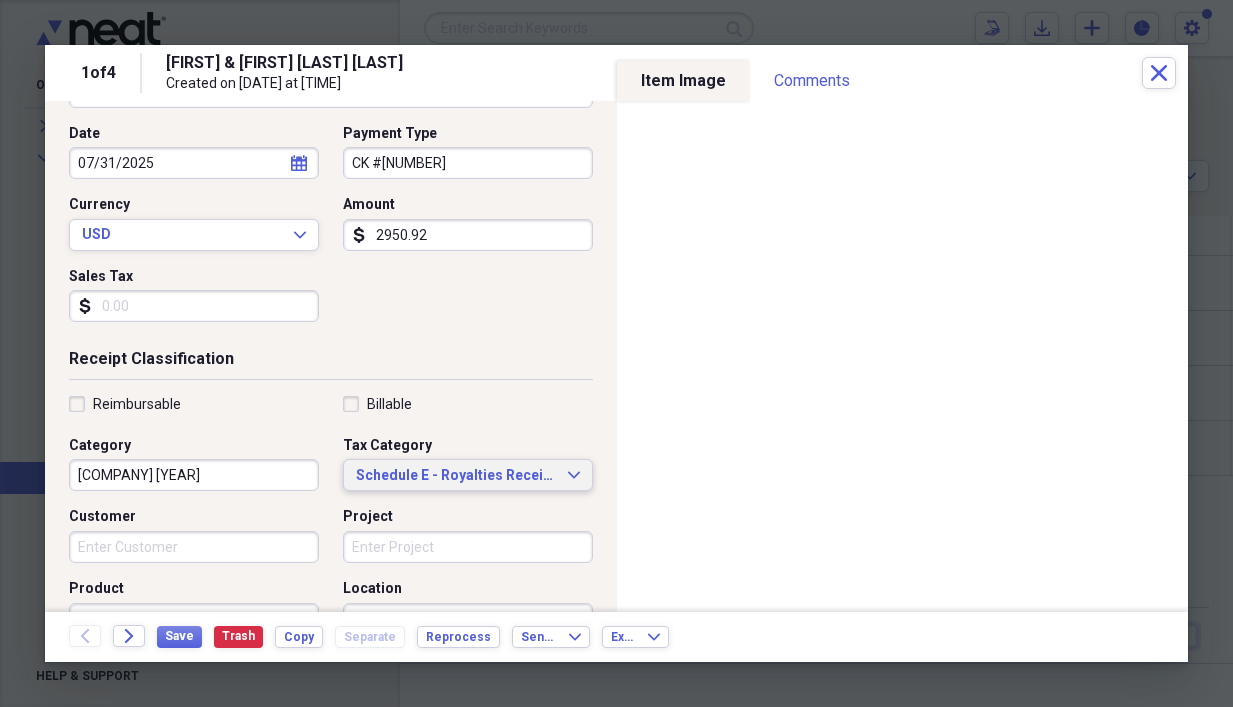 scroll, scrollTop: 300, scrollLeft: 0, axis: vertical 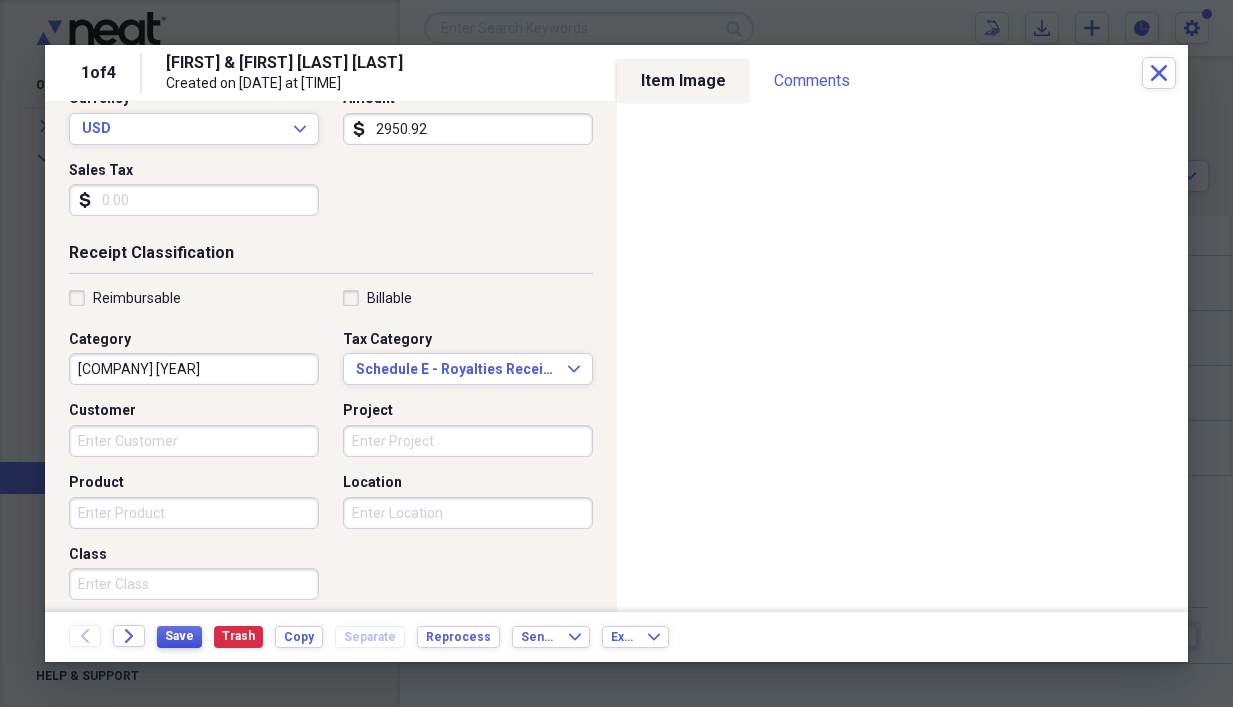 click on "Save" at bounding box center (179, 636) 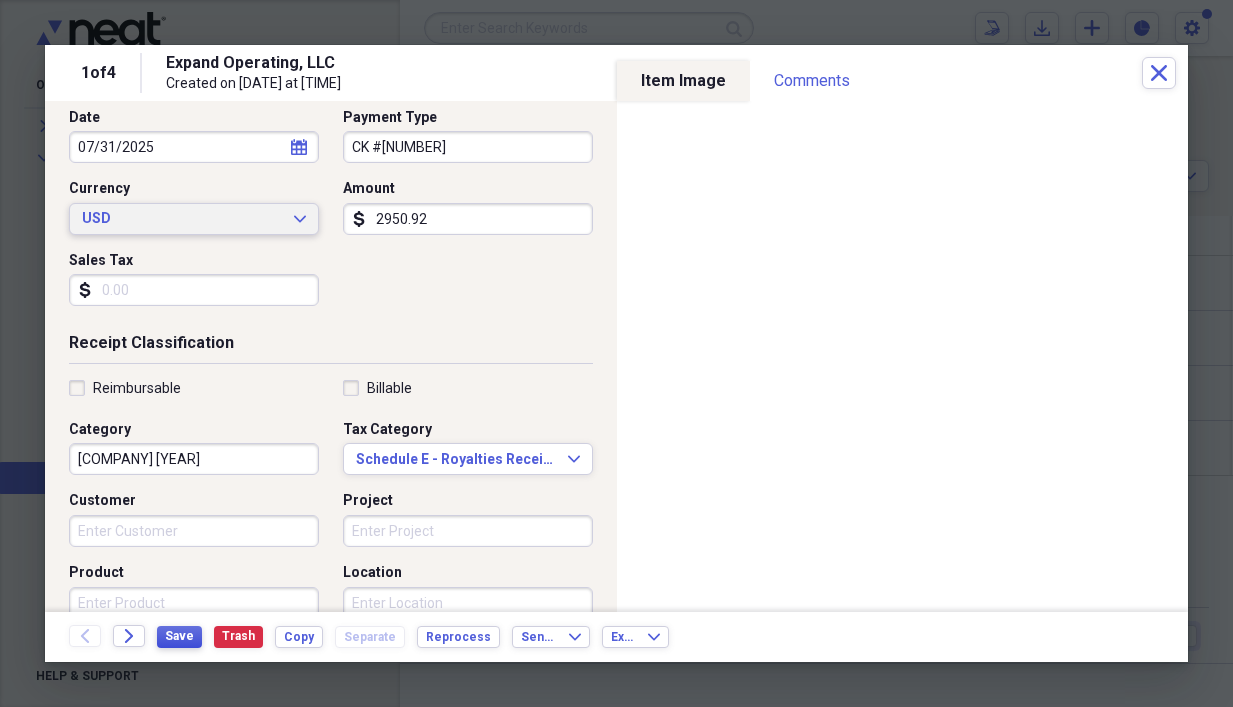 scroll, scrollTop: 0, scrollLeft: 0, axis: both 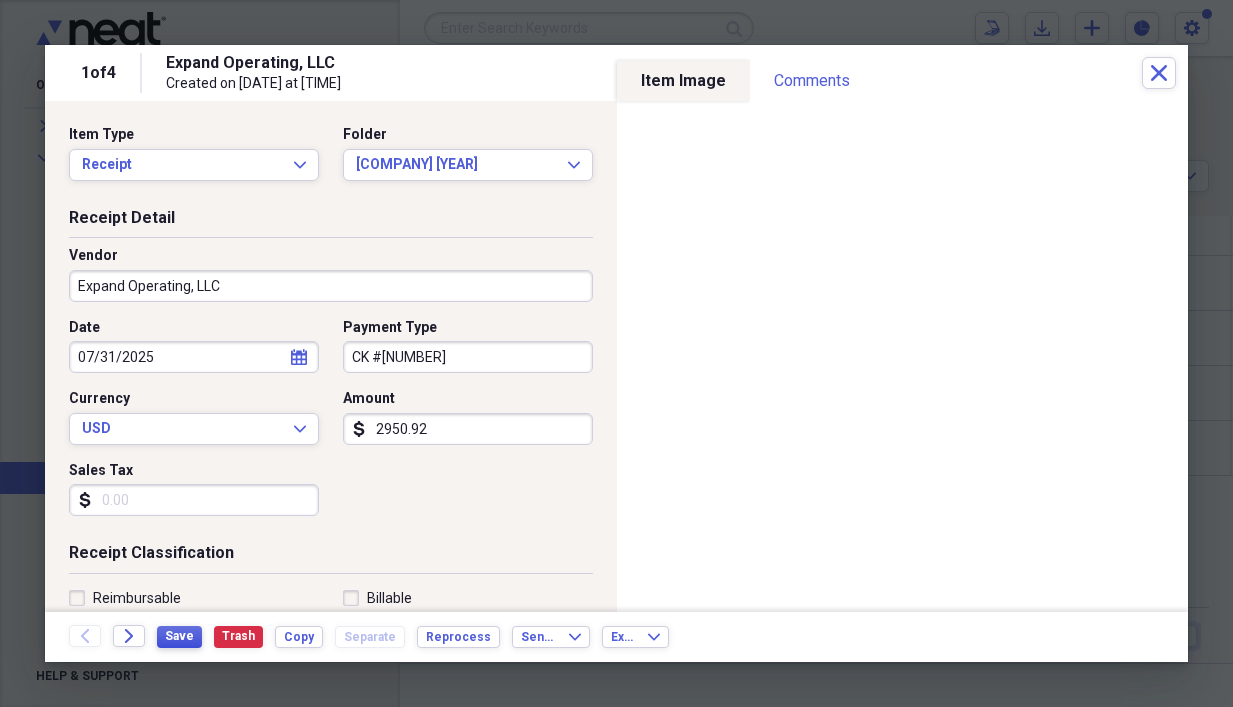 click on "Save" at bounding box center (179, 636) 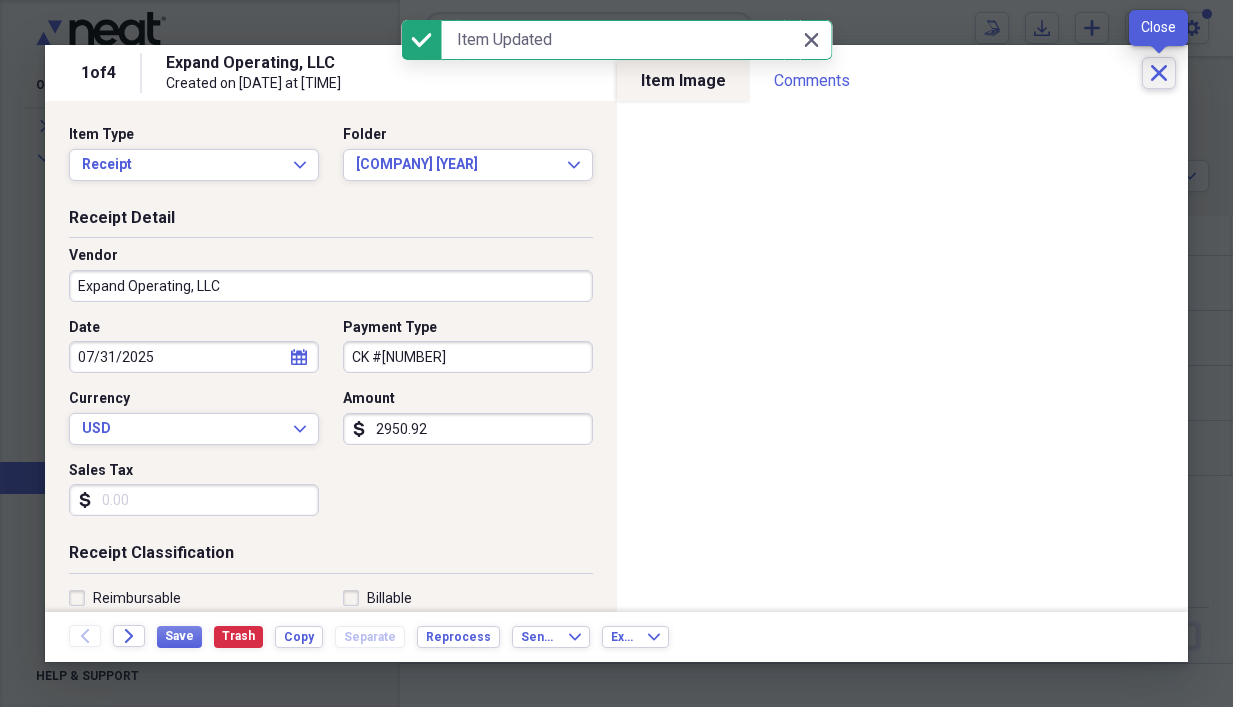 click 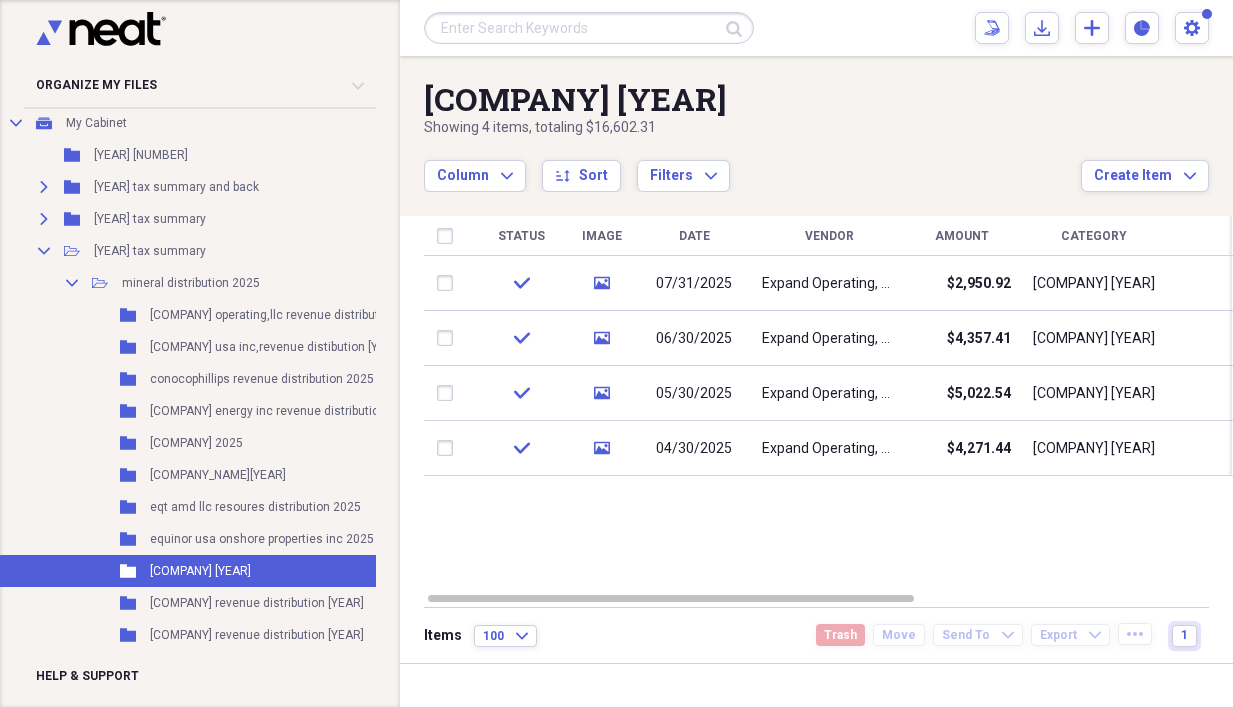 scroll, scrollTop: 31, scrollLeft: 0, axis: vertical 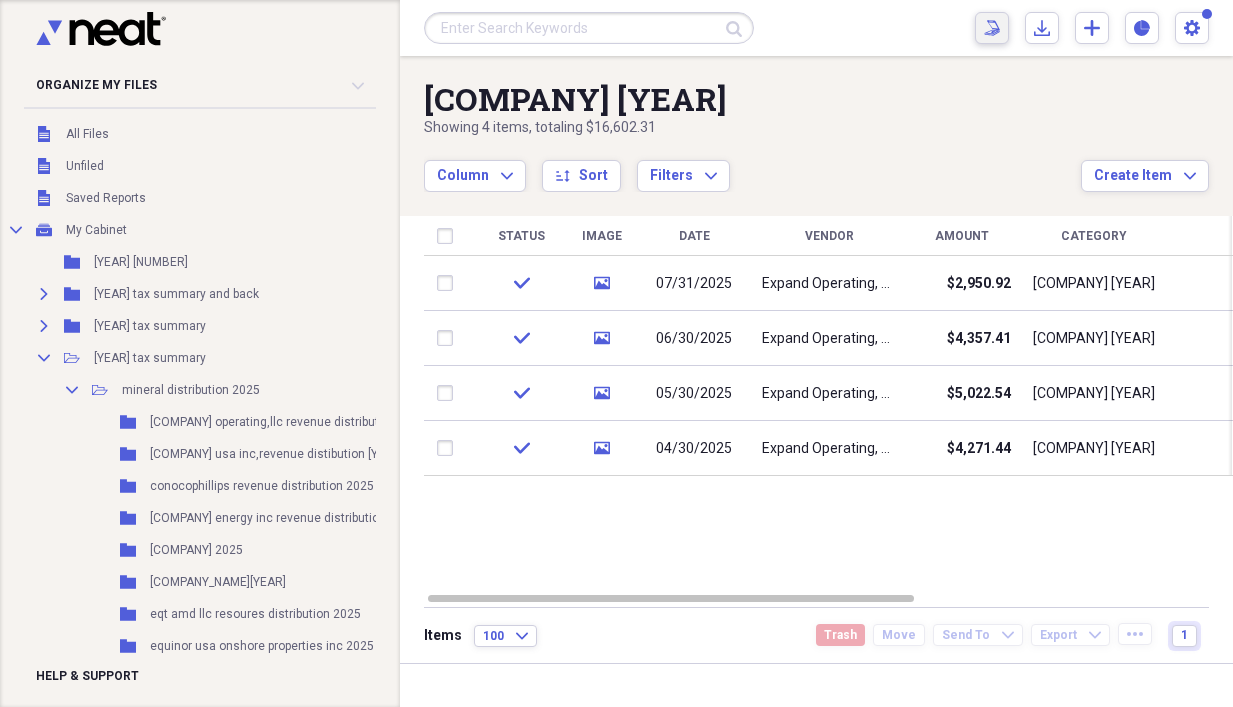 click 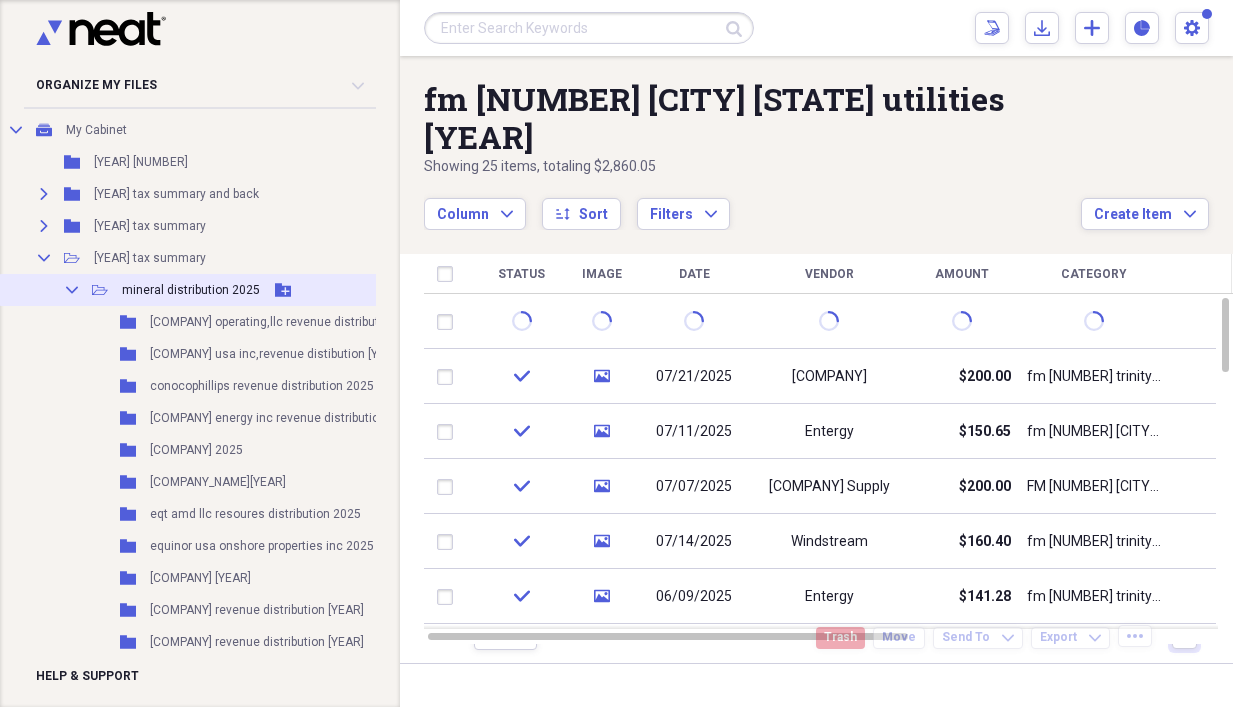 click on "Collapse" 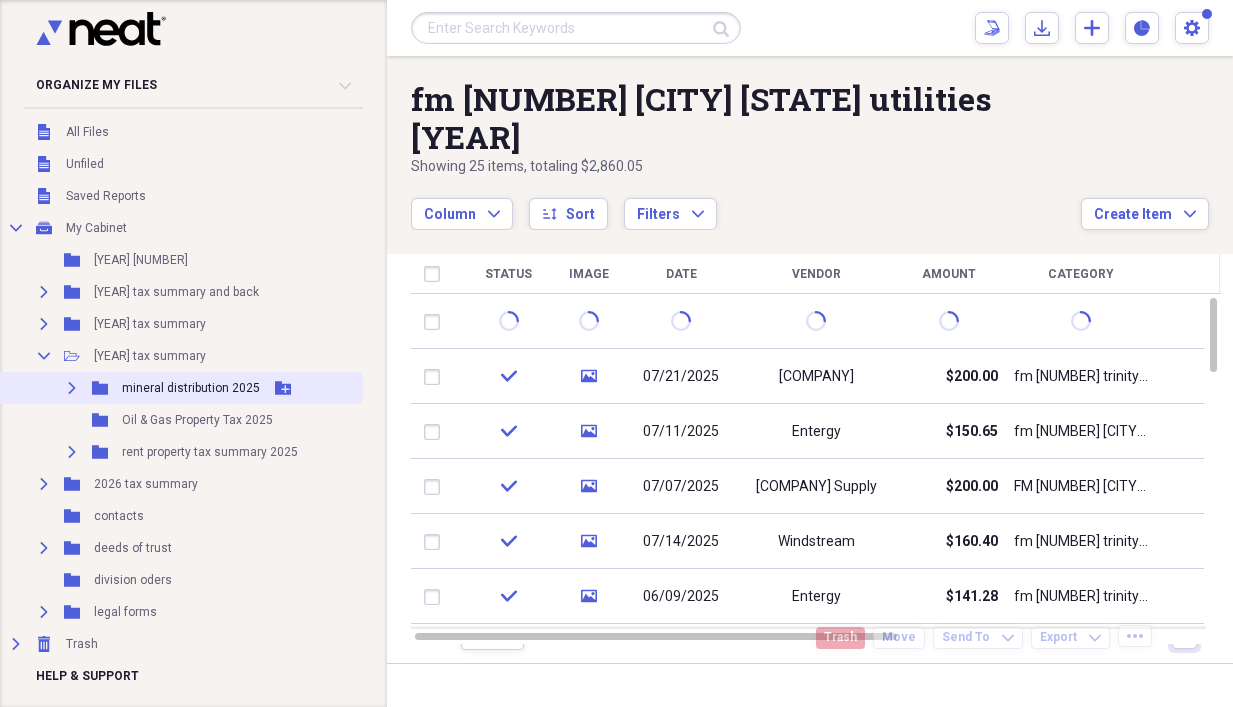scroll, scrollTop: 31, scrollLeft: 0, axis: vertical 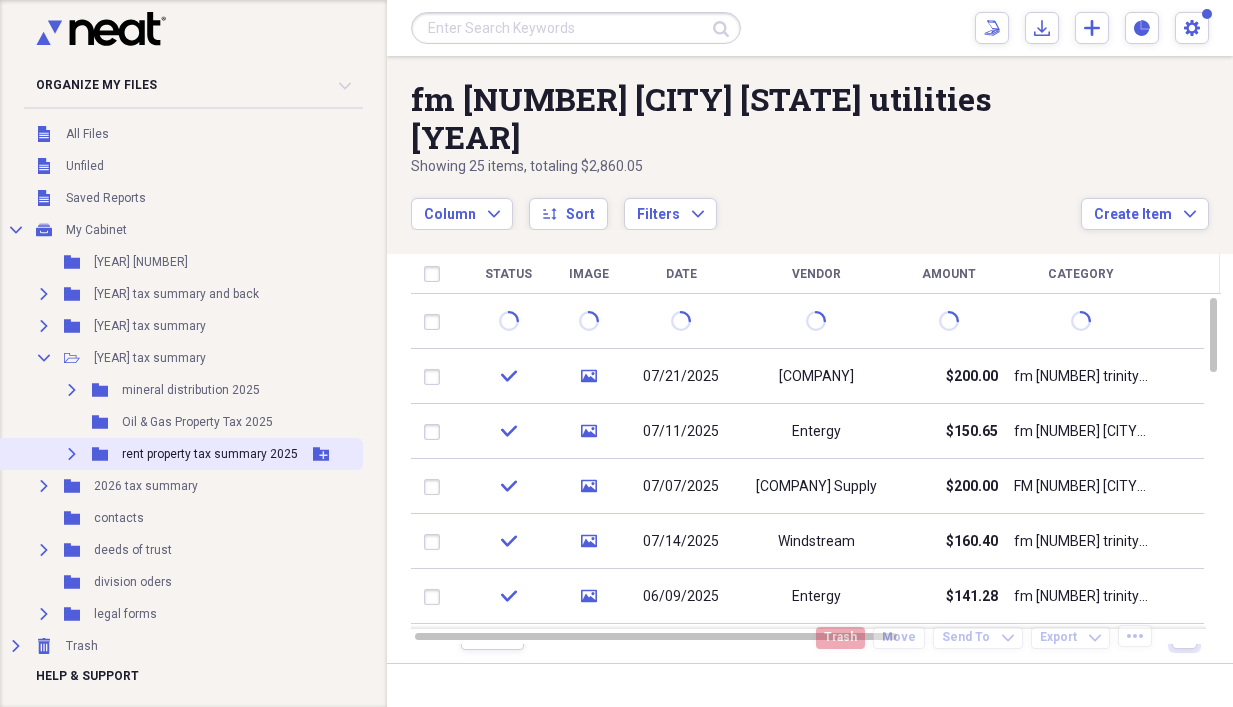 click on "Expand" at bounding box center [72, 454] 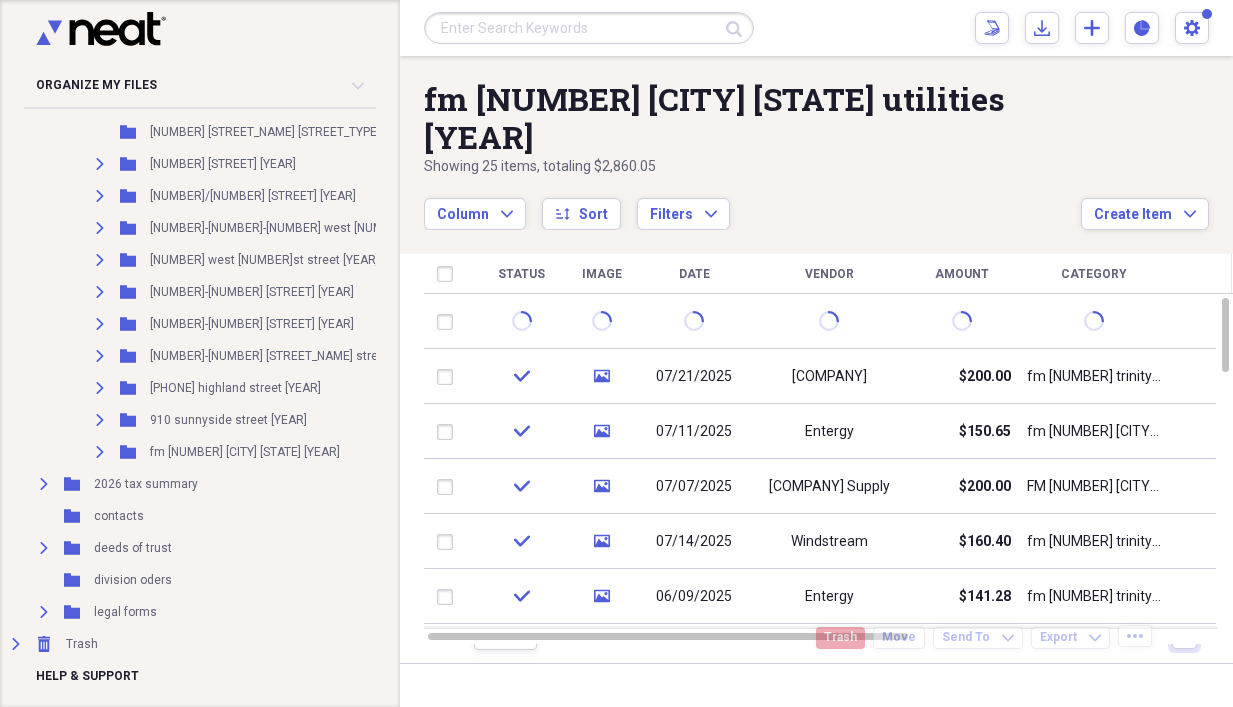 scroll, scrollTop: 400, scrollLeft: 0, axis: vertical 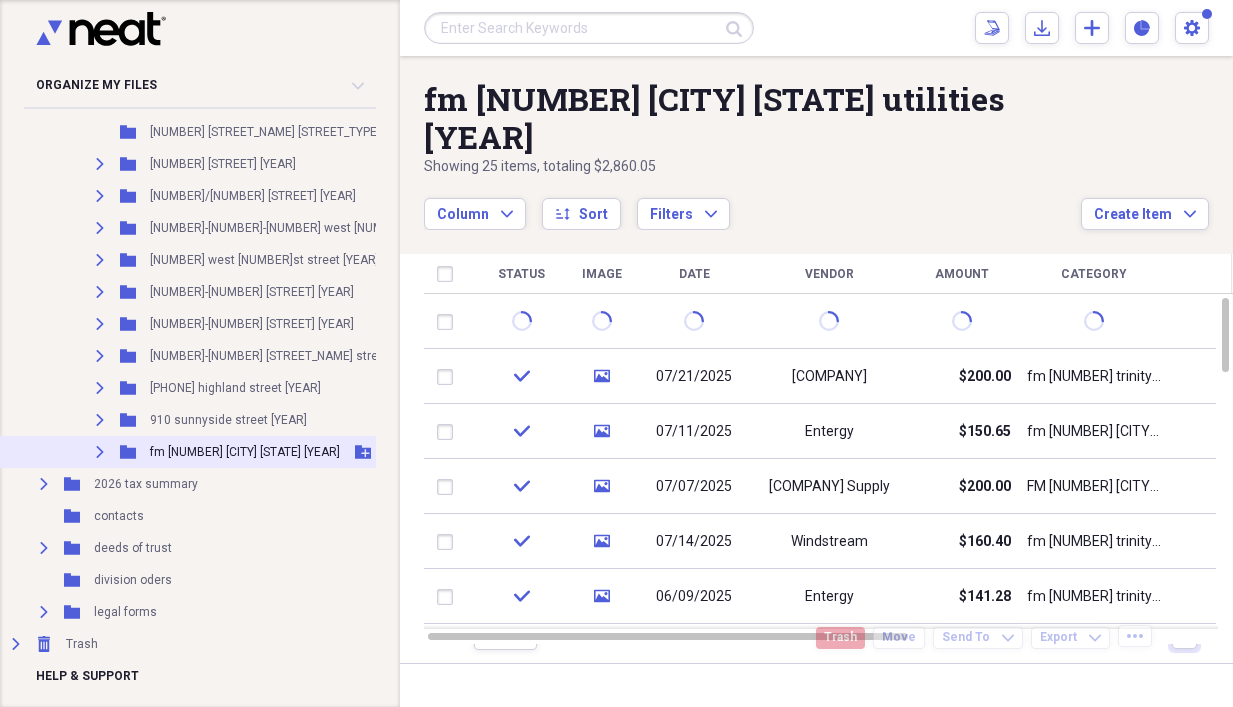 click on "Expand" 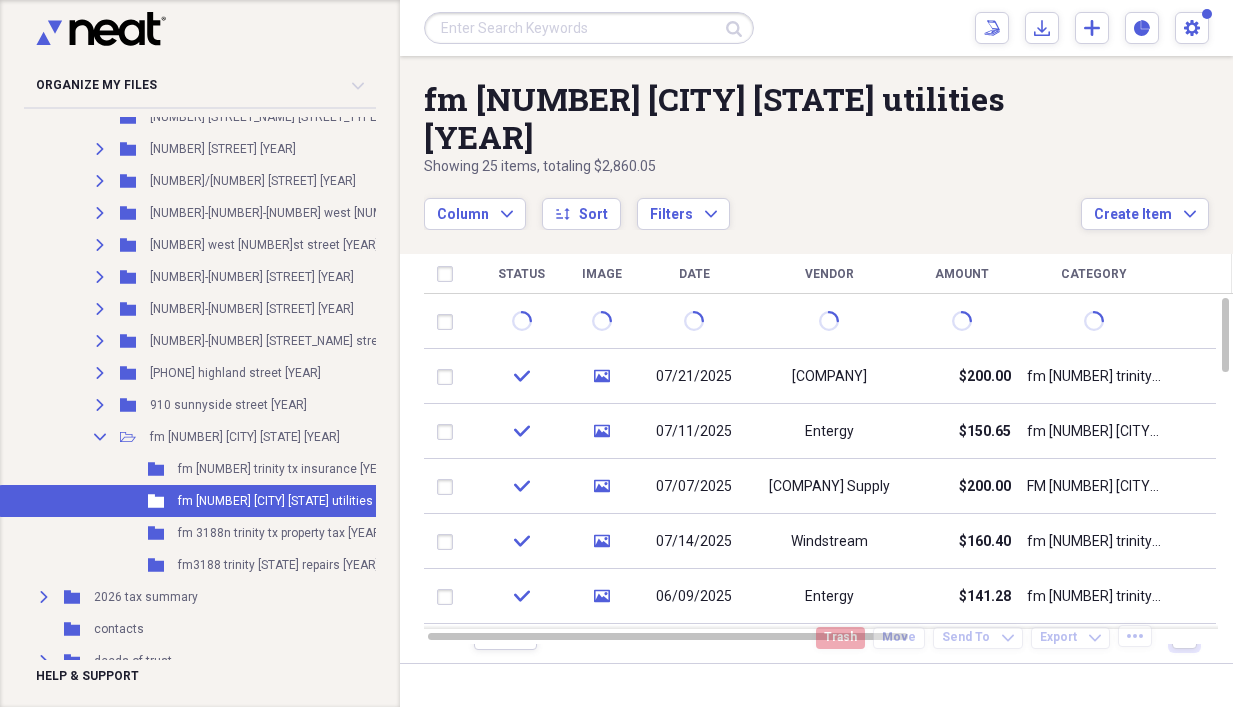 click on "fm [NUMBER] [CITY] [STATE] utilities [YEAR]" at bounding box center (295, 501) 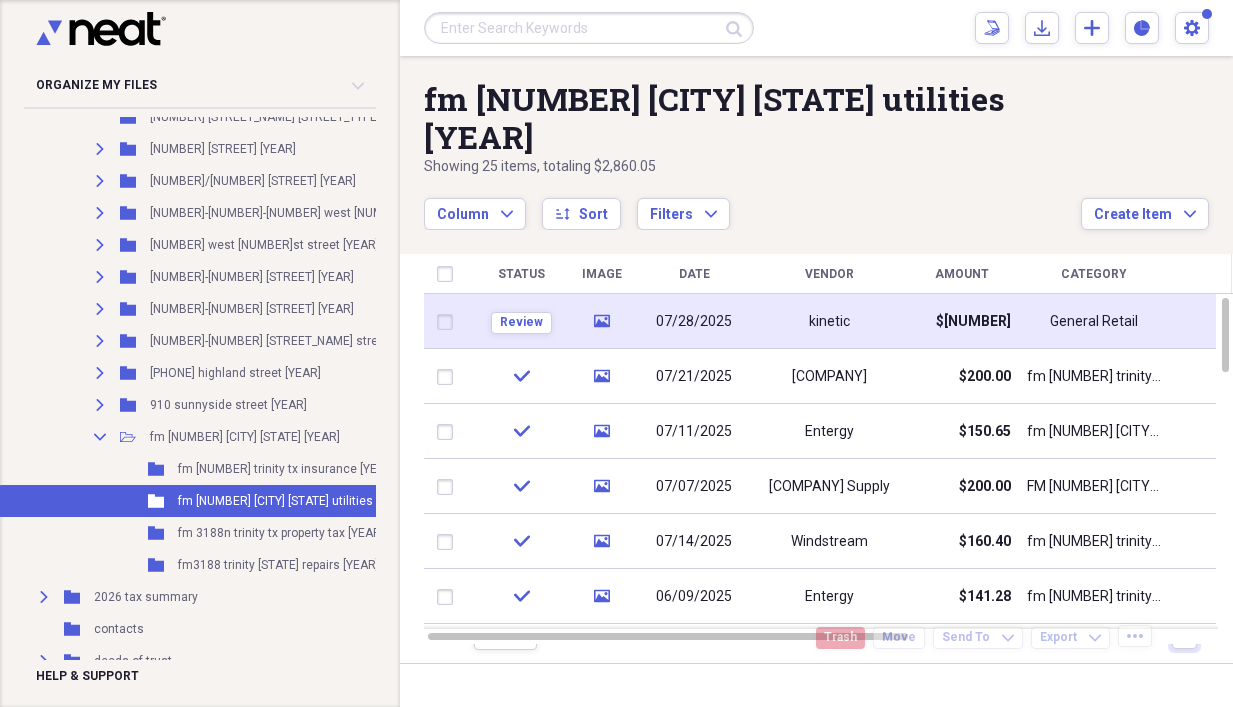 click on "kinetic" at bounding box center (829, 321) 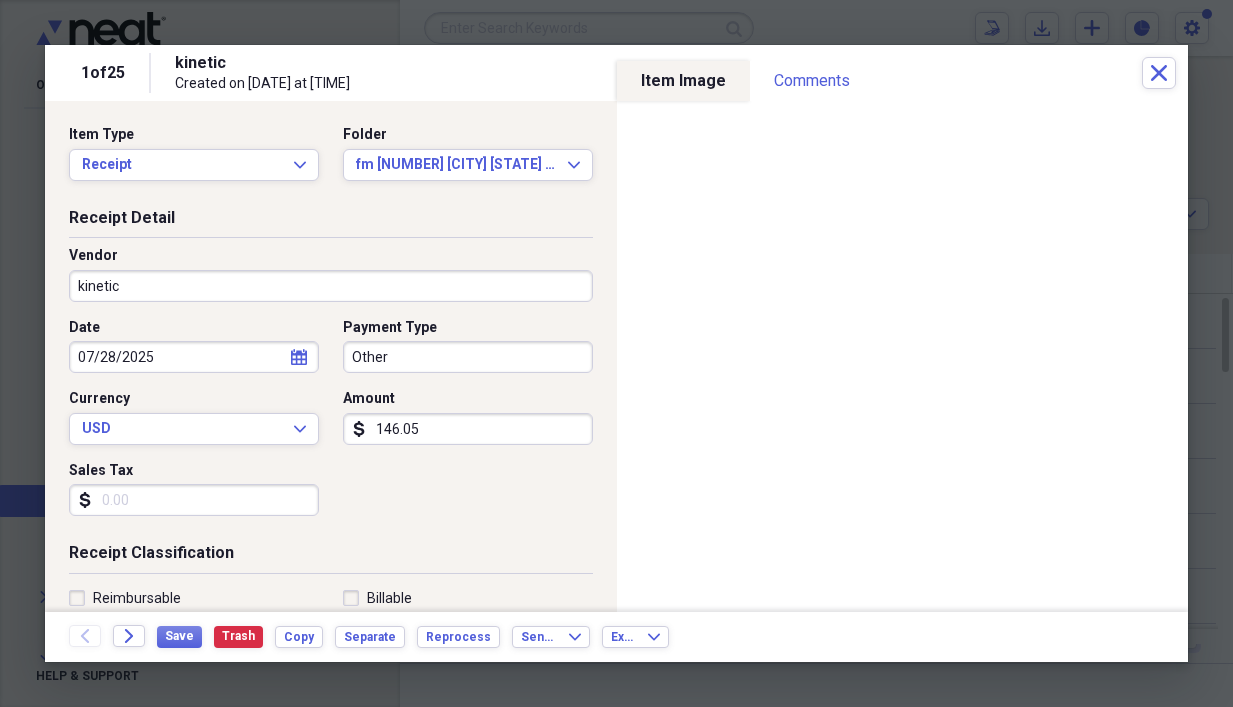 click on "Other" at bounding box center [468, 357] 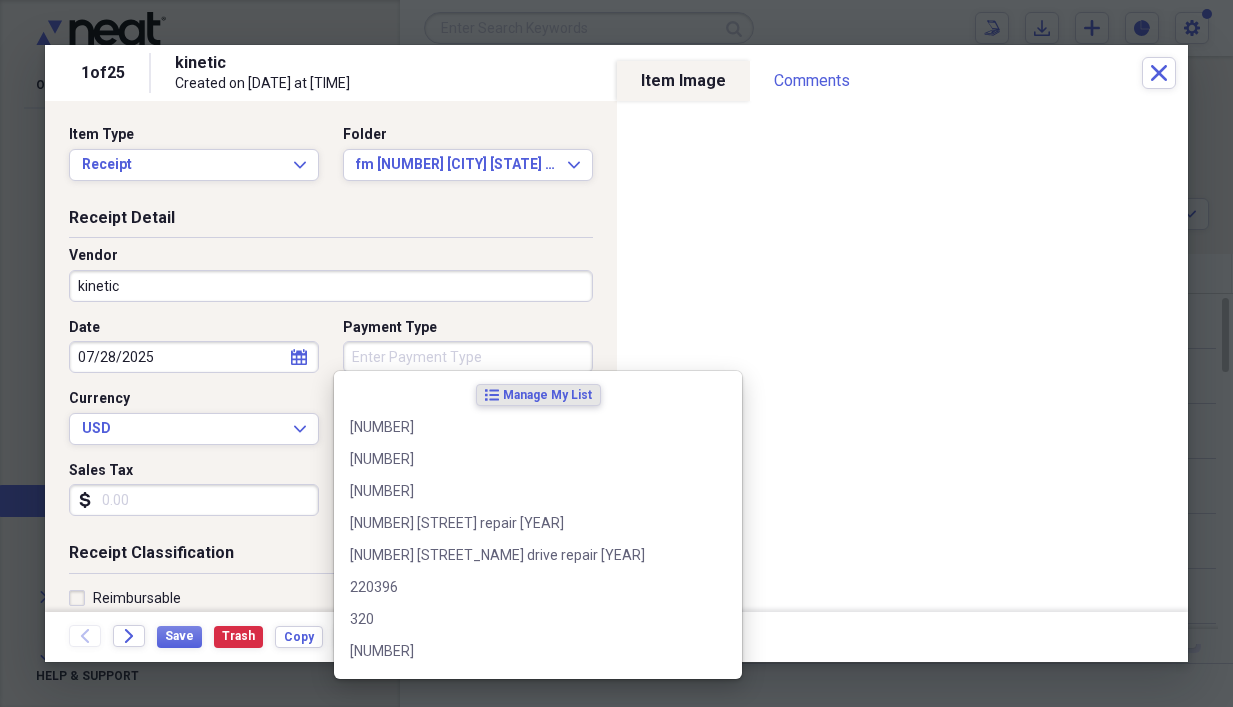 type on "a" 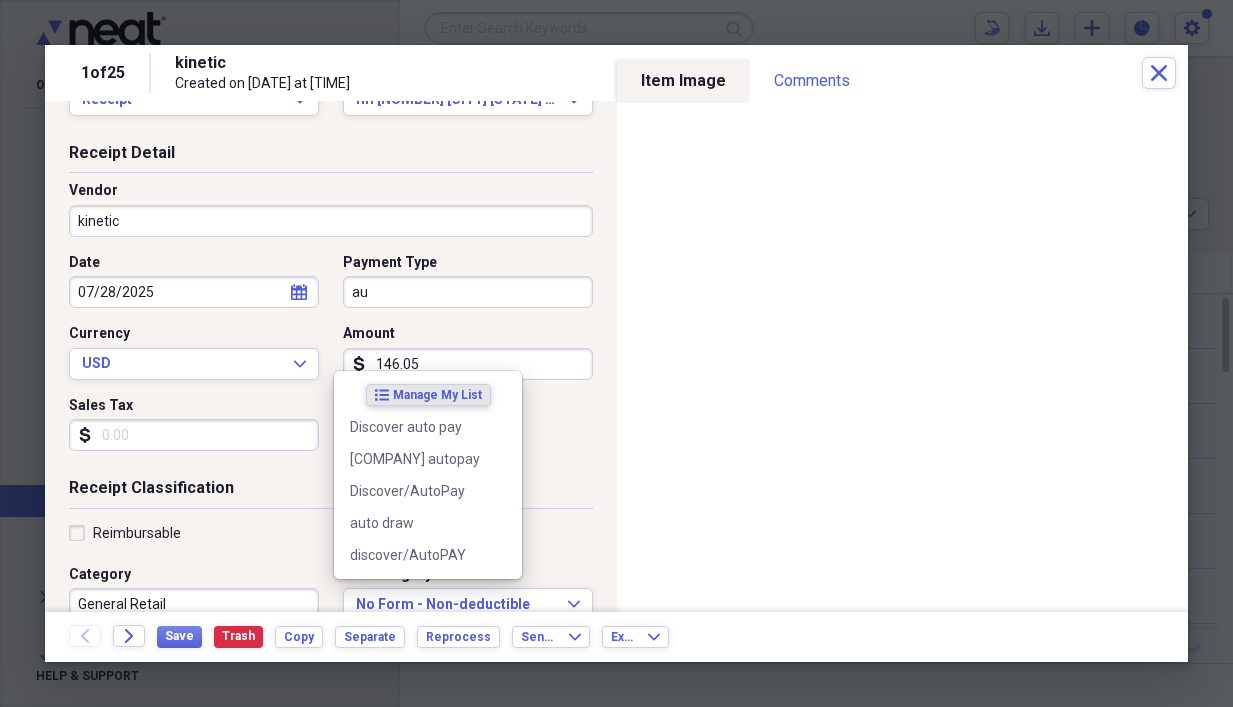 scroll, scrollTop: 100, scrollLeft: 0, axis: vertical 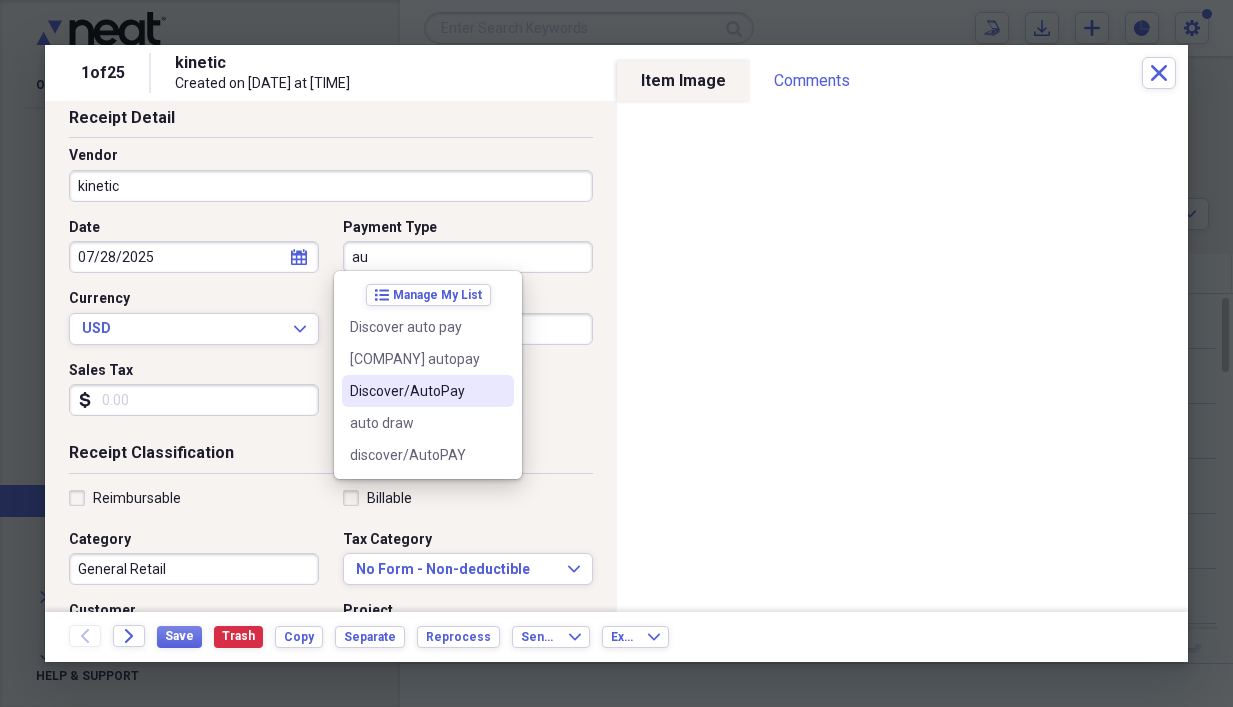 click on "Discover/AutoPay" at bounding box center [416, 391] 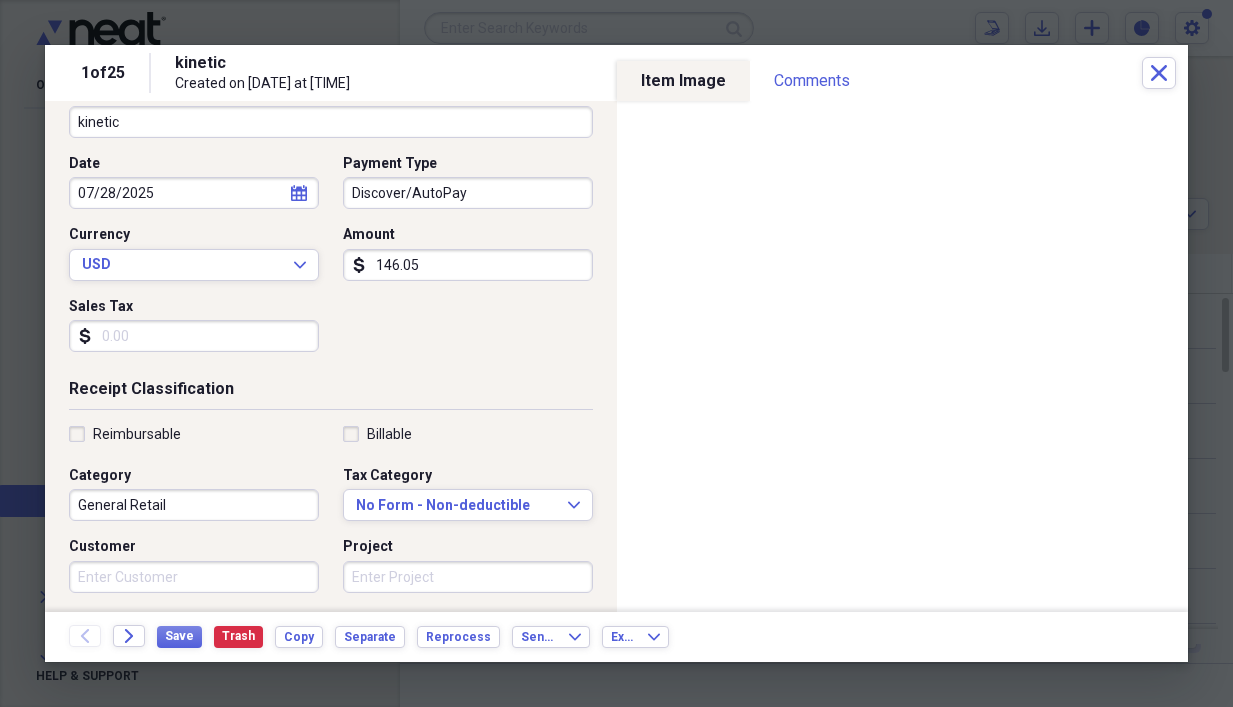 scroll, scrollTop: 0, scrollLeft: 0, axis: both 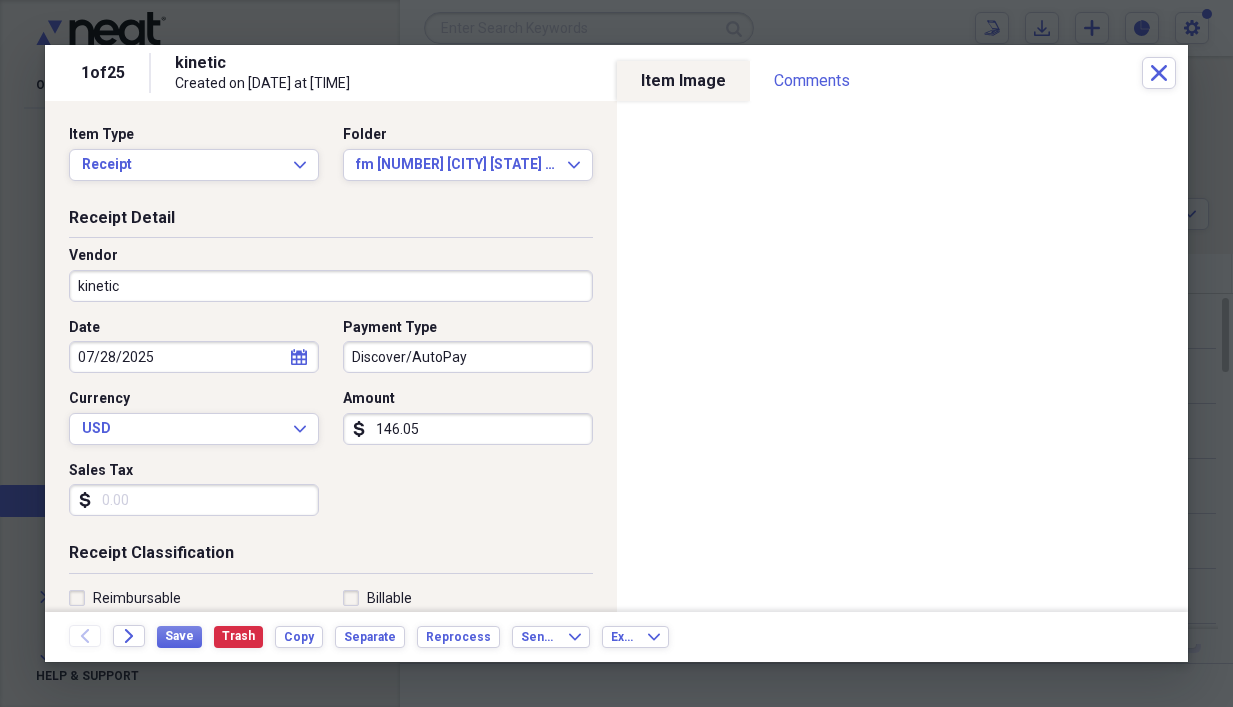 click on "kinetic" at bounding box center (331, 286) 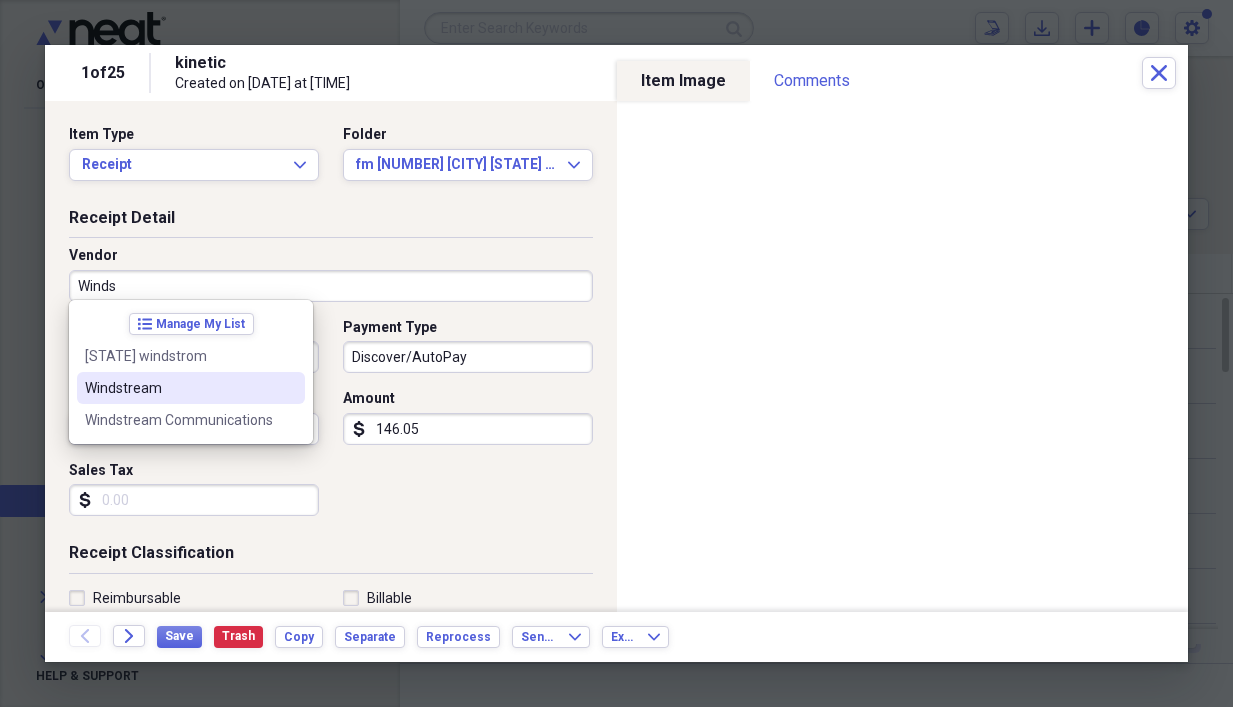 click on "Windstream" at bounding box center (179, 388) 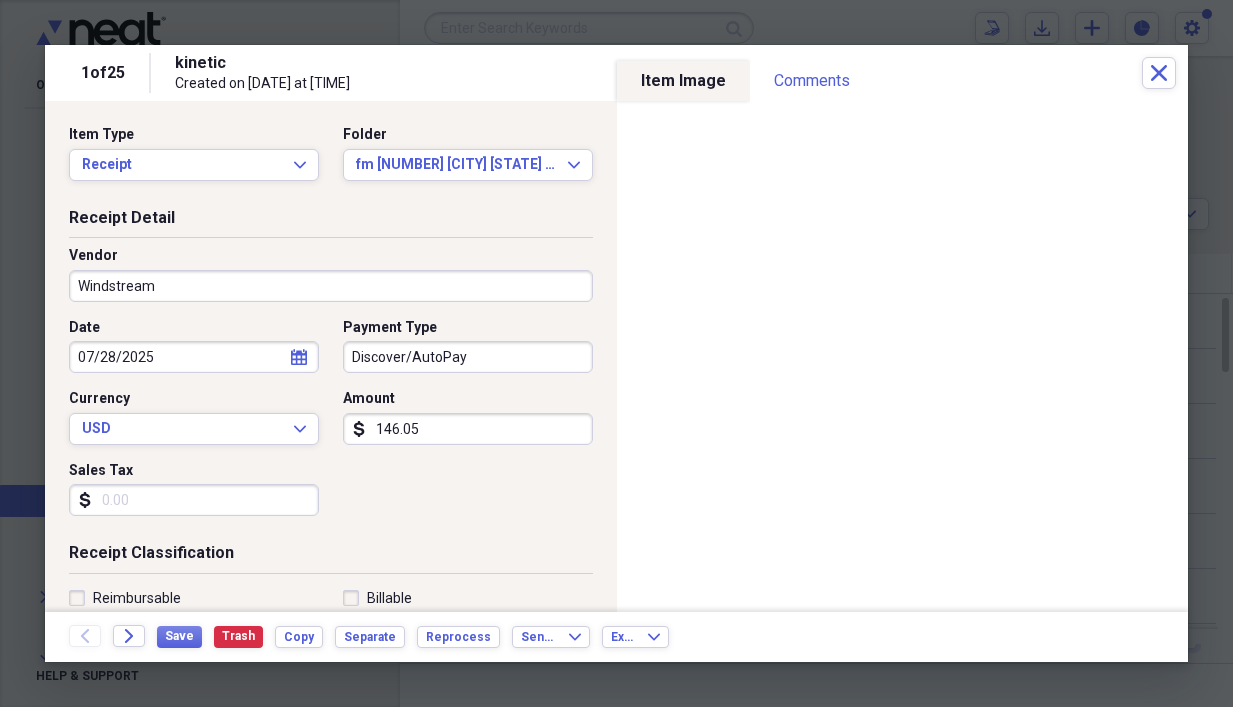 type on "fm [NUMBER] [LOCATION] utilities [YEAR]" 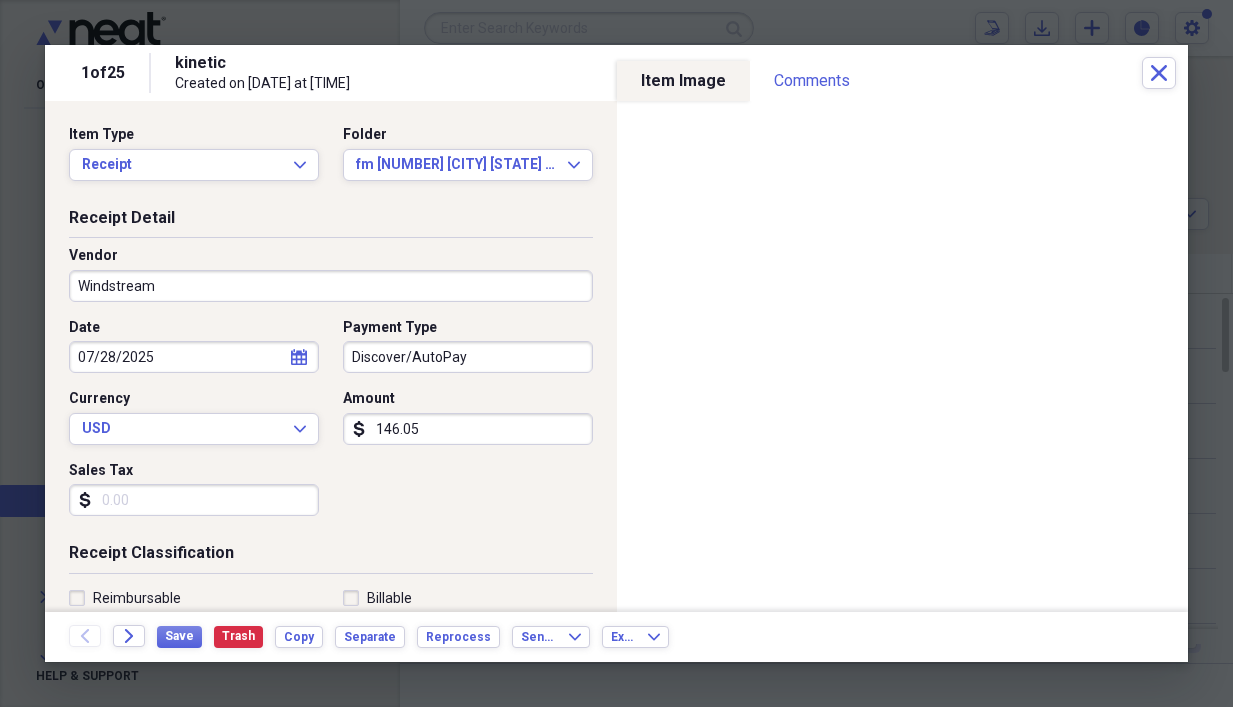 click 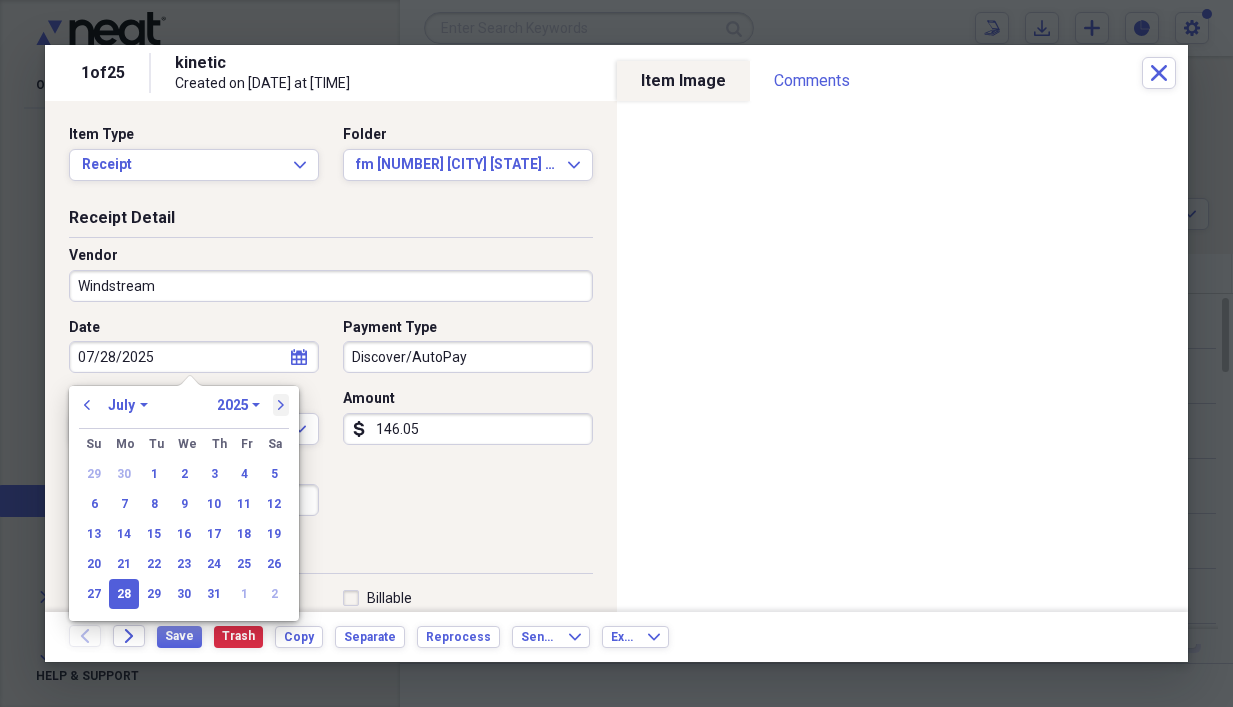 click on "next" at bounding box center [281, 405] 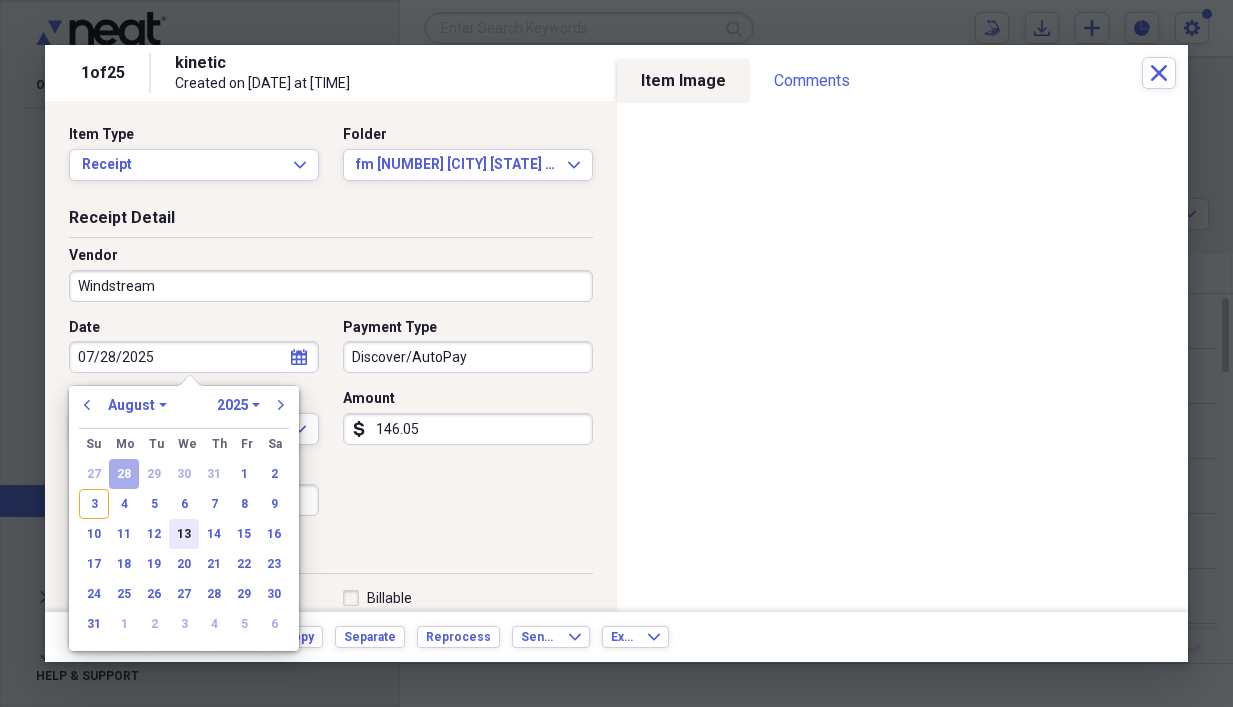 click on "13" at bounding box center [184, 534] 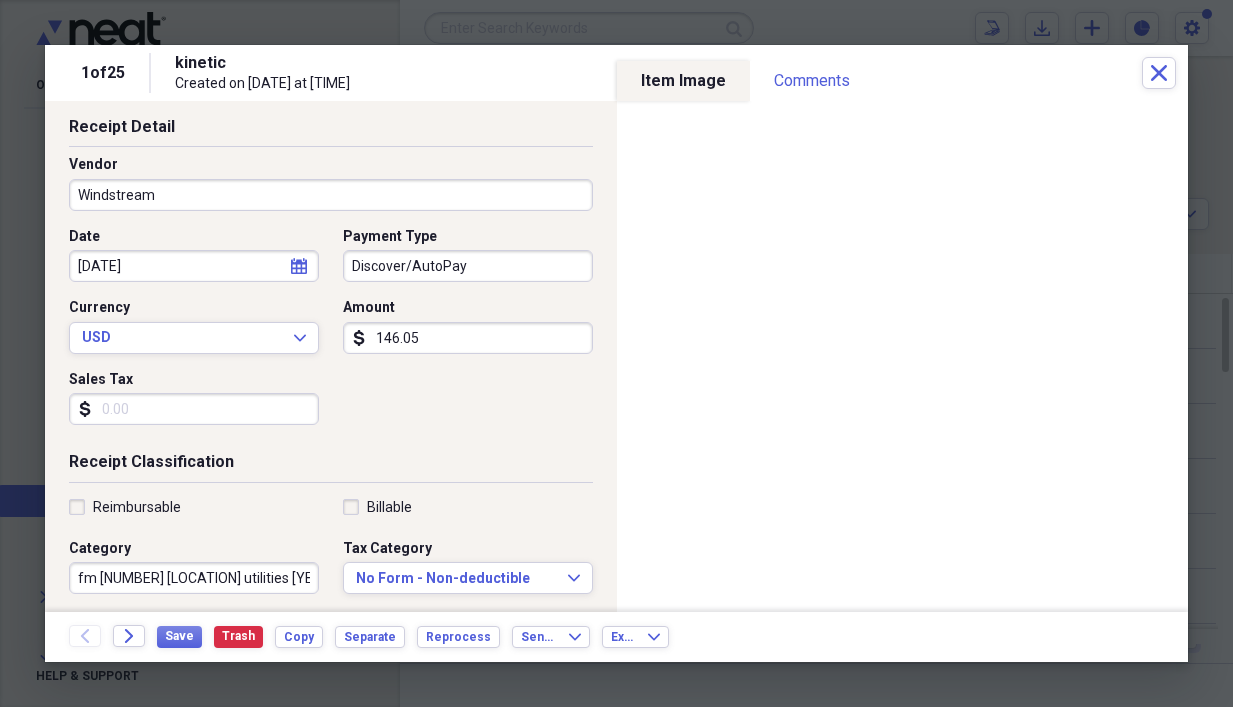 scroll, scrollTop: 200, scrollLeft: 0, axis: vertical 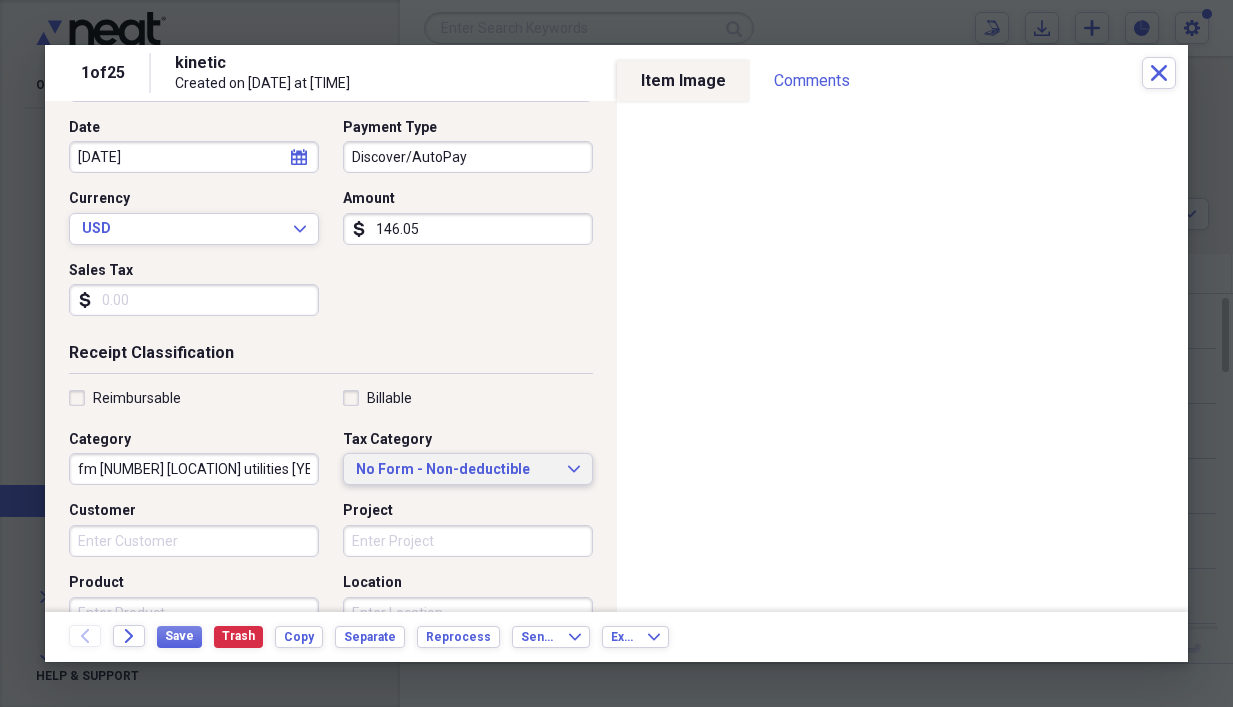 click on "Expand" 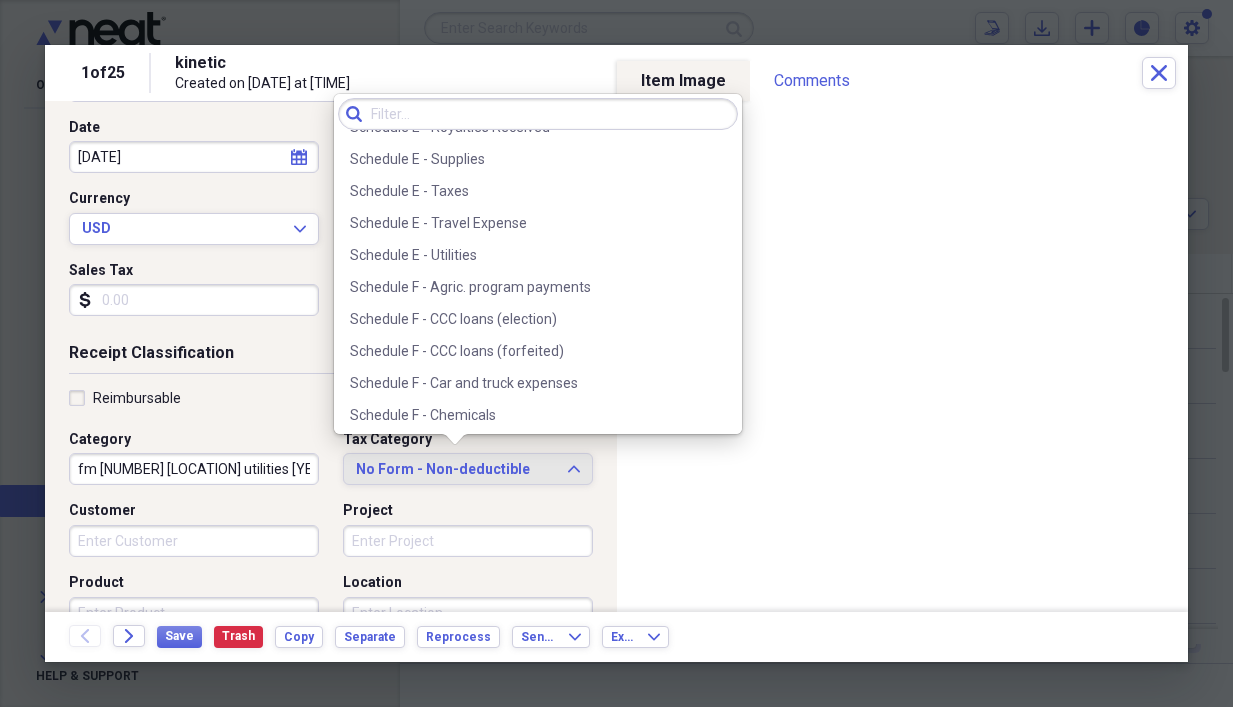 scroll, scrollTop: 4944, scrollLeft: 0, axis: vertical 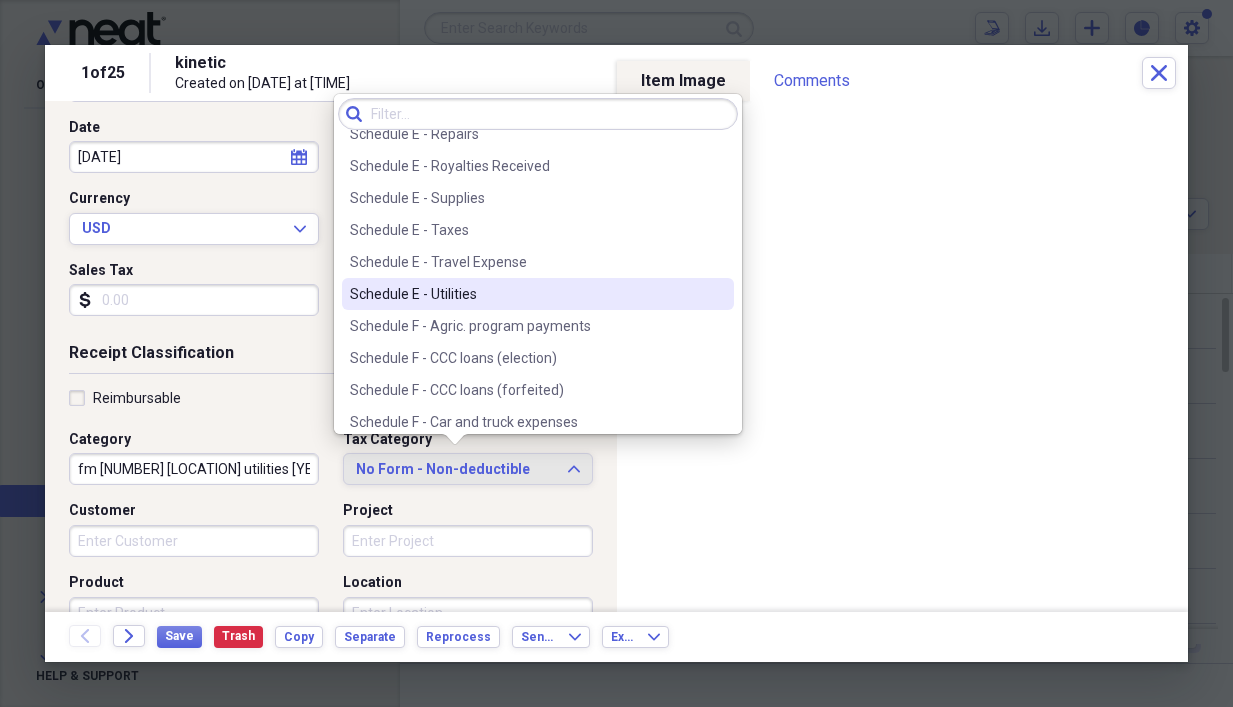 click on "Schedule E - Utilities" at bounding box center [526, 294] 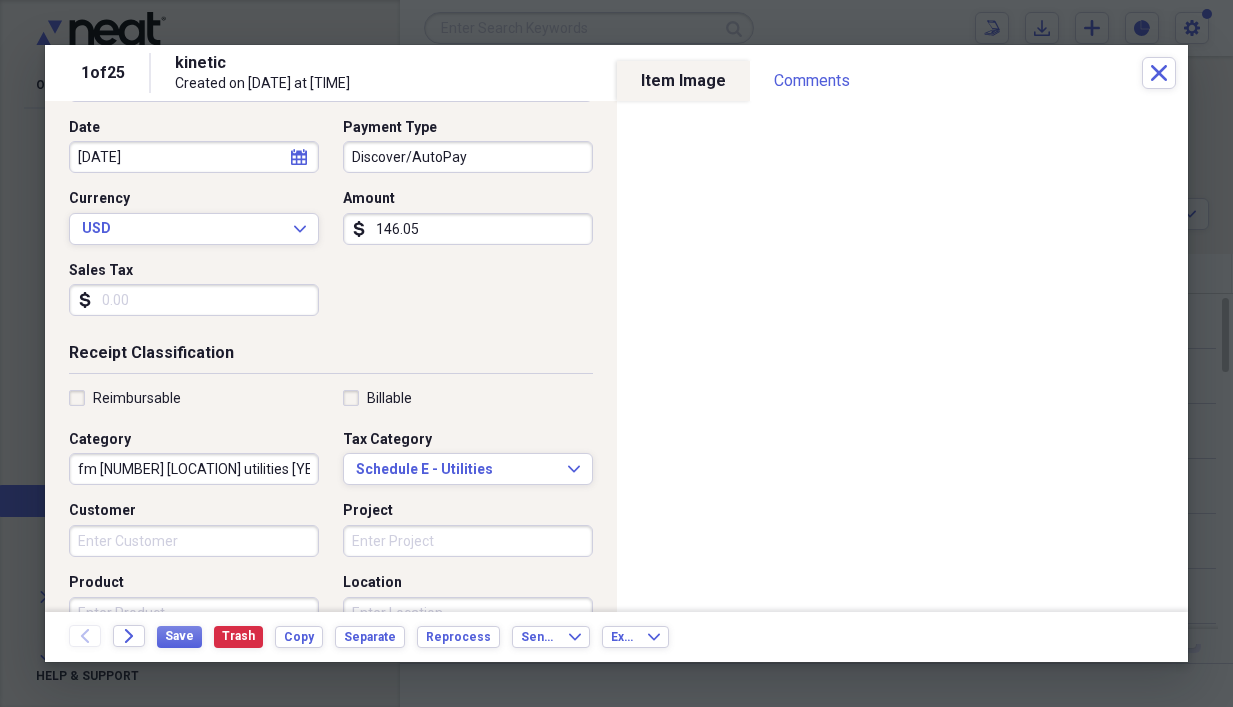 click on "Receipt Detail Vendor Windstream Date [DATE] calendar Calendar Payment Type Discover/AutoPay Currency USD Expand Amount dollar-sign [AMOUNT] Sales Tax dollar-sign" at bounding box center [331, 175] 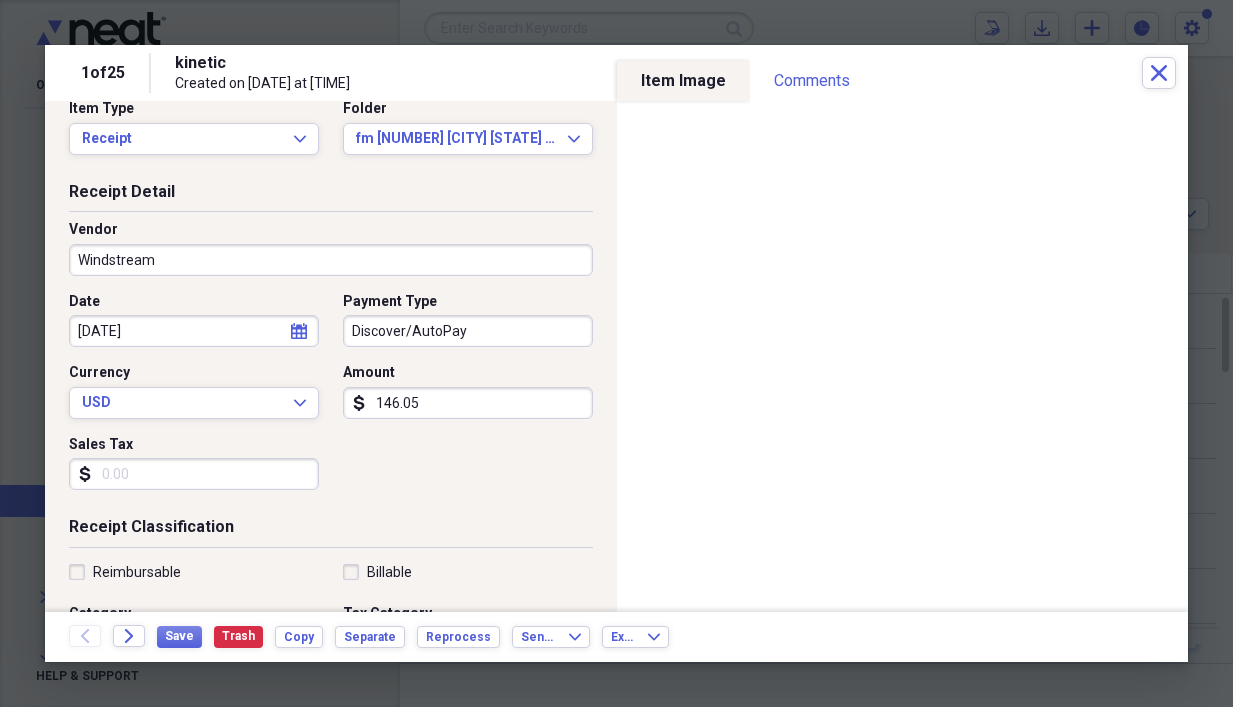 scroll, scrollTop: 0, scrollLeft: 0, axis: both 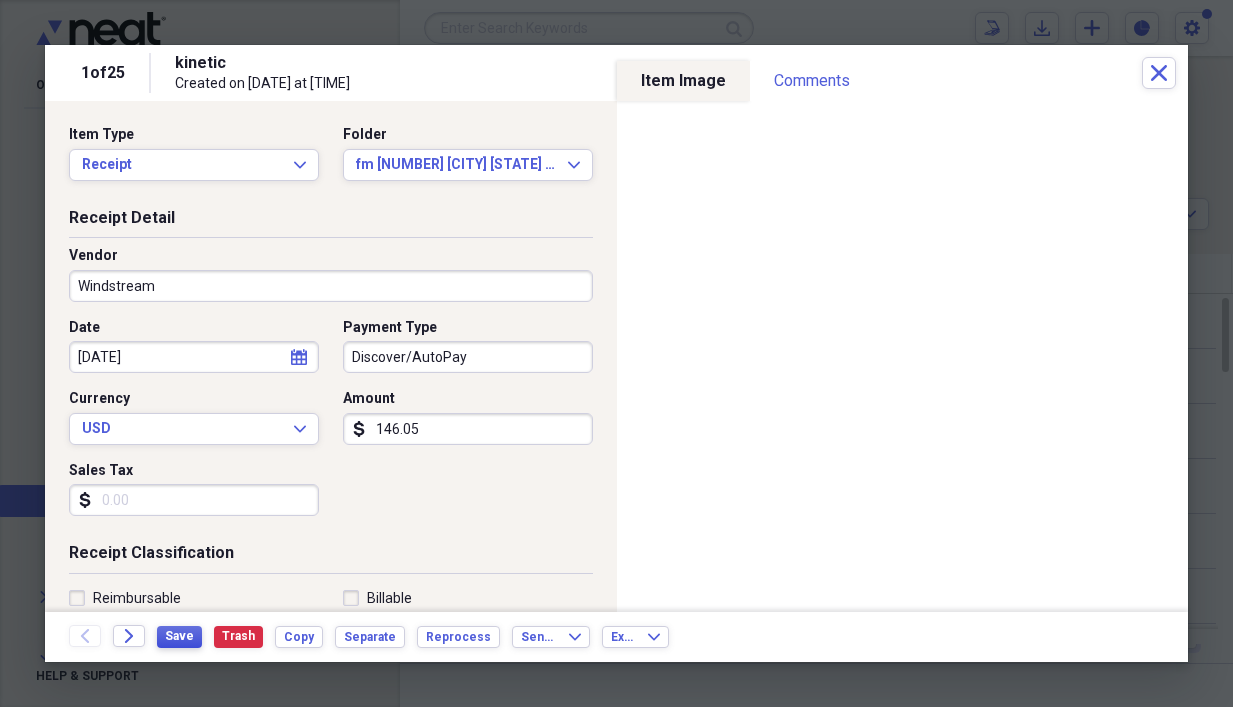 click on "Save" at bounding box center (179, 636) 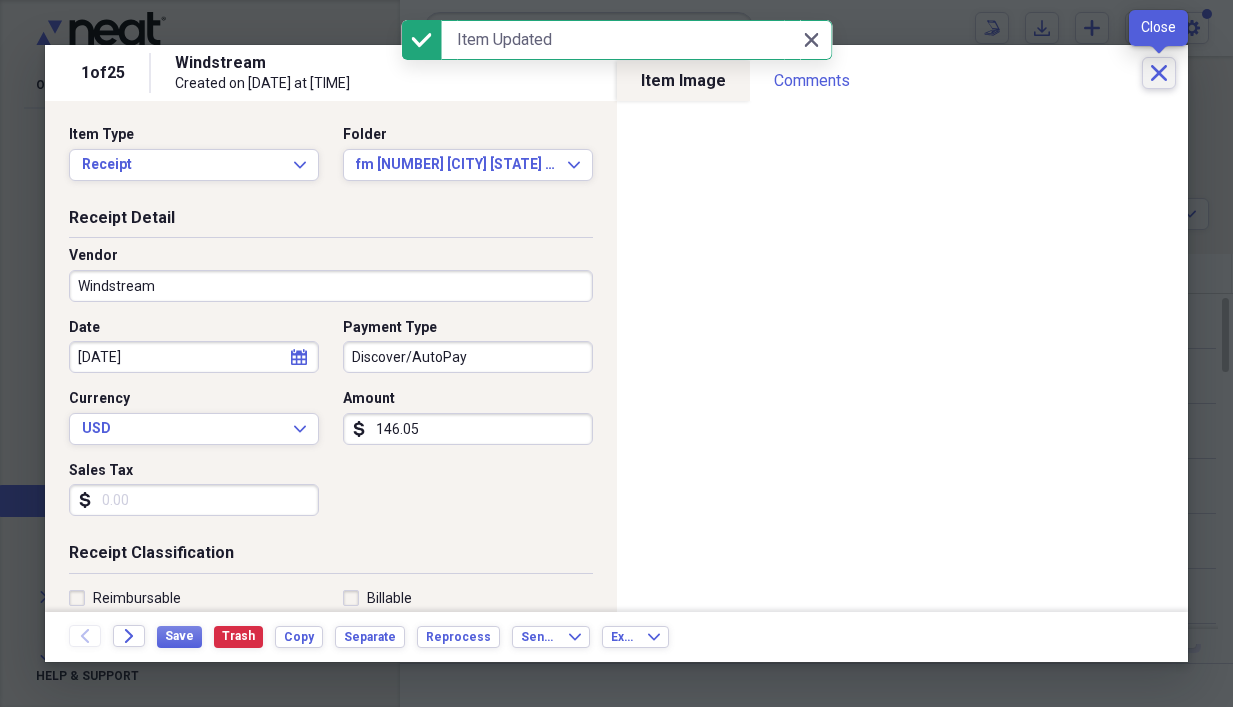 click 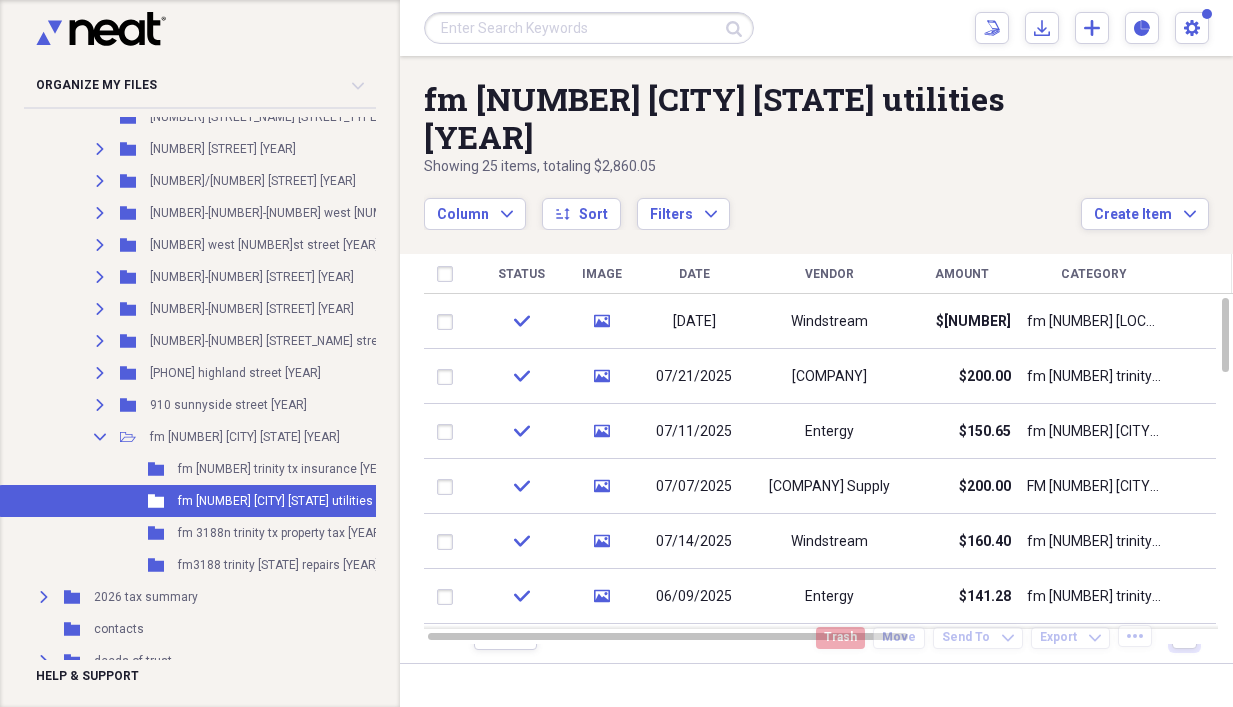 scroll, scrollTop: 0, scrollLeft: 0, axis: both 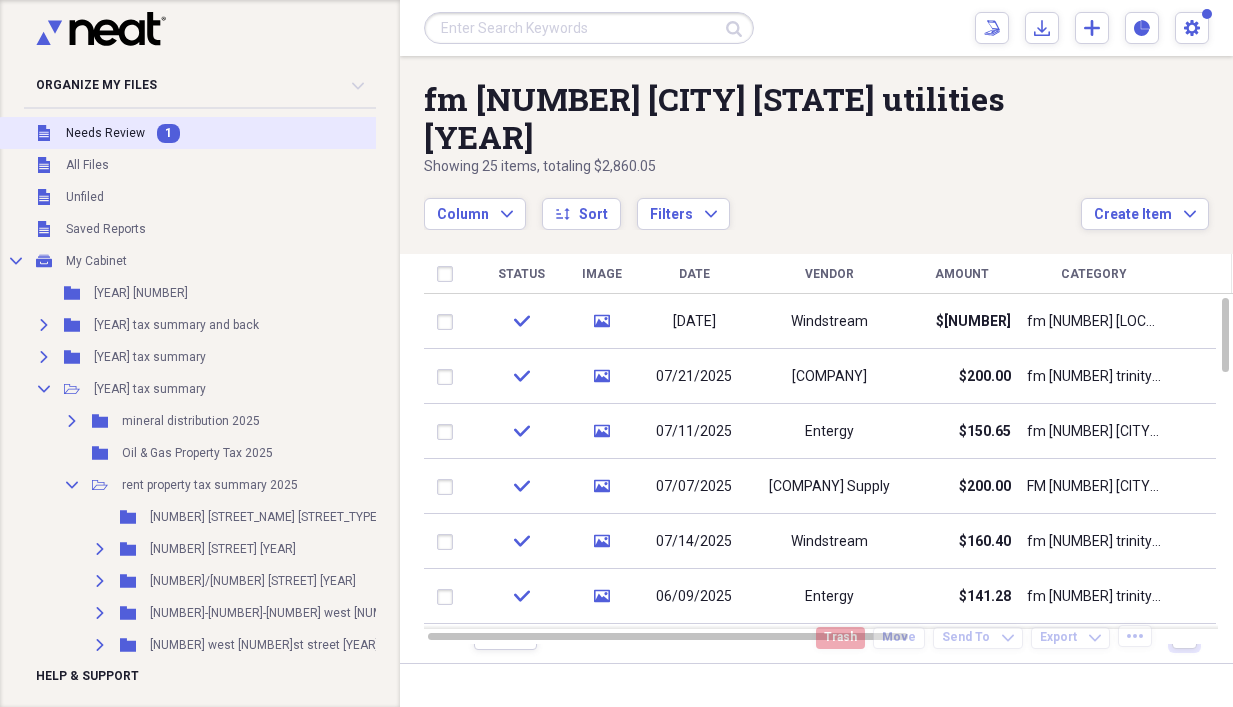 click on "Needs Review" at bounding box center [105, 133] 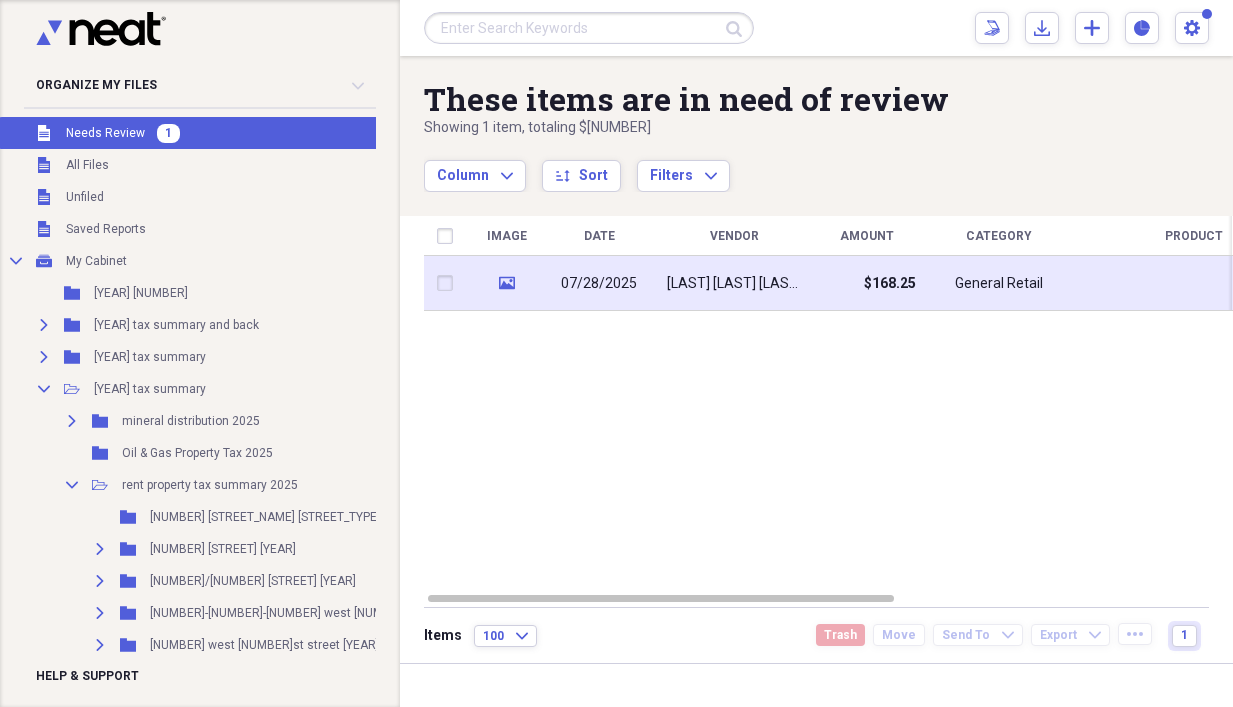 click on "[LAST] [LAST] [LAST]" at bounding box center (734, 284) 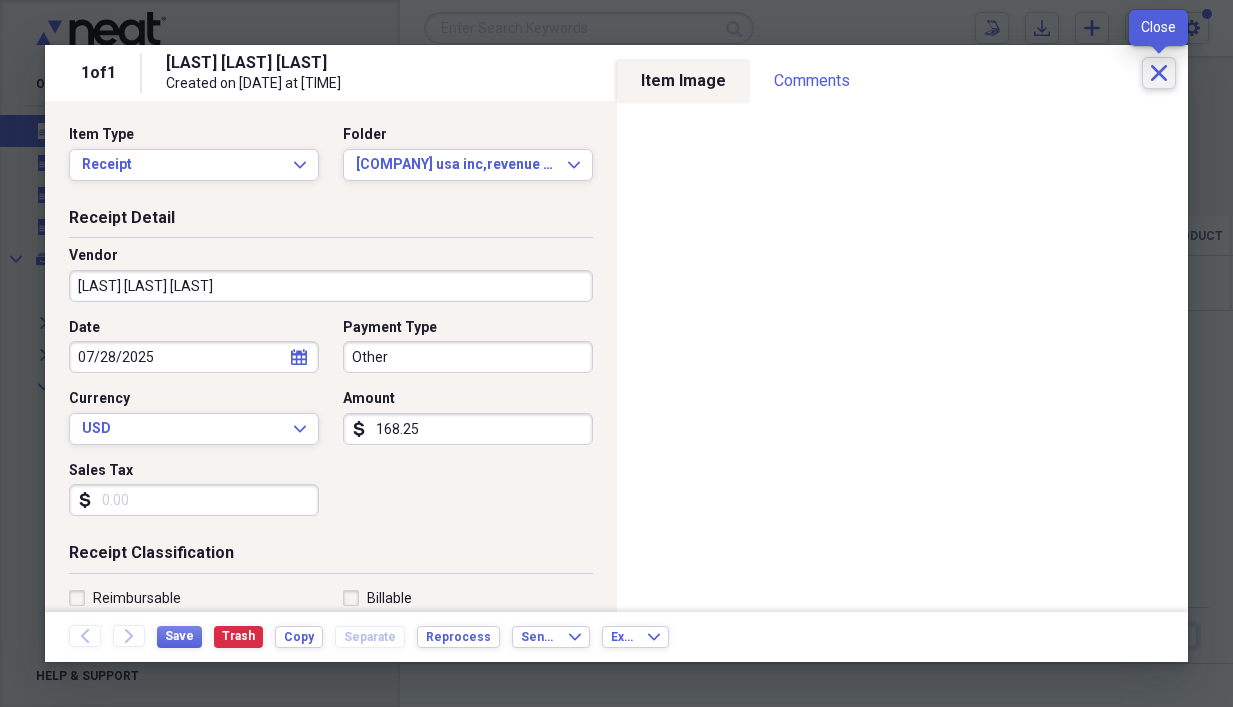 click on "Close" at bounding box center [1159, 73] 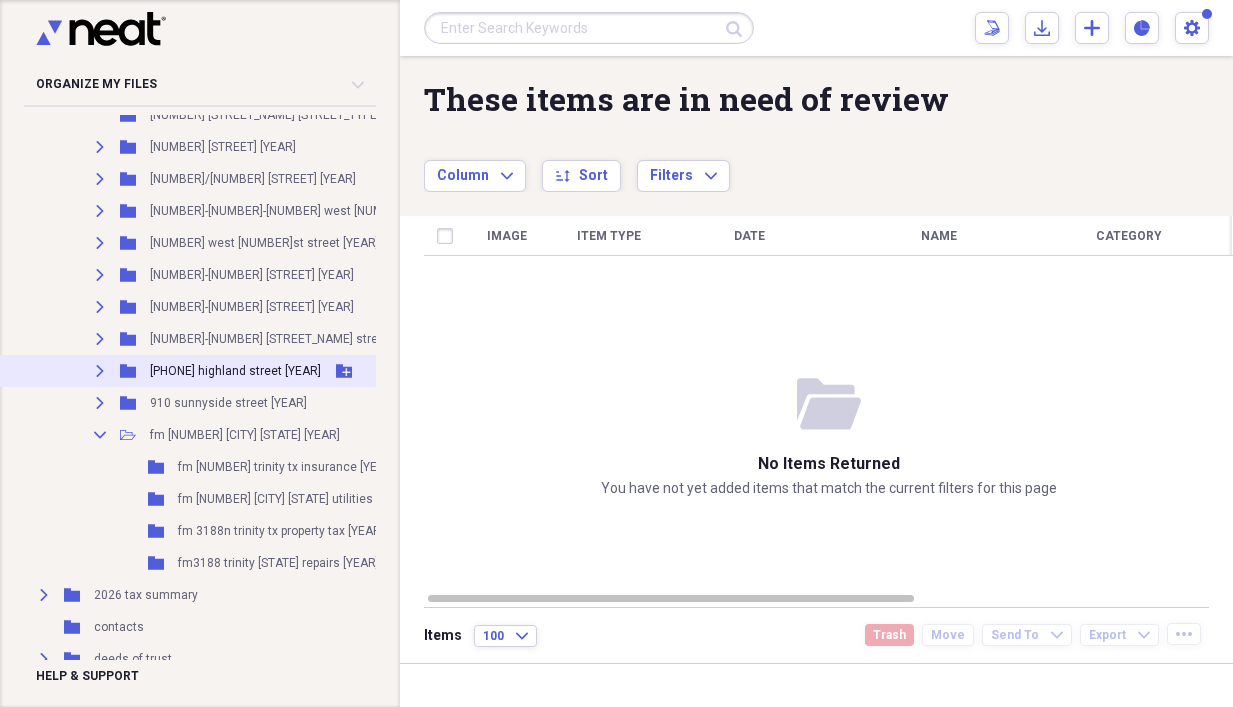 scroll, scrollTop: 0, scrollLeft: 0, axis: both 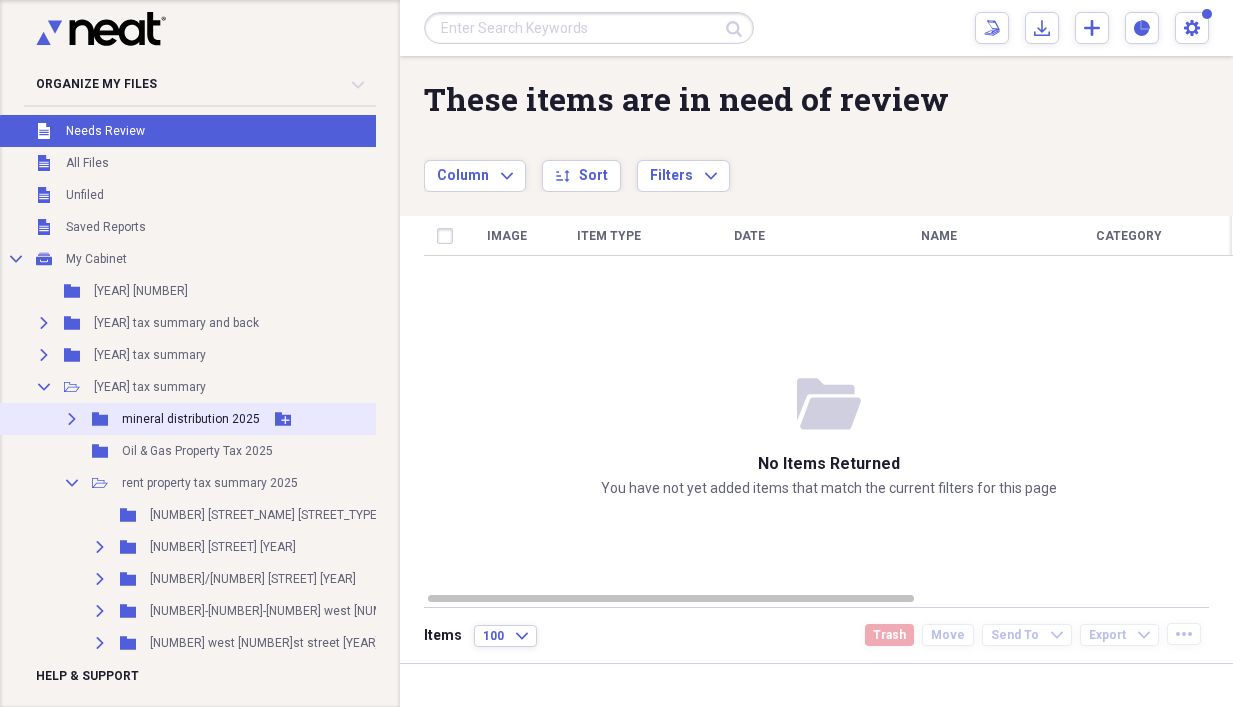 click 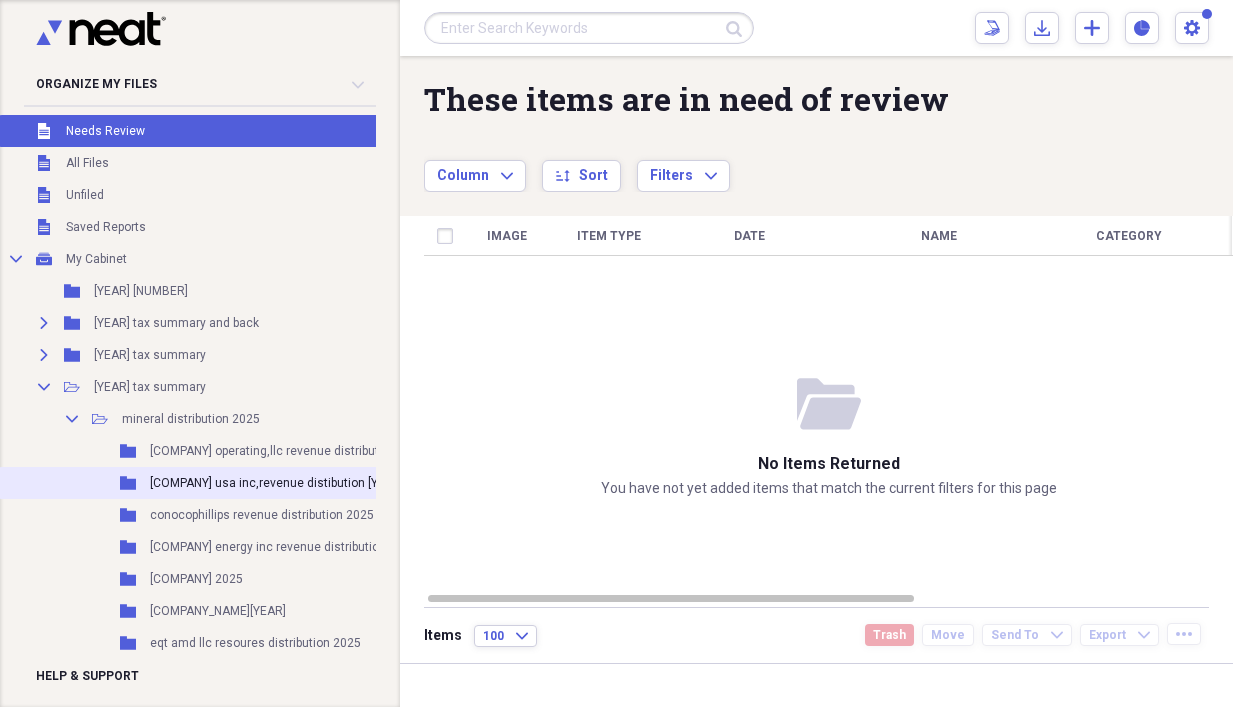 click on "[COMPANY] usa inc,revenue distibution [YEAR]" at bounding box center [277, 483] 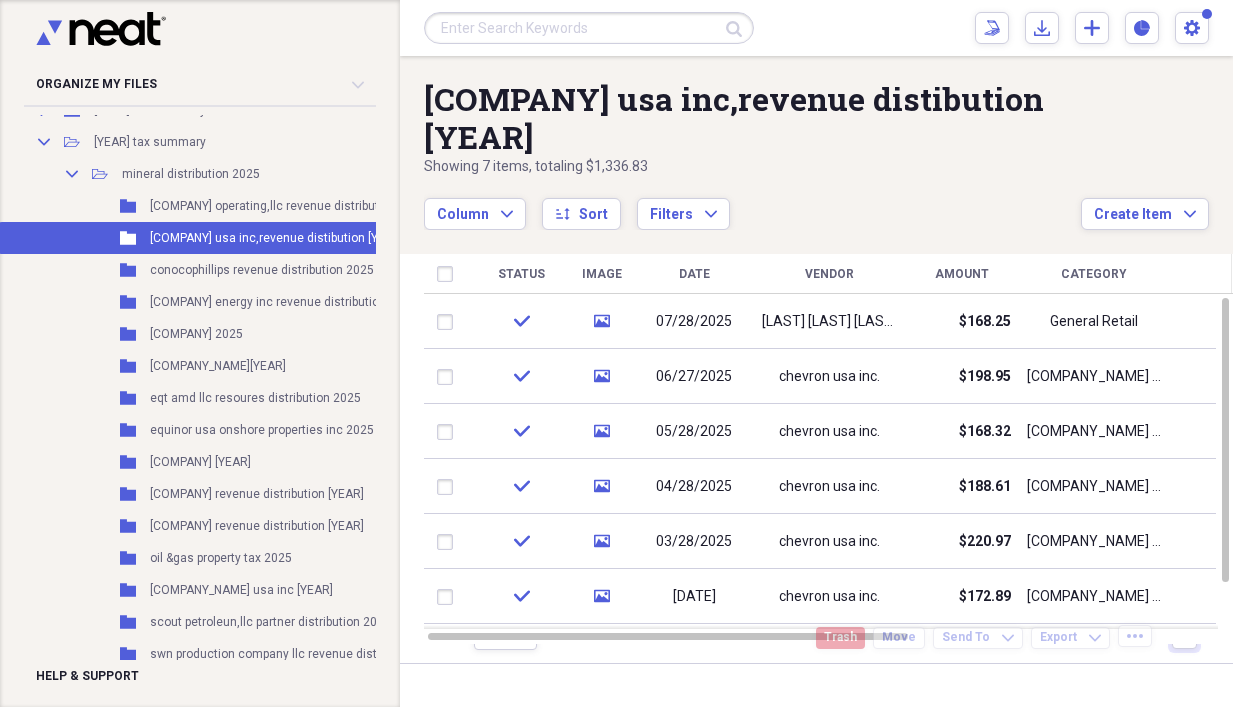 scroll, scrollTop: 500, scrollLeft: 0, axis: vertical 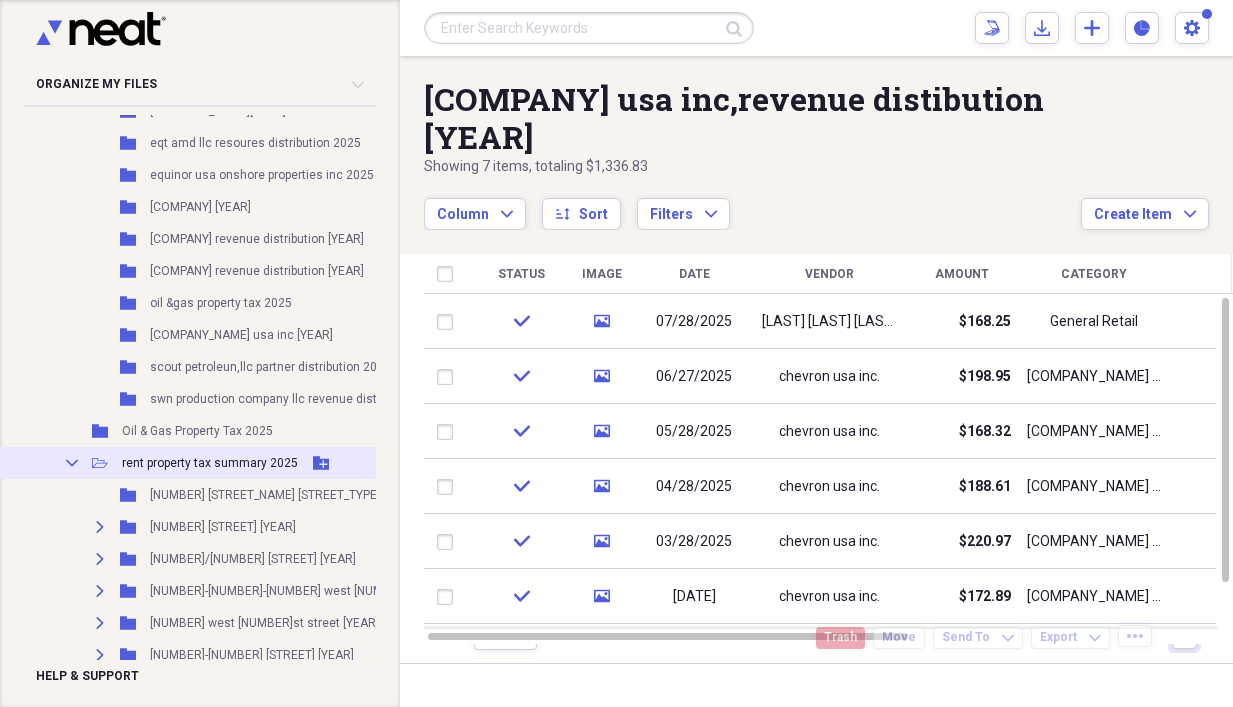 click on "Collapse" at bounding box center [72, 463] 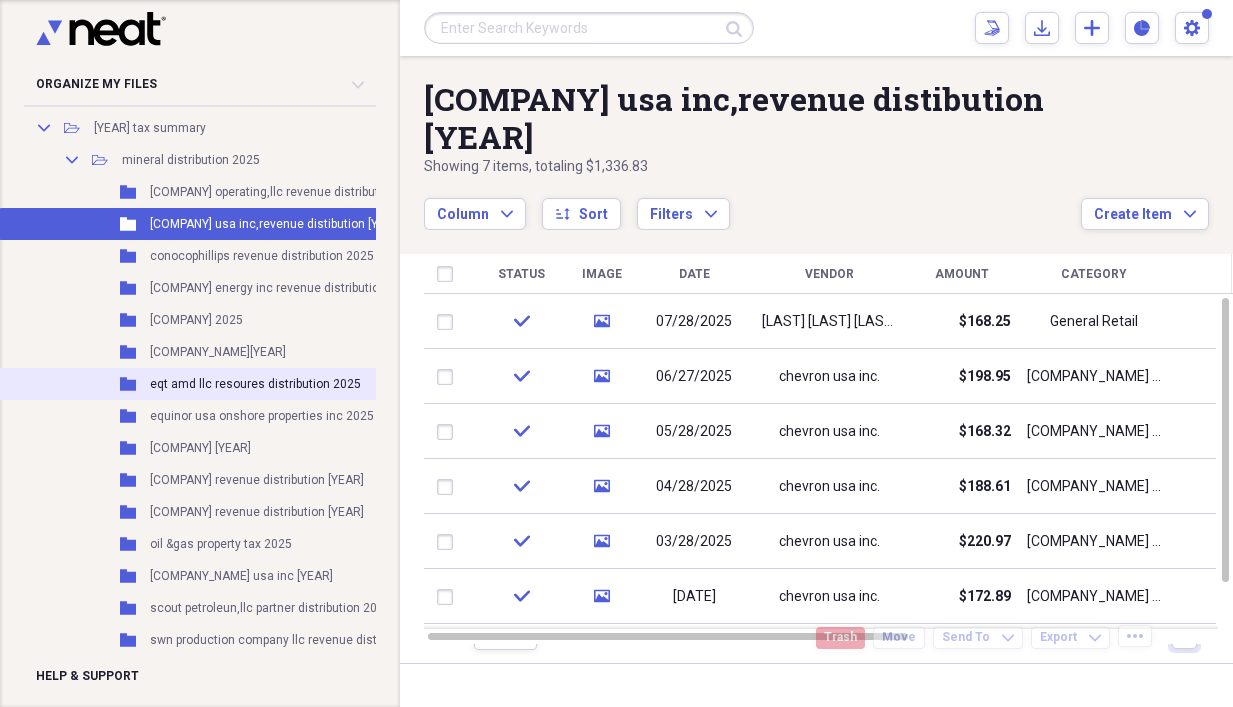 scroll, scrollTop: 226, scrollLeft: 0, axis: vertical 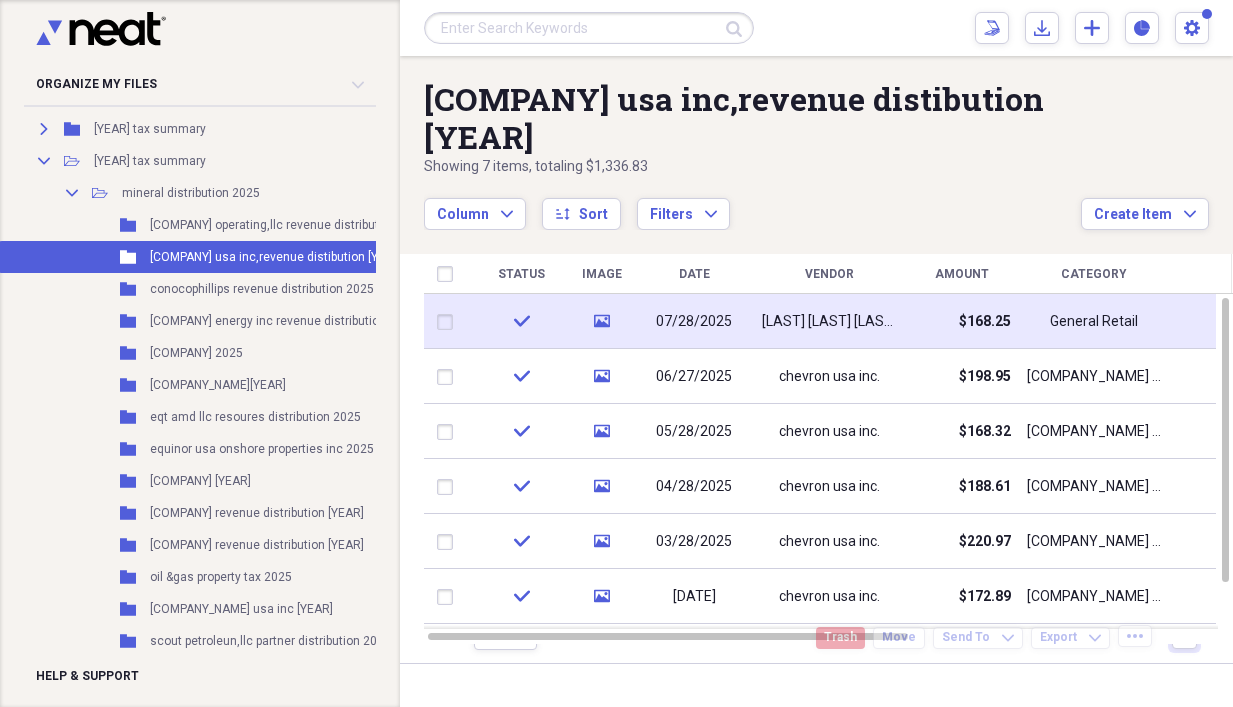 click on "$168.25" at bounding box center [961, 321] 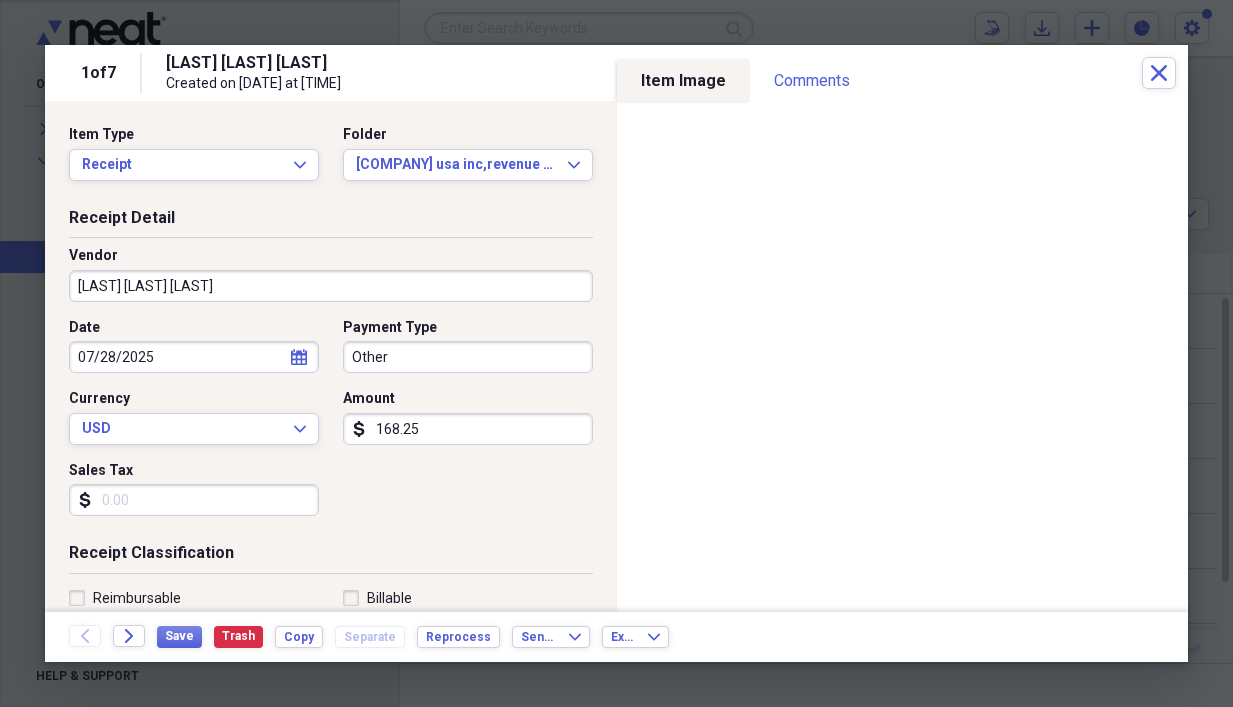click on "[LAST] [LAST] [LAST]" at bounding box center [331, 286] 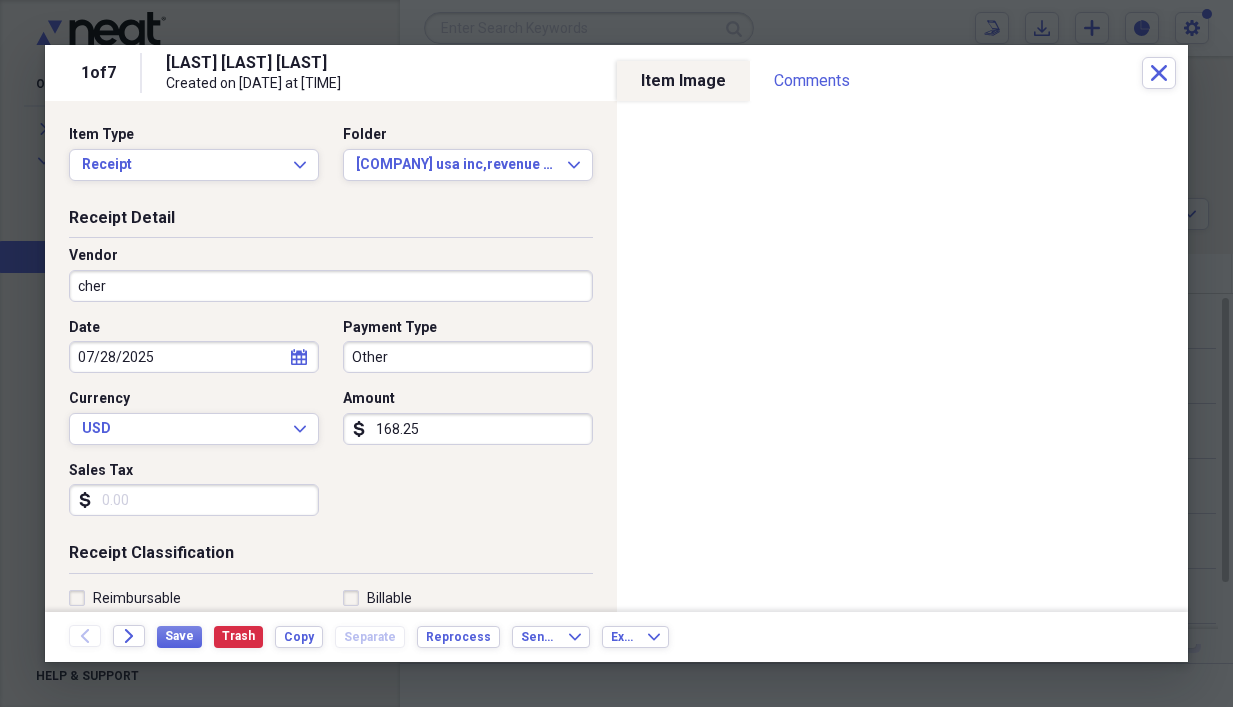 click on "cher" at bounding box center (331, 286) 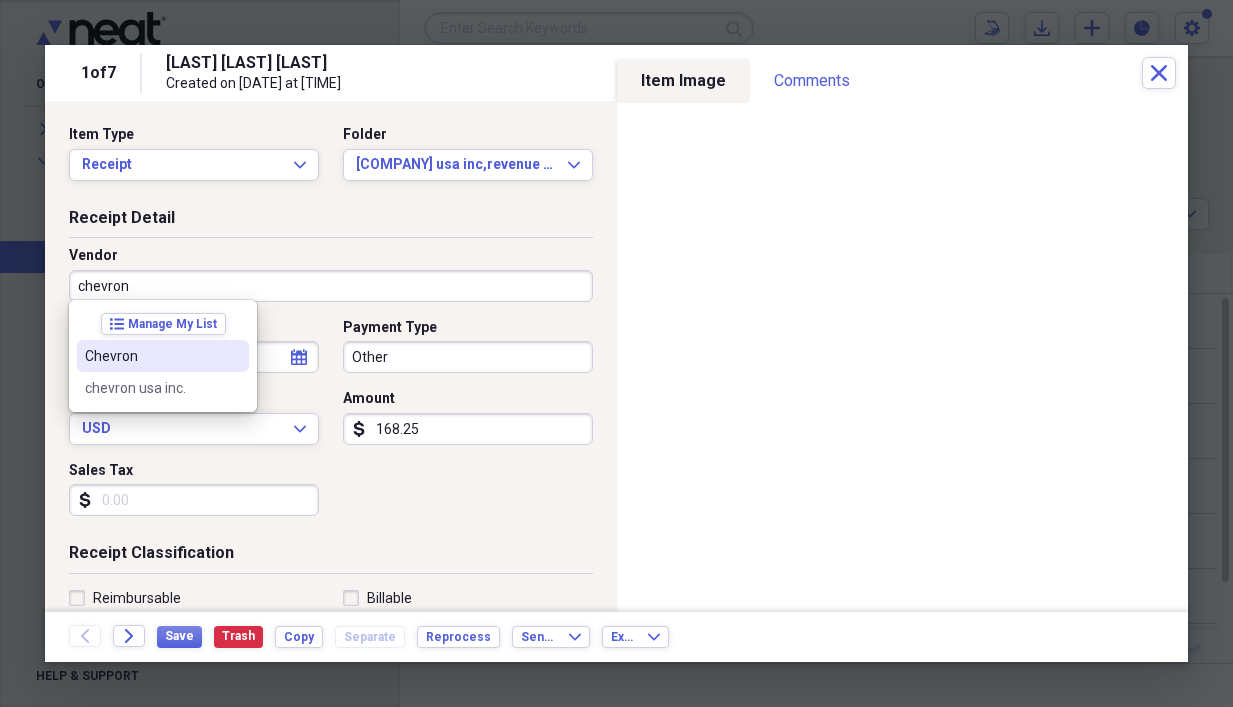 click on "Chevron" at bounding box center (151, 356) 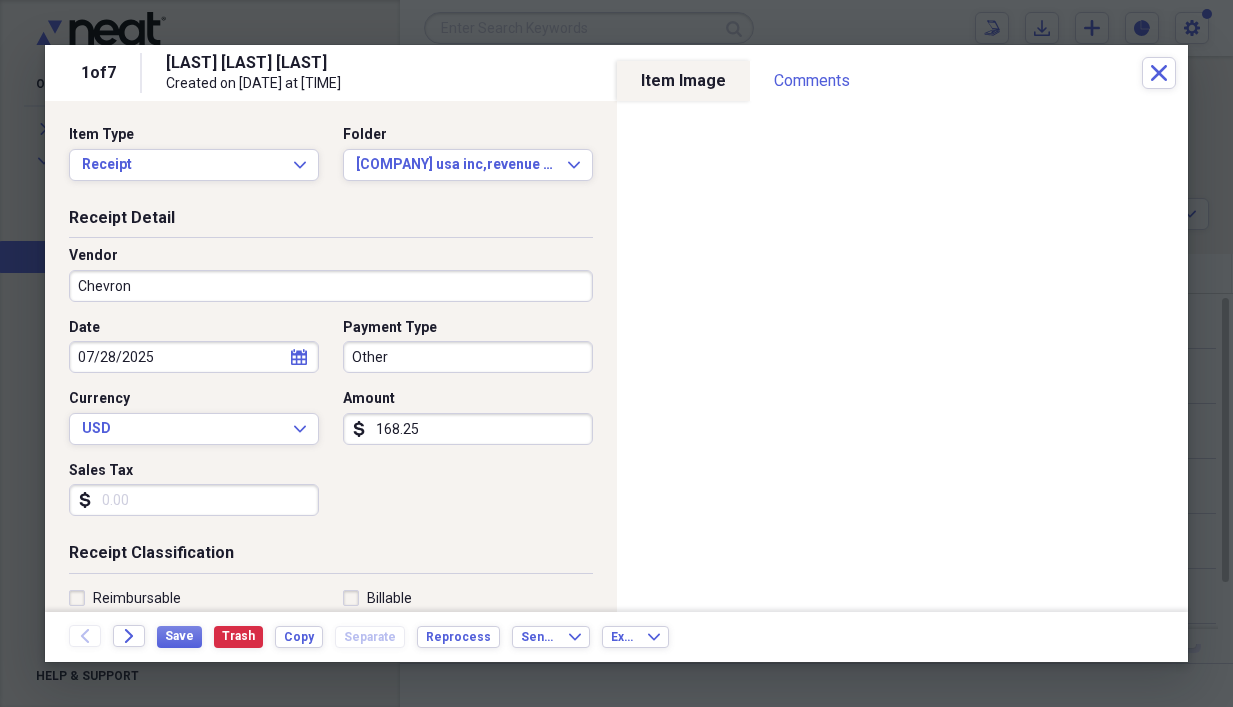type on "[COMPANY] revnue distribution [YEAR]" 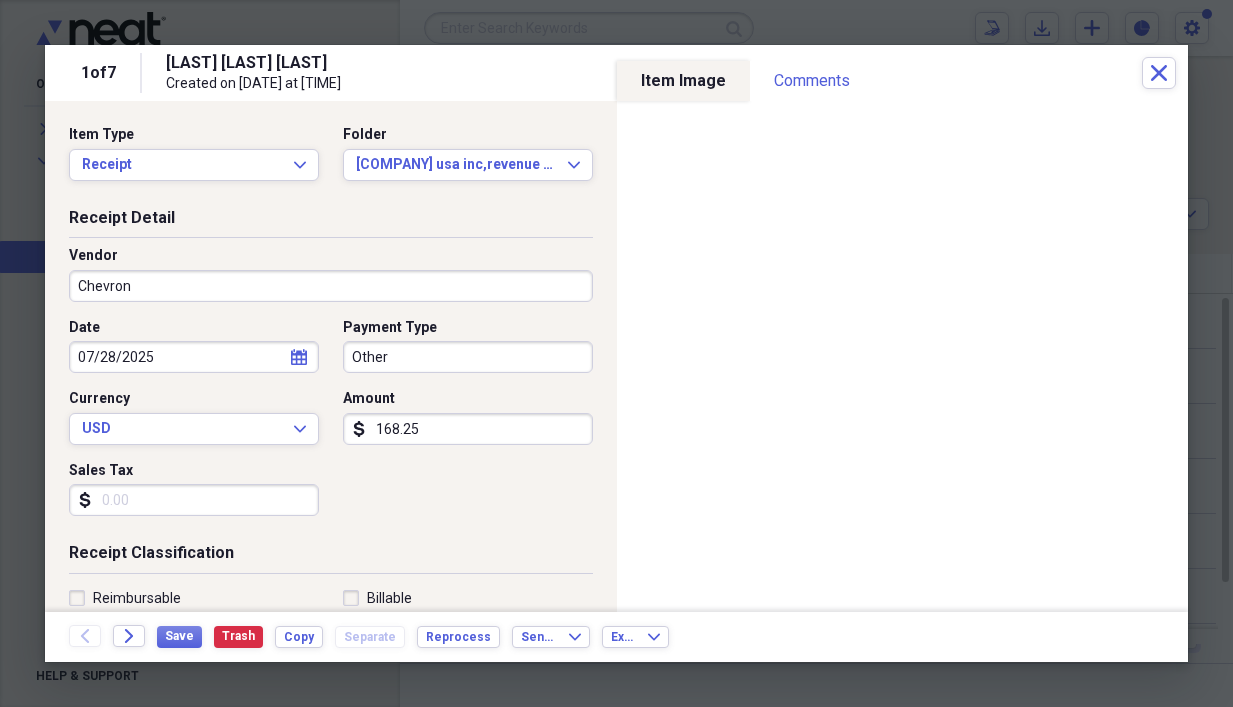 click on "Chevron" at bounding box center [331, 286] 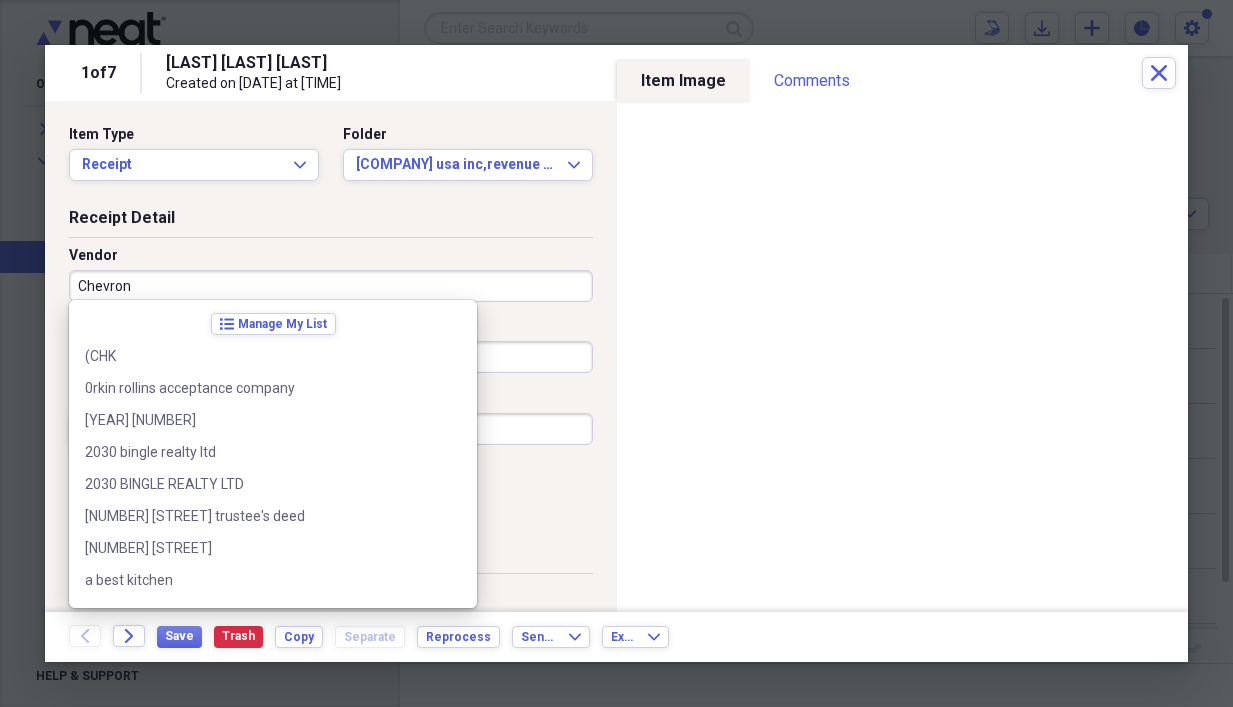 scroll, scrollTop: 3708, scrollLeft: 0, axis: vertical 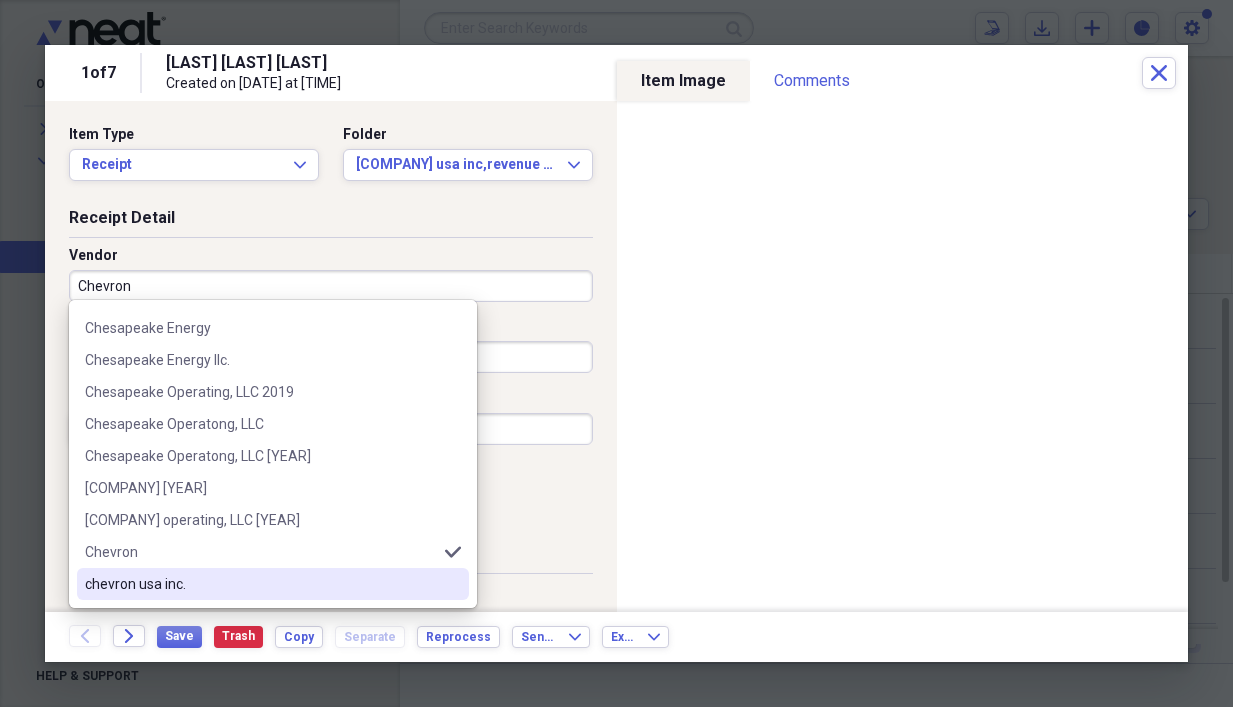 click on "chevron usa inc." at bounding box center (261, 584) 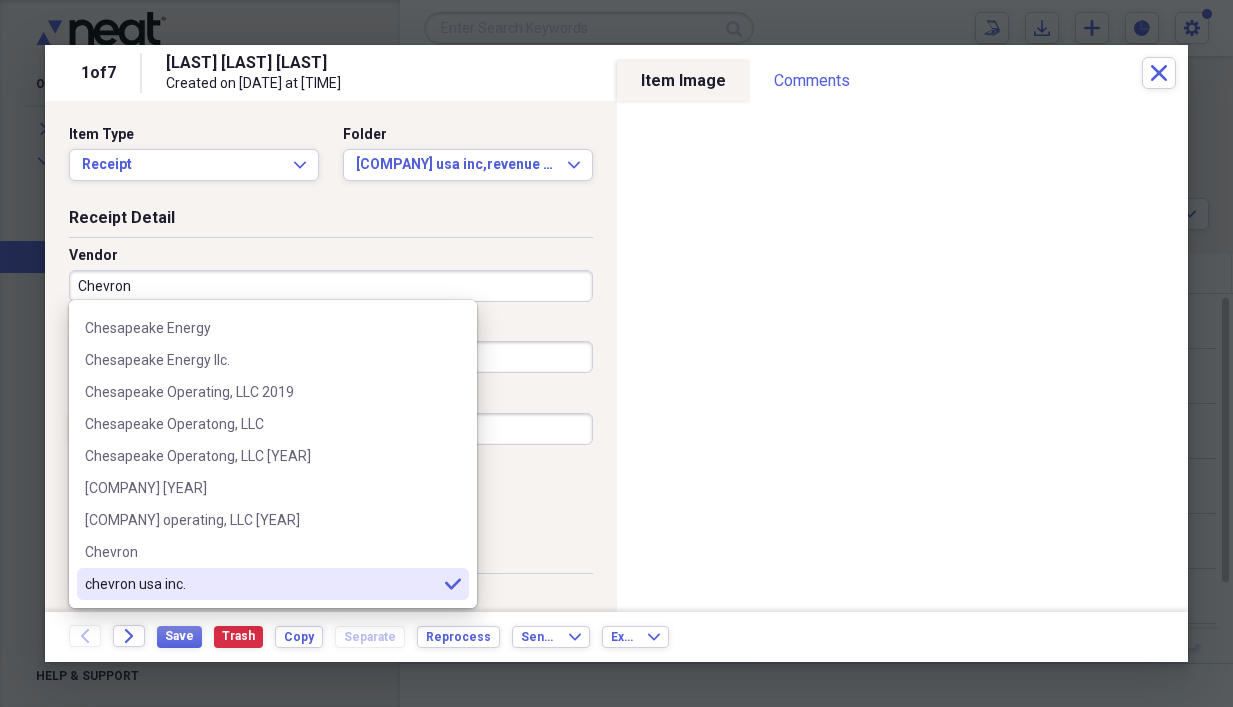 type on "chevron usa inc." 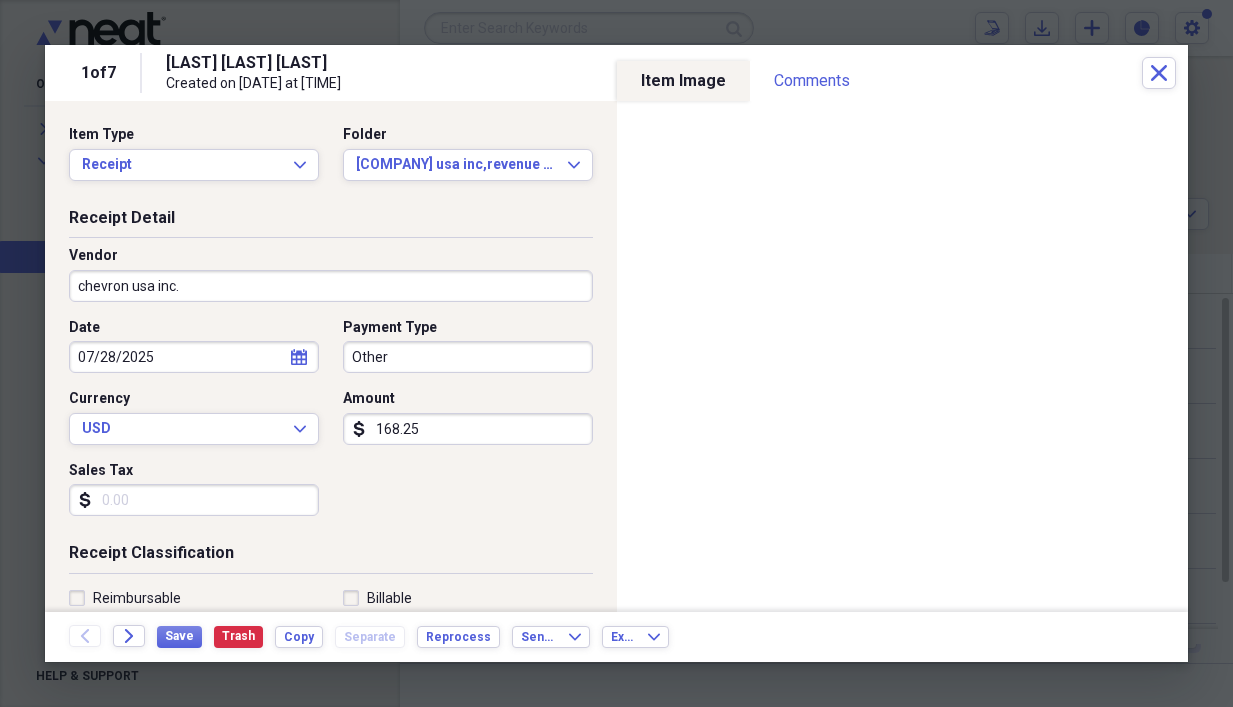 type on "[COMPANY_NAME] revnue distribution [YEAR]" 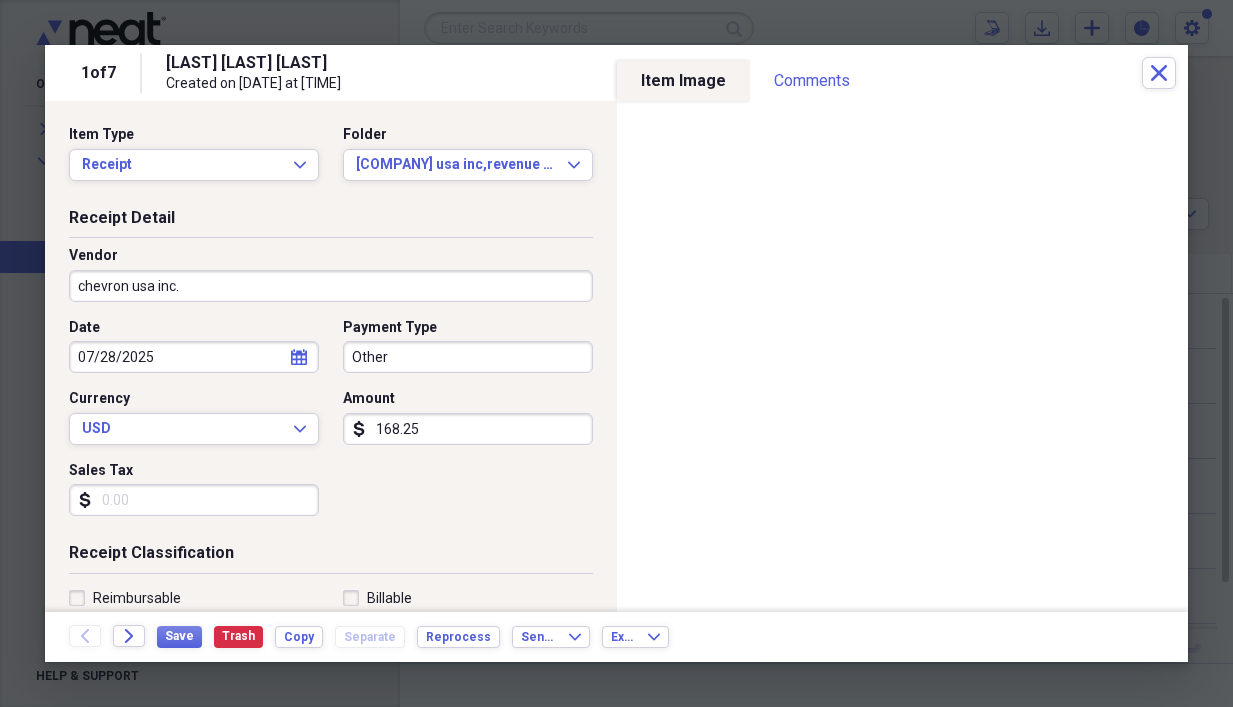 click on "Other" at bounding box center [468, 357] 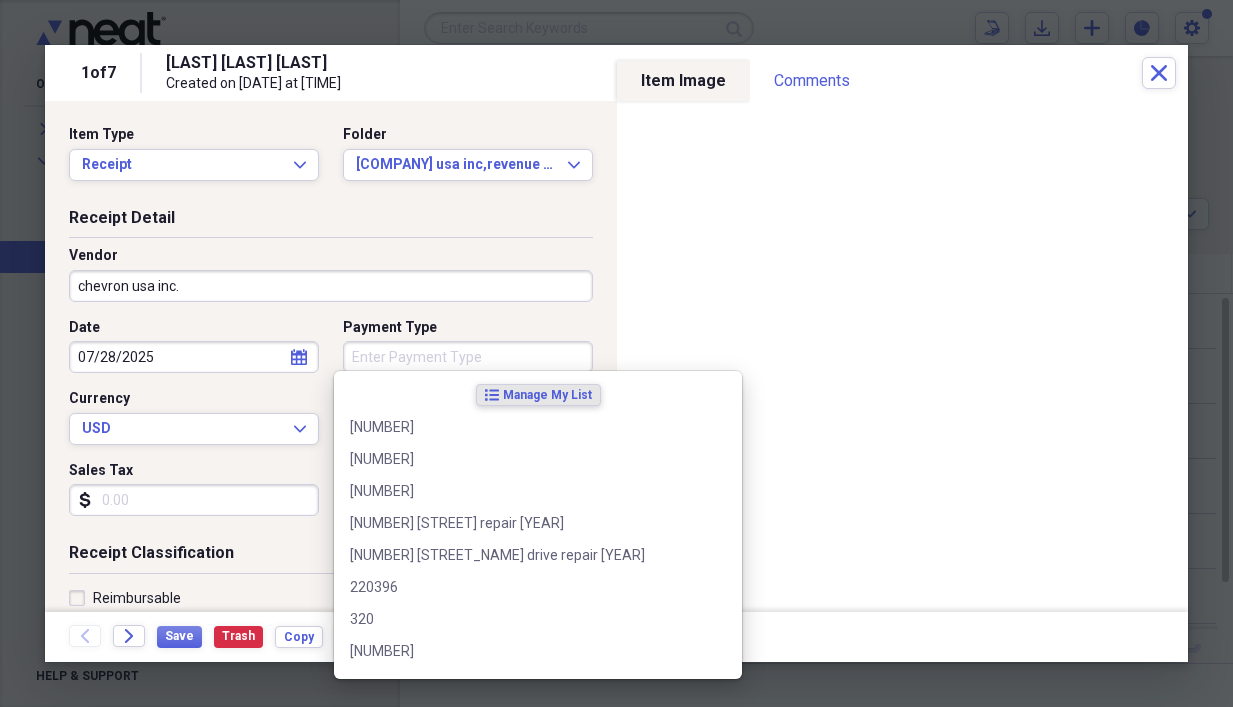 type on "C" 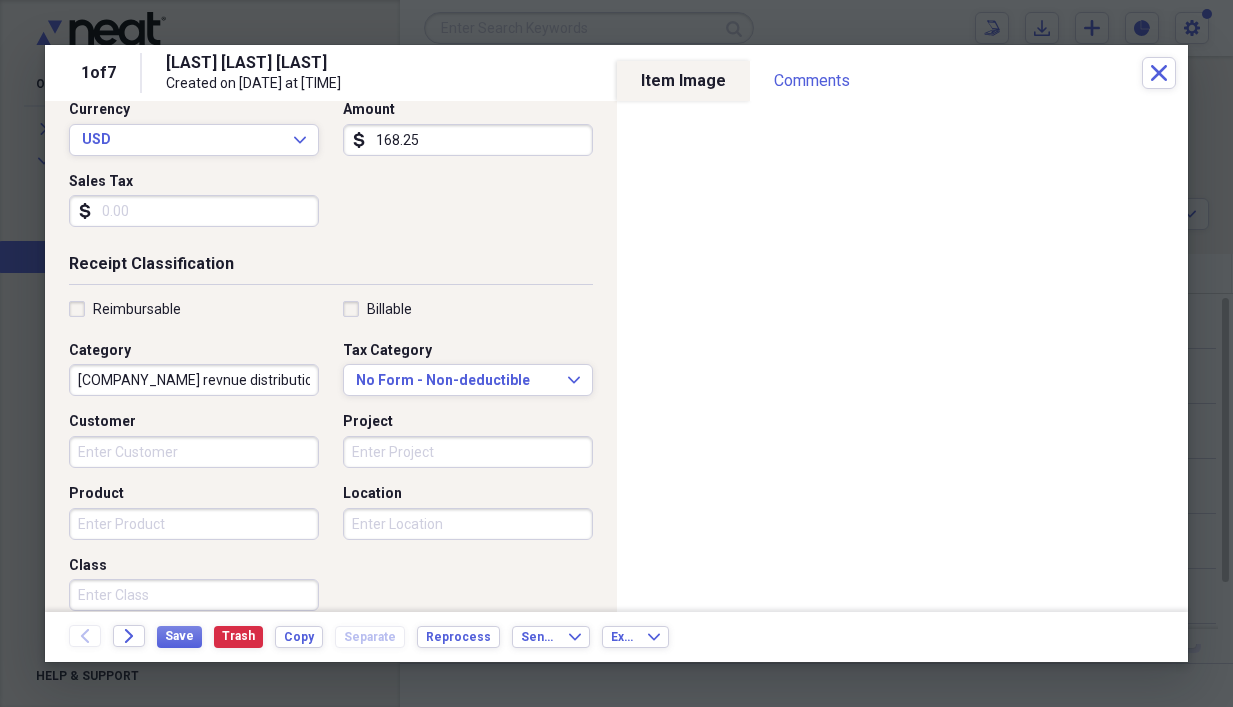 scroll, scrollTop: 300, scrollLeft: 0, axis: vertical 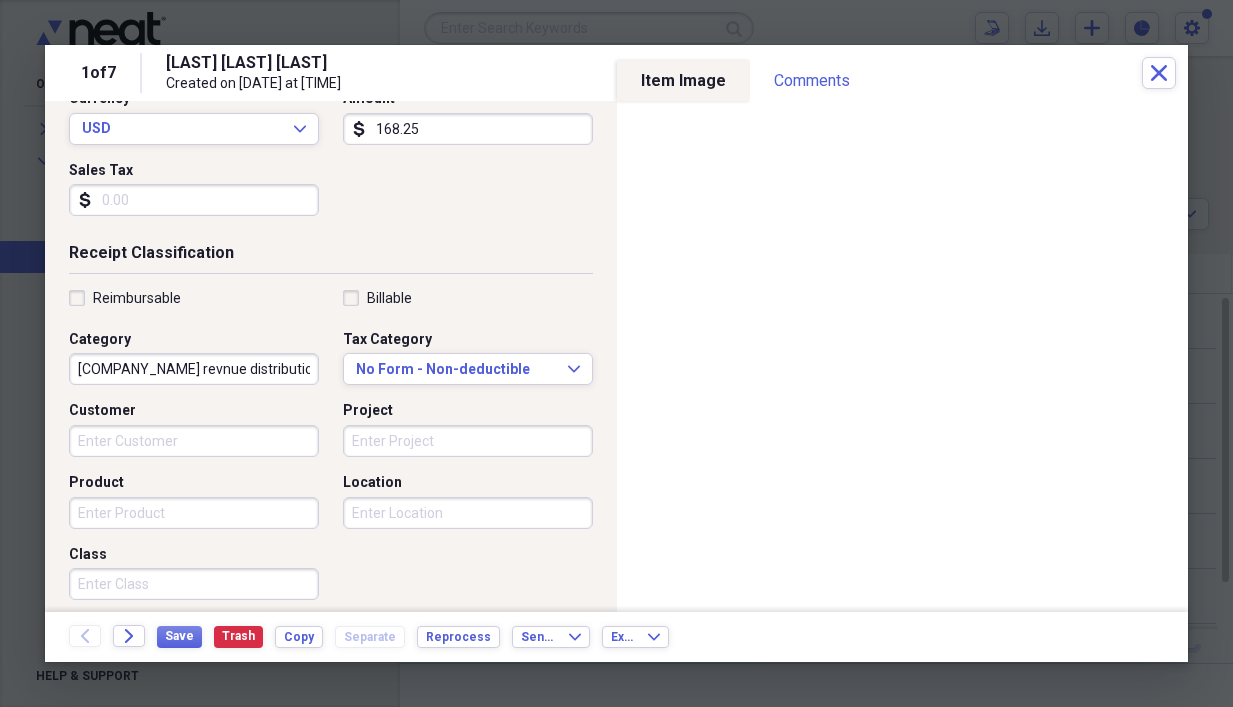 type on "[NUMBER]" 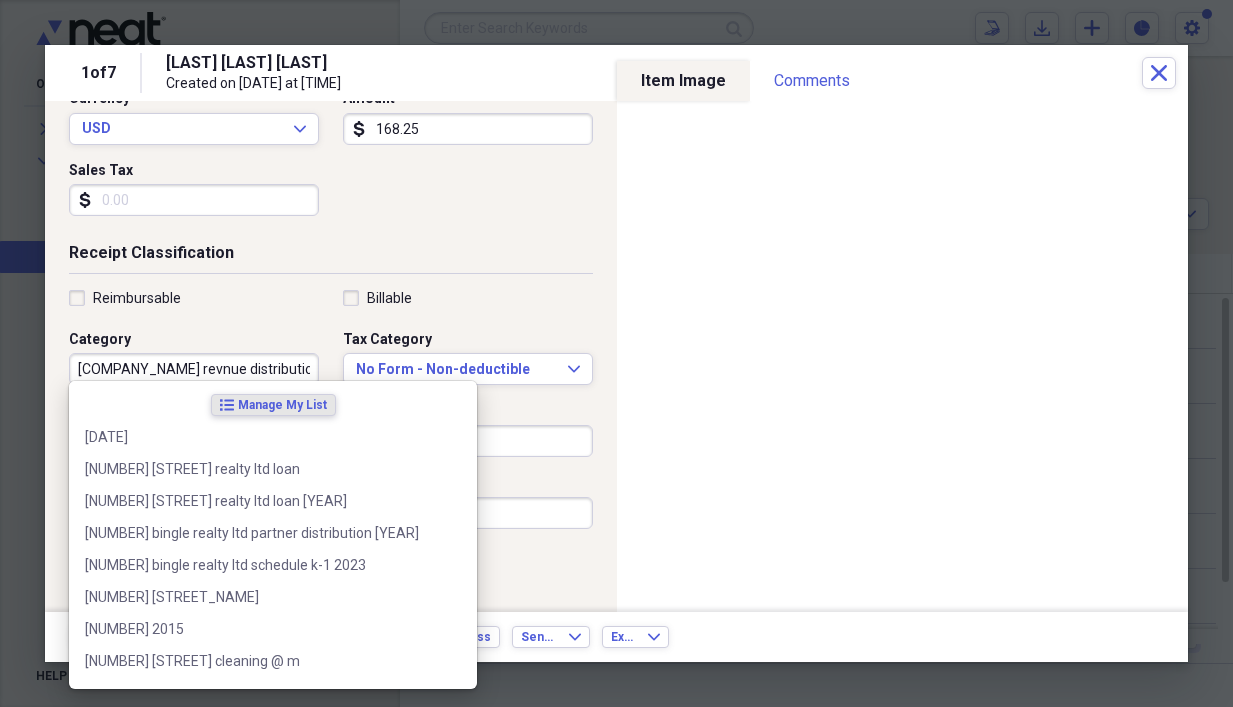 click on "[COMPANY_NAME] revnue distribution [YEAR]" at bounding box center [194, 369] 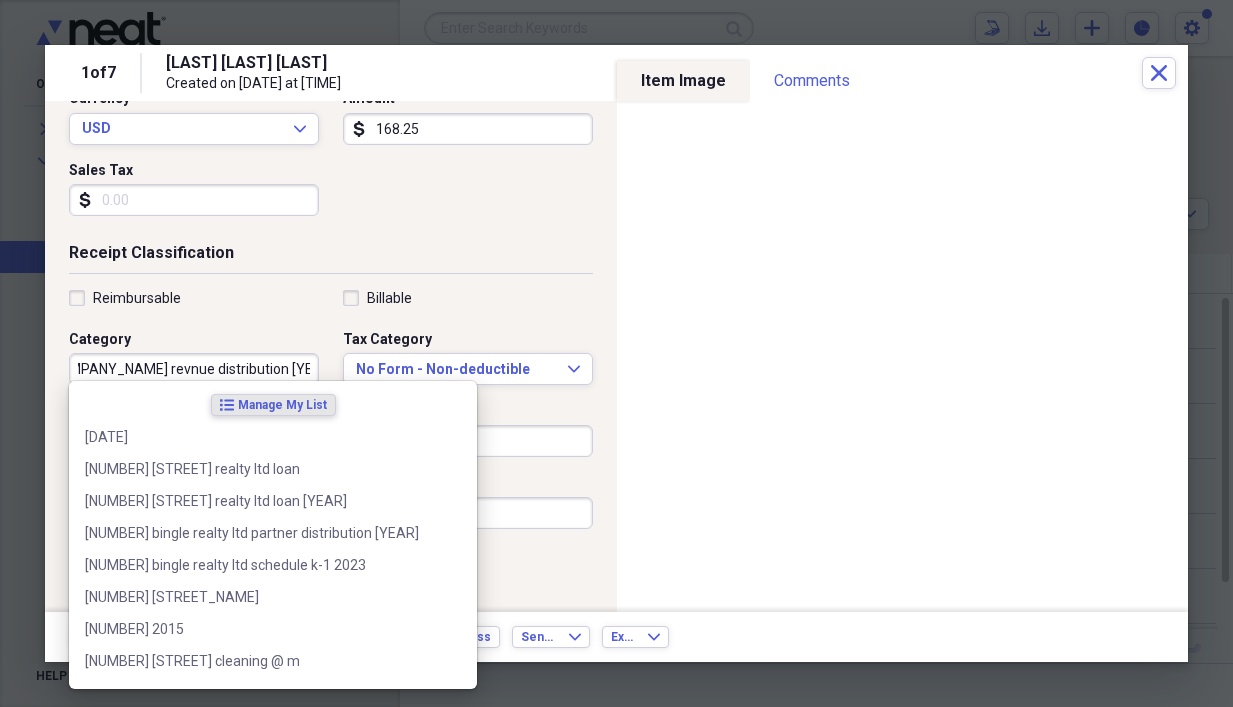 click on "[COMPANY_NAME] revnue distribution [YEAR]" at bounding box center (194, 369) 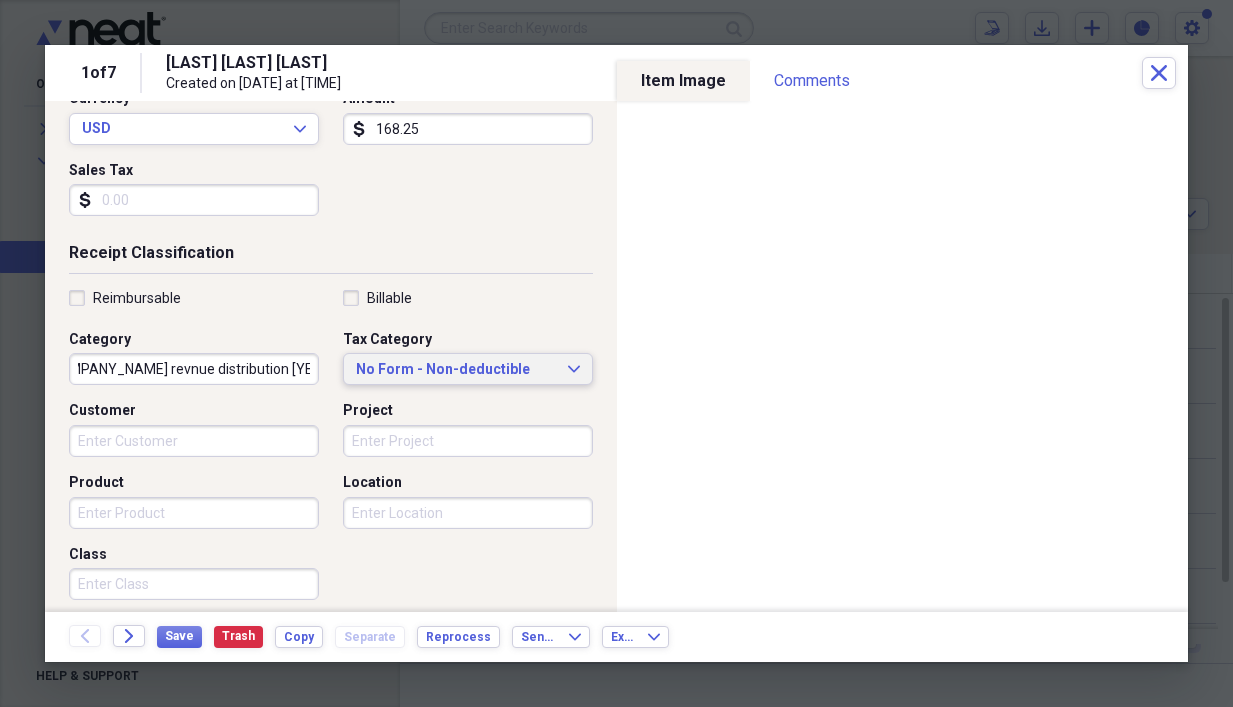 click on "Expand" 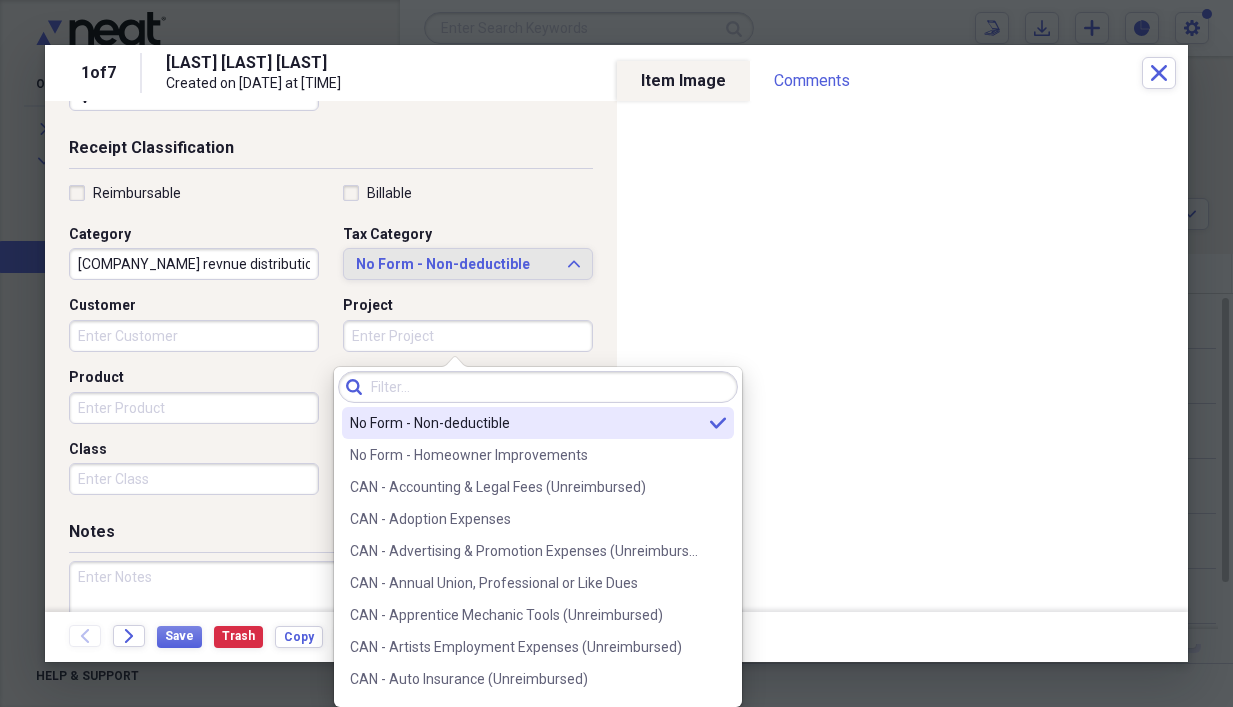 scroll, scrollTop: 503, scrollLeft: 0, axis: vertical 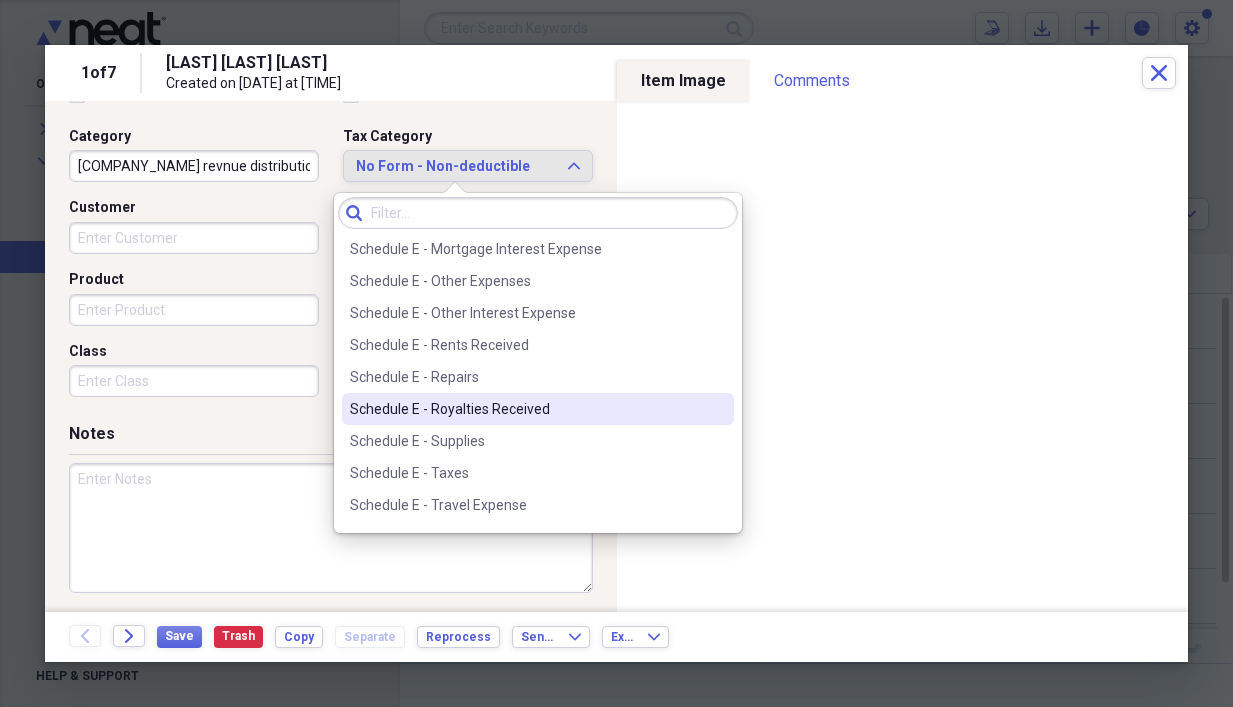 click on "Schedule E - Royalties Received" at bounding box center [526, 409] 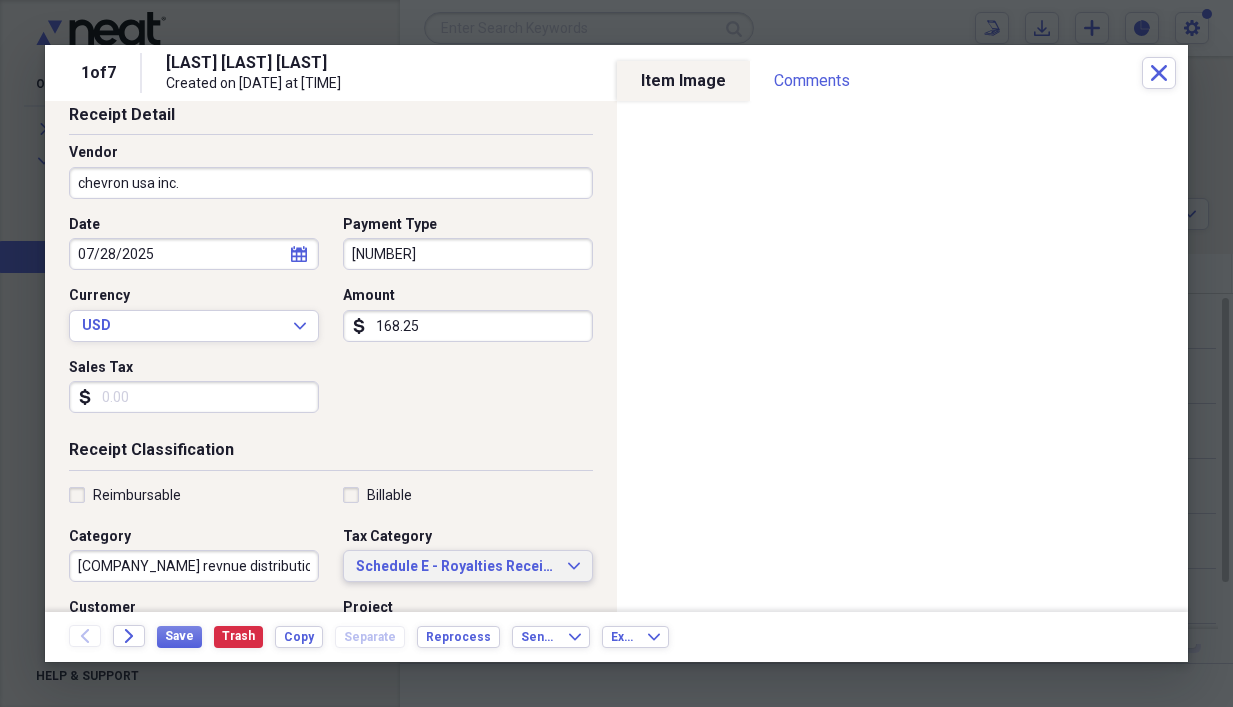 scroll, scrollTop: 303, scrollLeft: 0, axis: vertical 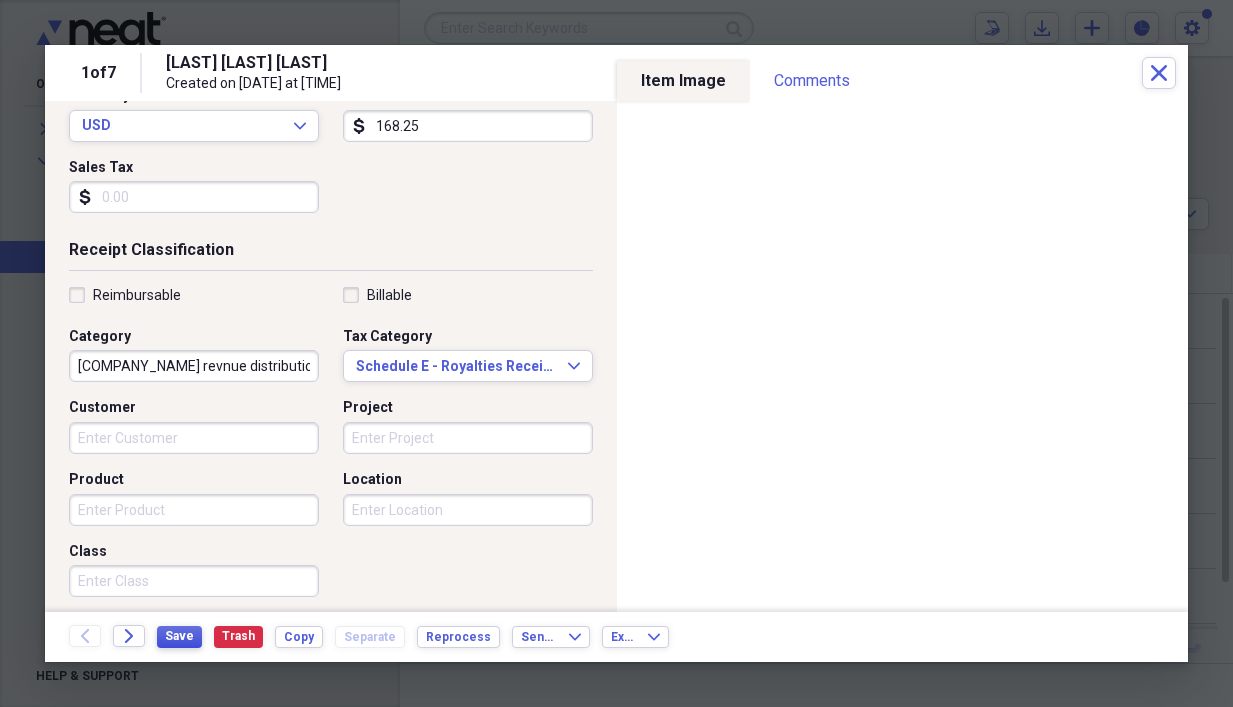 click on "Save" at bounding box center [179, 636] 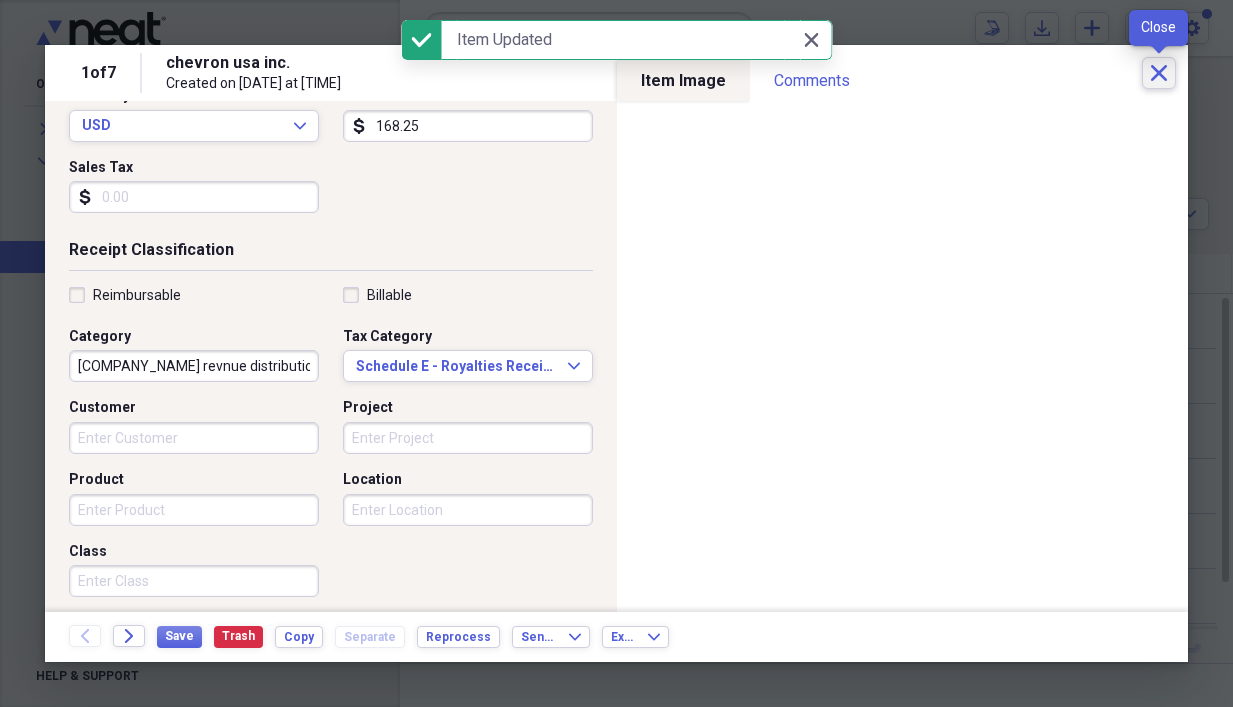 click on "Close" 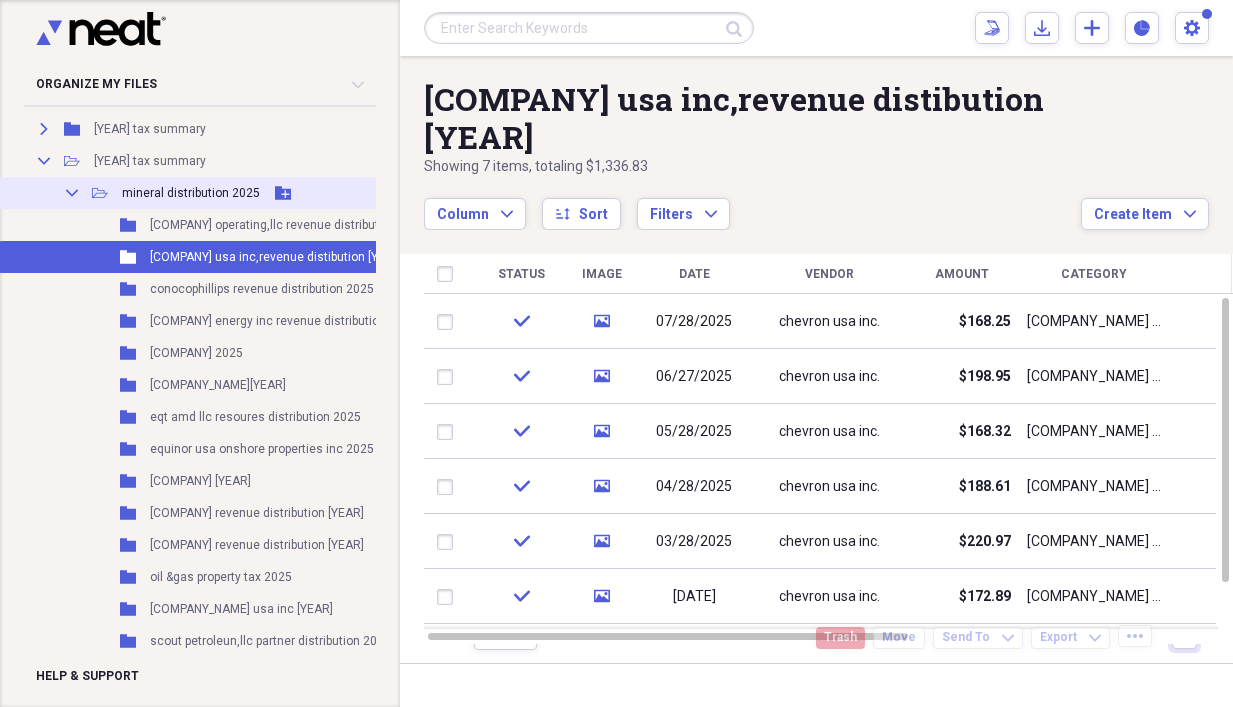 click 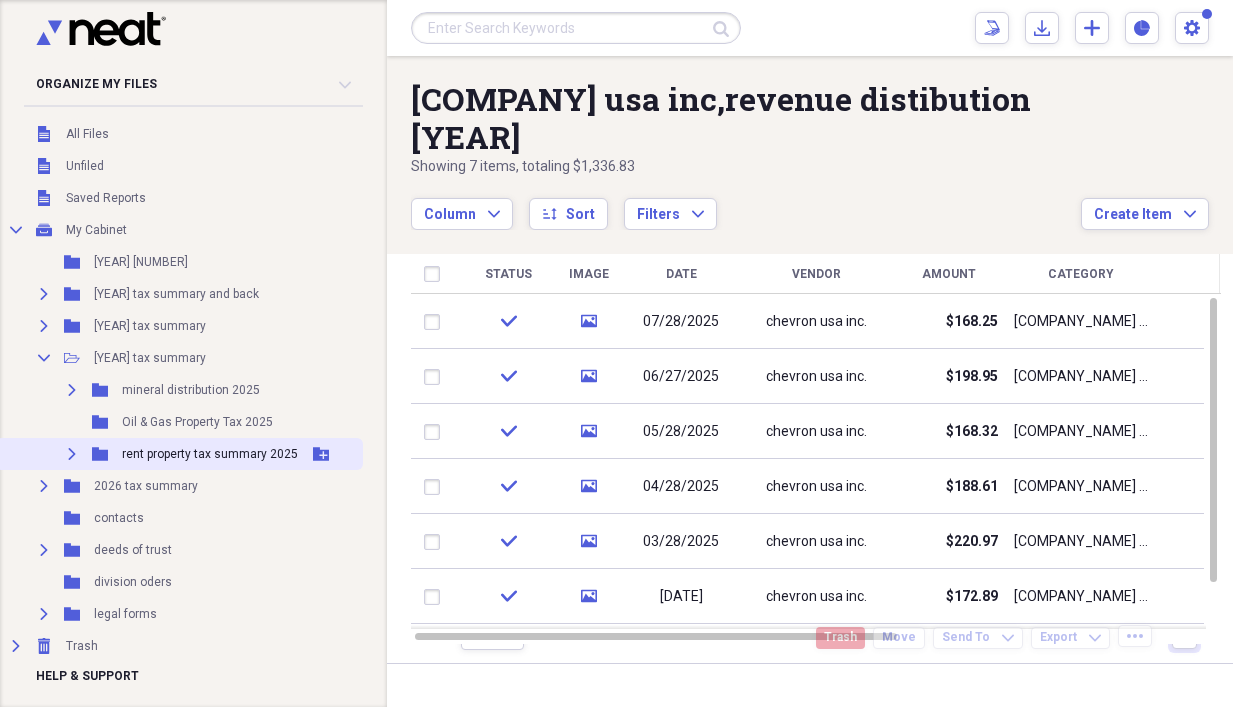 click on "Expand" 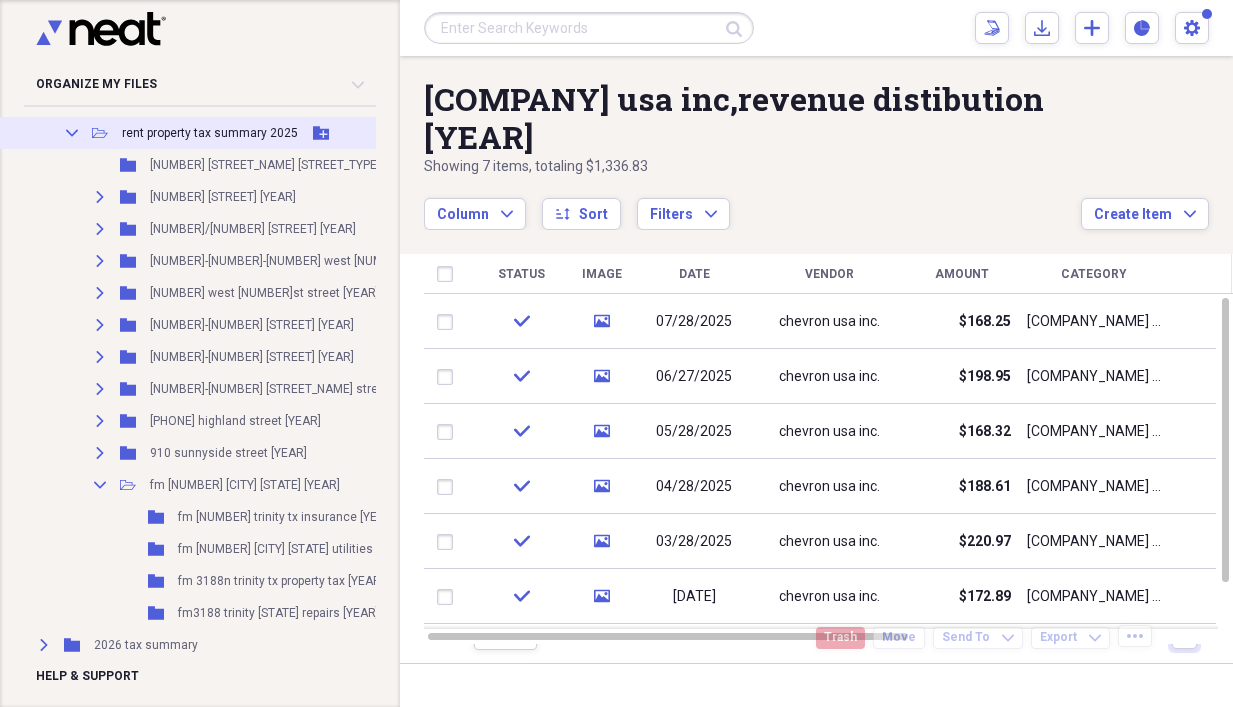scroll, scrollTop: 429, scrollLeft: 0, axis: vertical 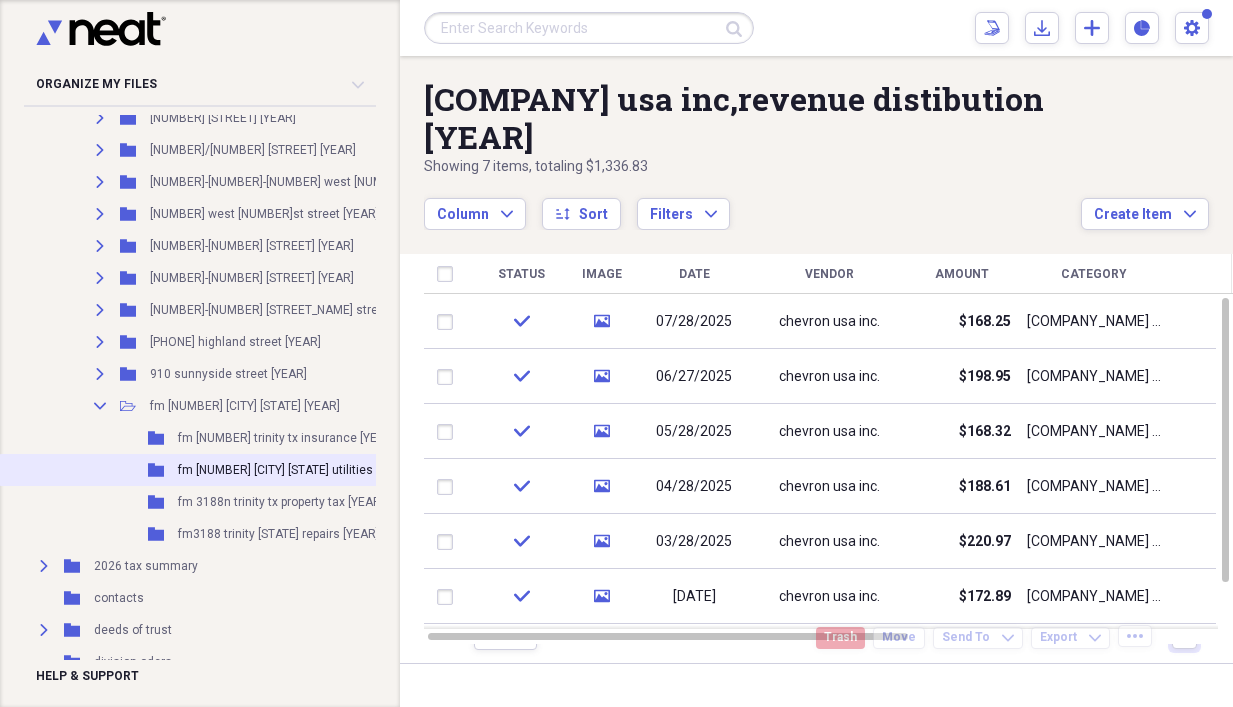 click on "Folder fm [NUMBER] trinity tx utilities 2025 Add Folder" at bounding box center (278, 470) 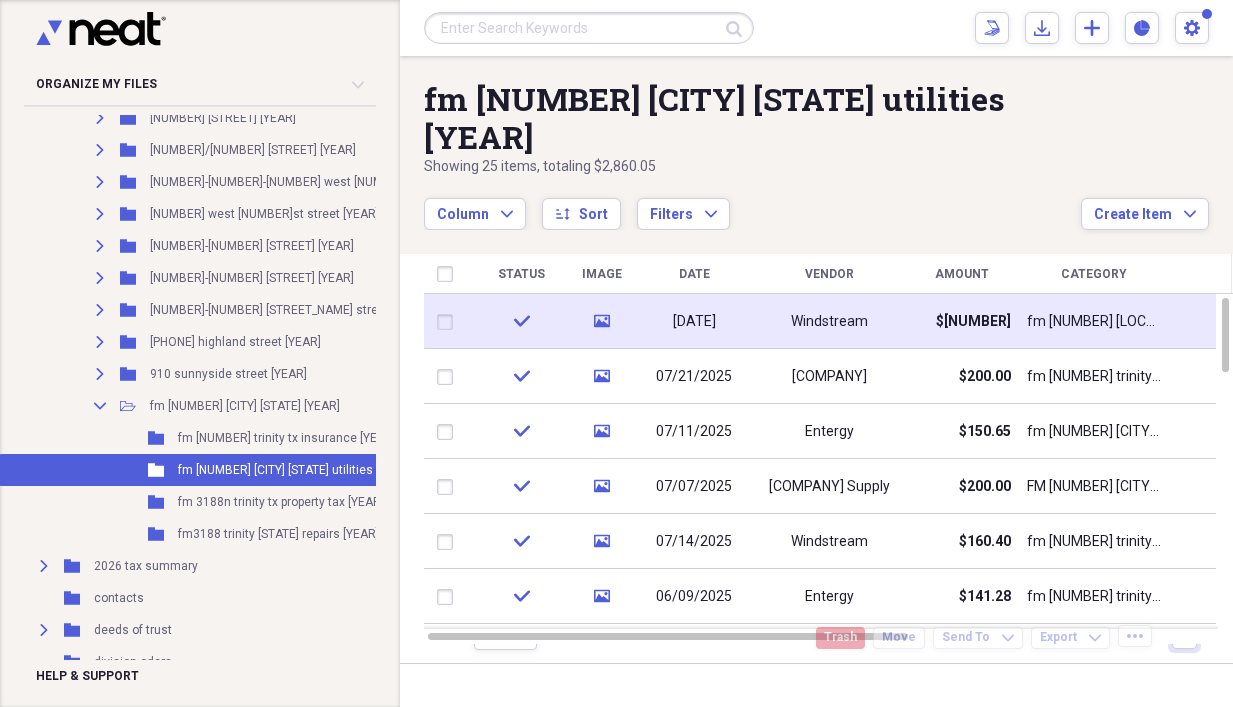 click on "Windstream" at bounding box center [829, 322] 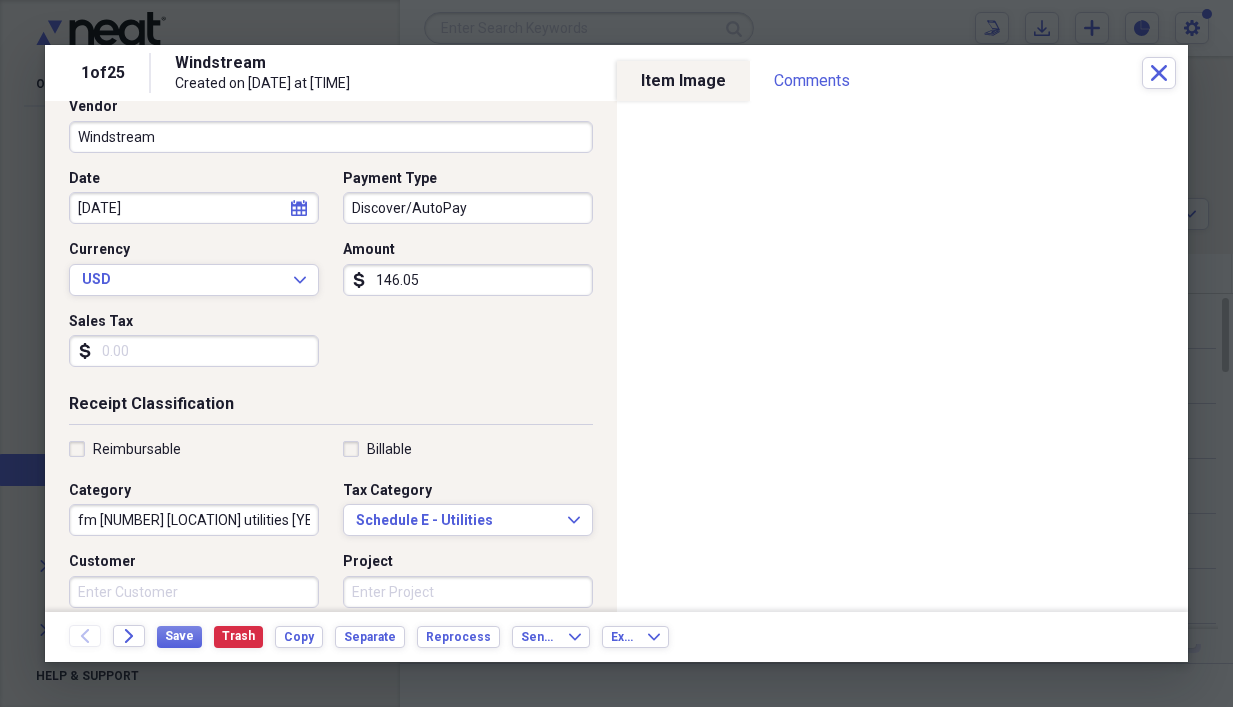 scroll, scrollTop: 0, scrollLeft: 0, axis: both 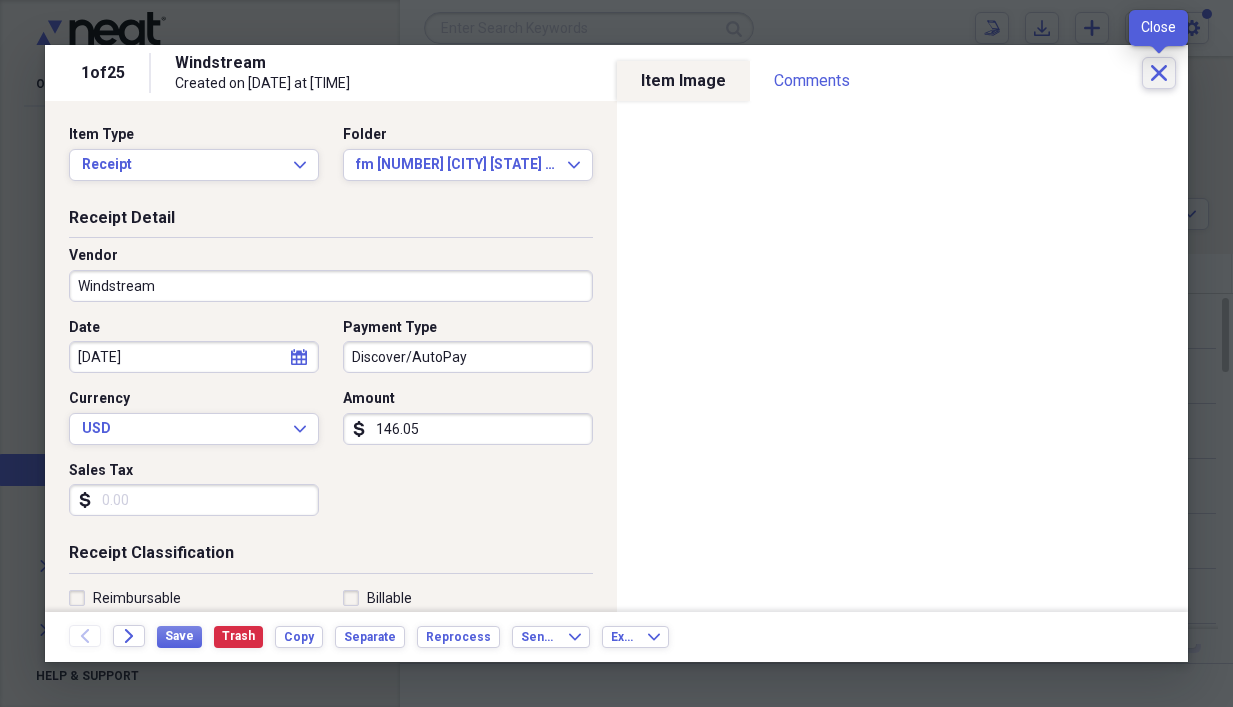 click on "Close" 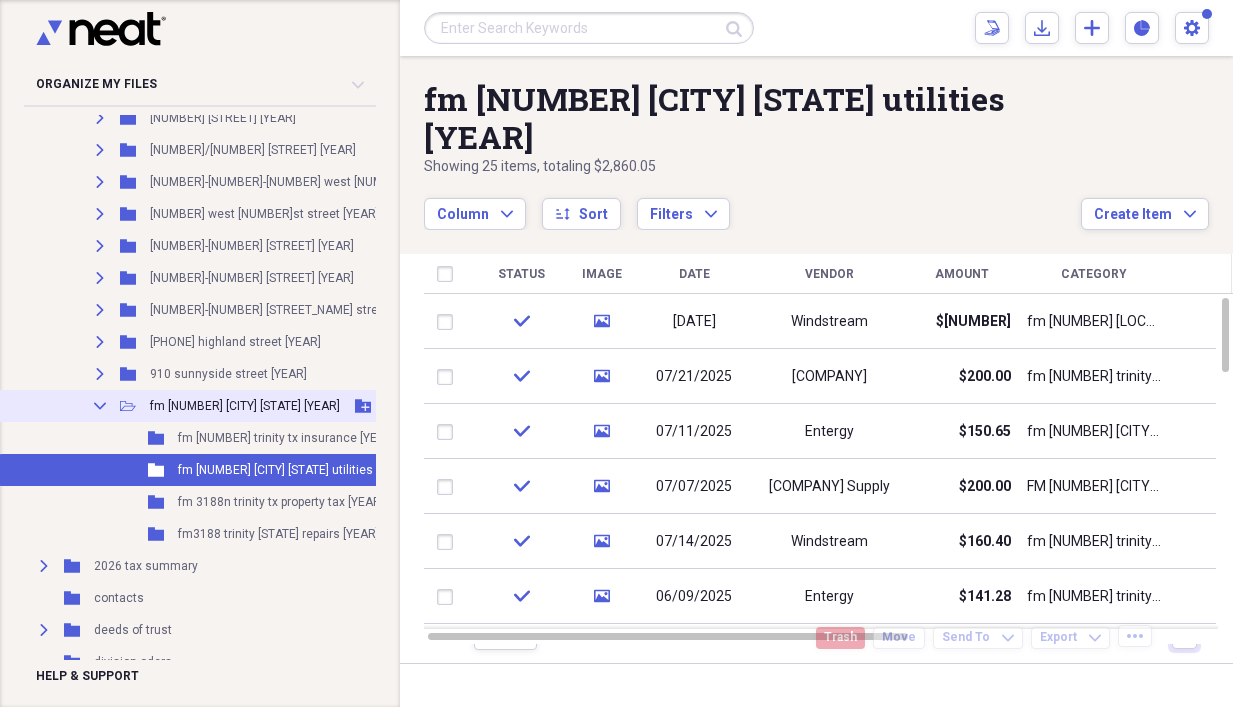 click on "Collapse" at bounding box center [100, 406] 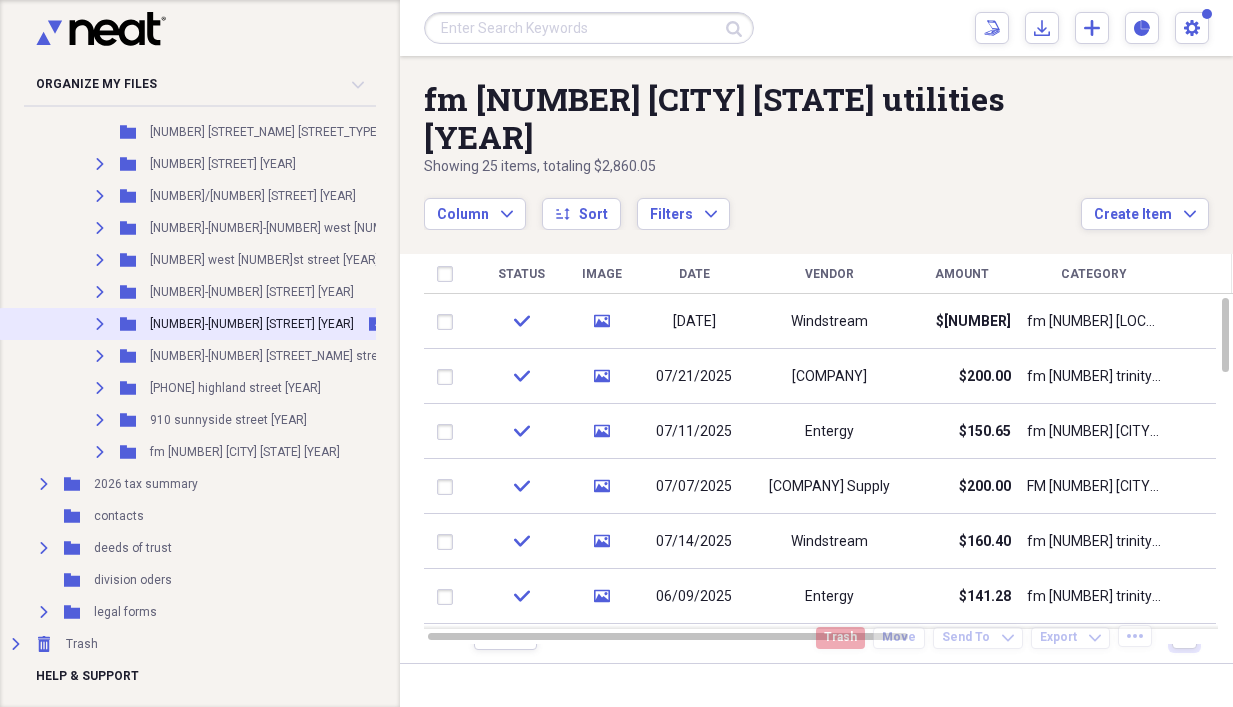 scroll, scrollTop: 0, scrollLeft: 0, axis: both 